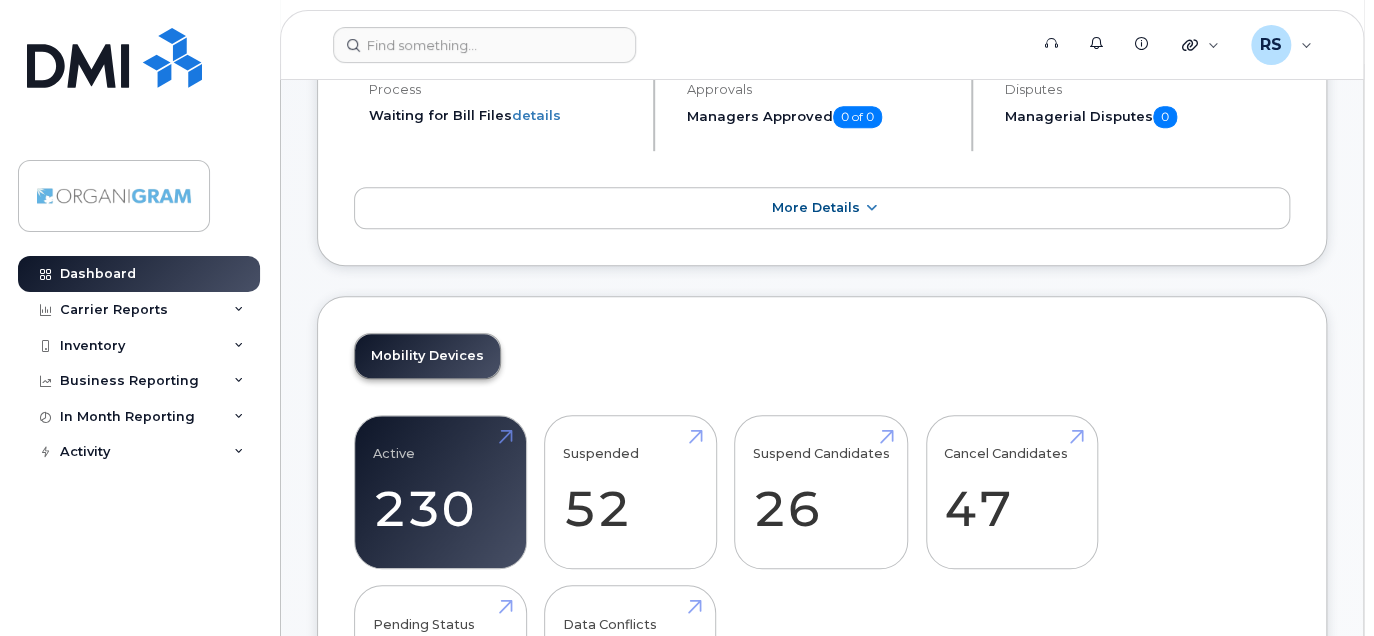 scroll, scrollTop: 500, scrollLeft: 0, axis: vertical 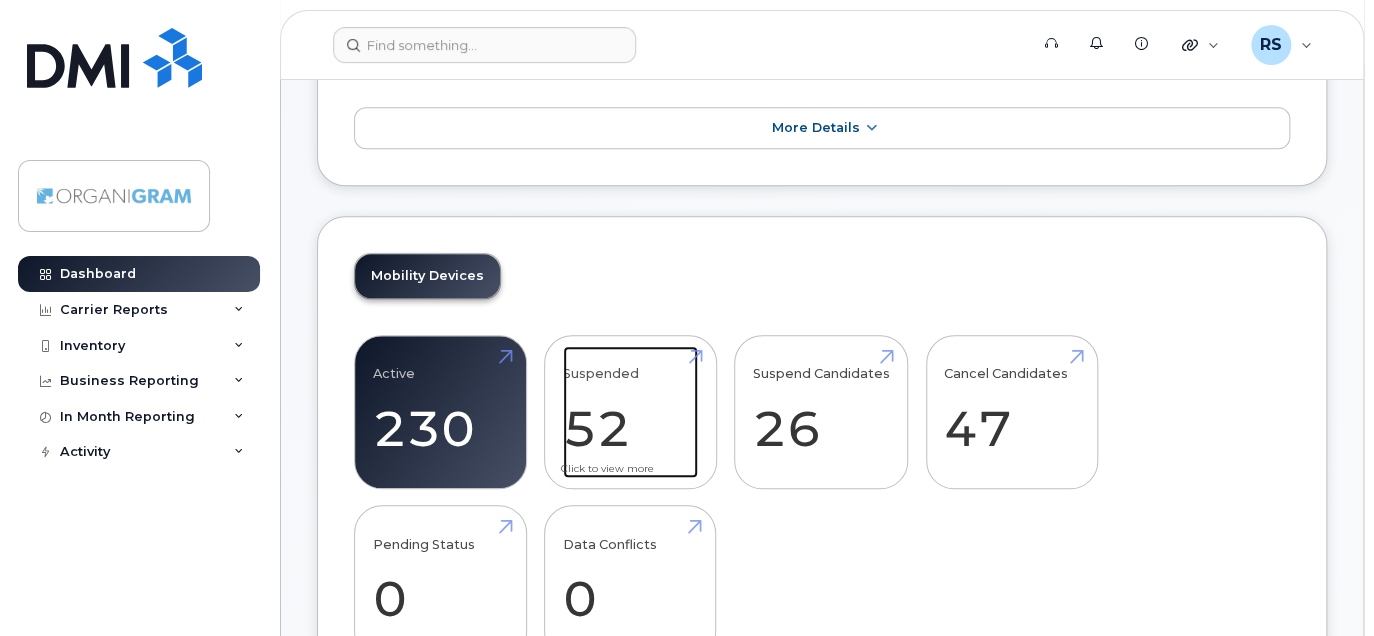 click on "Suspended
52
1633%" 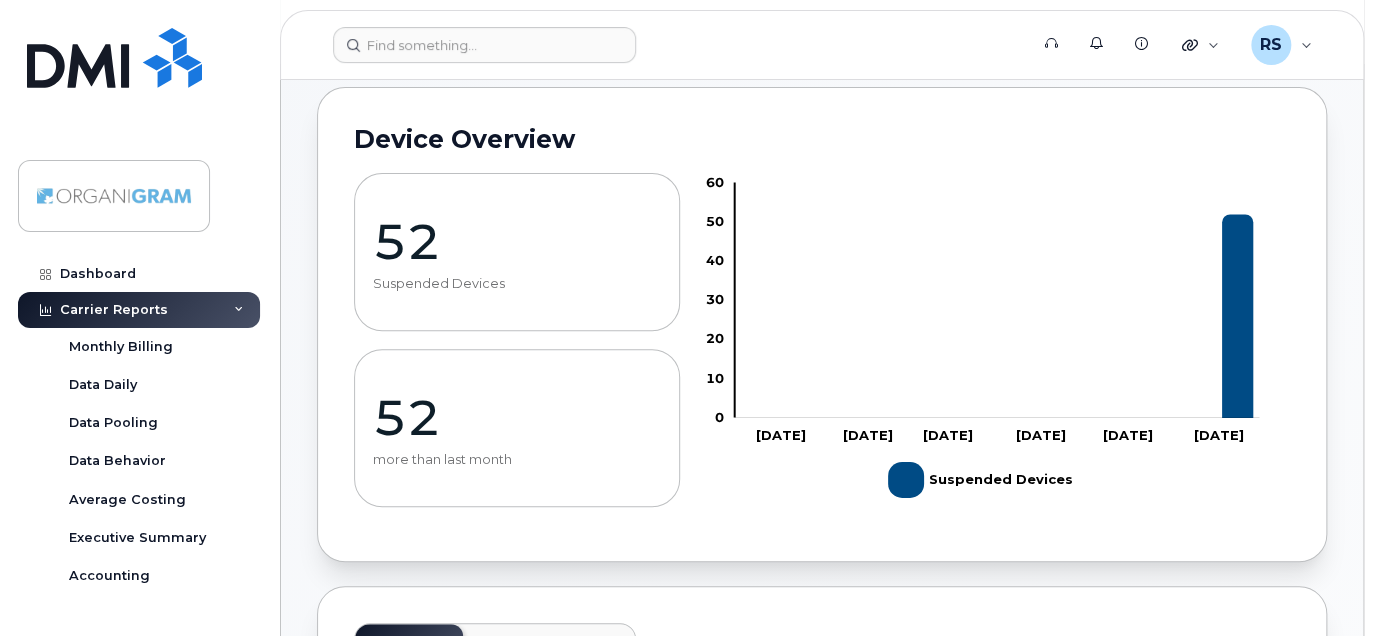 scroll, scrollTop: 0, scrollLeft: 0, axis: both 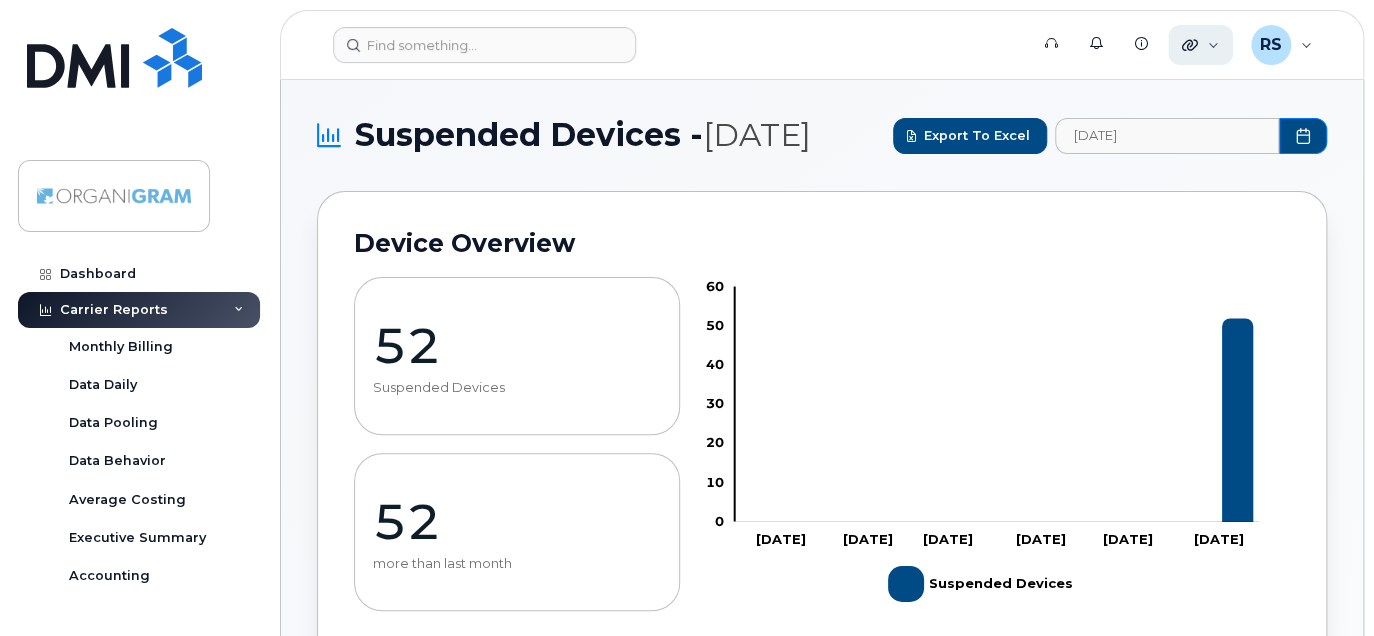 click on "Quicklinks" 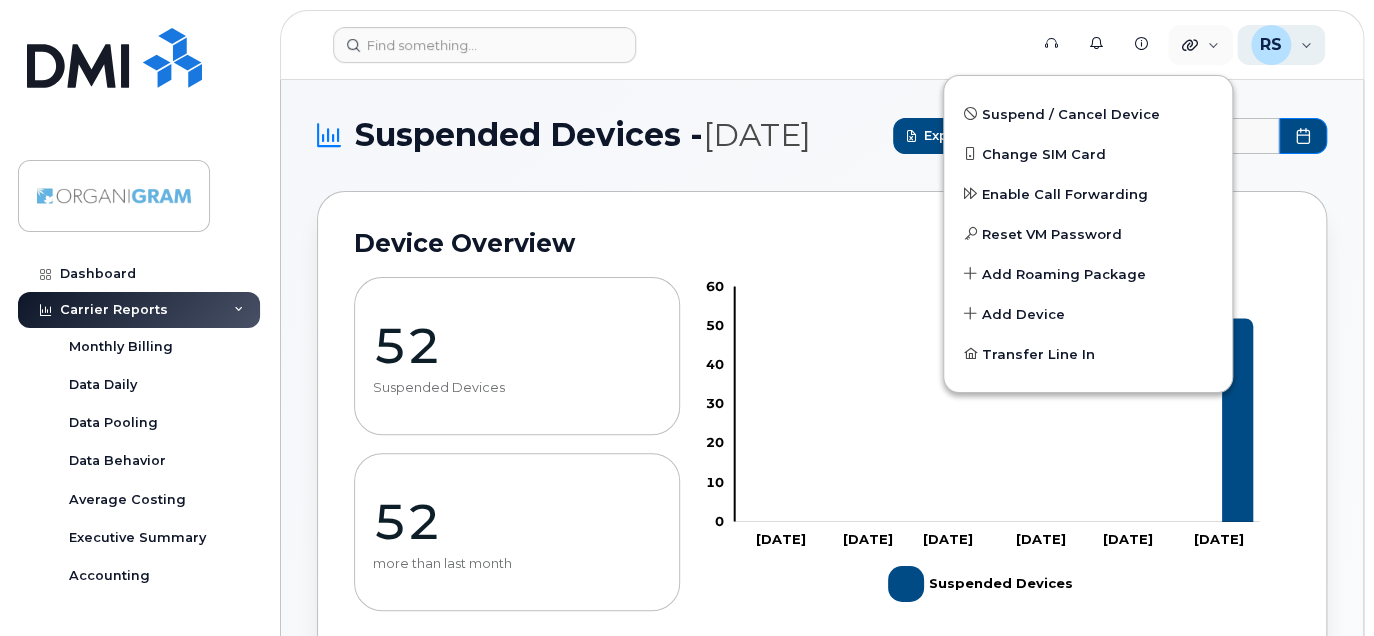 click on "RS Ramzi Saba Wireless Admin" 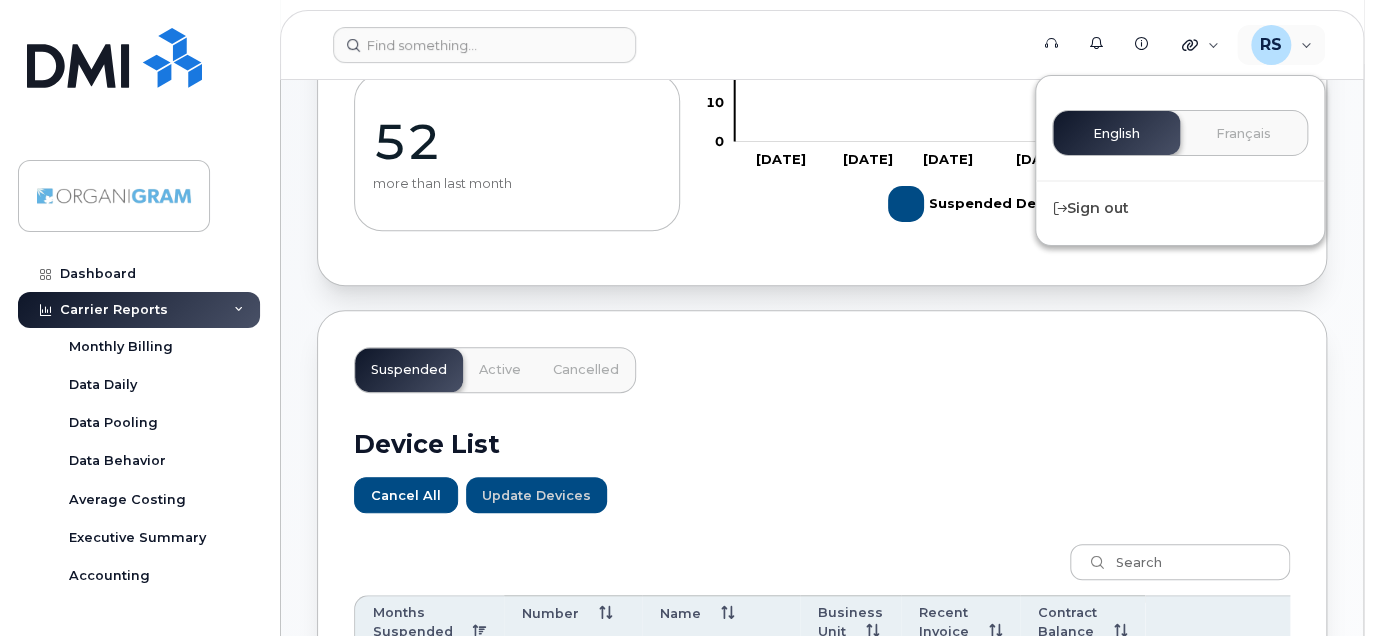 scroll, scrollTop: 400, scrollLeft: 0, axis: vertical 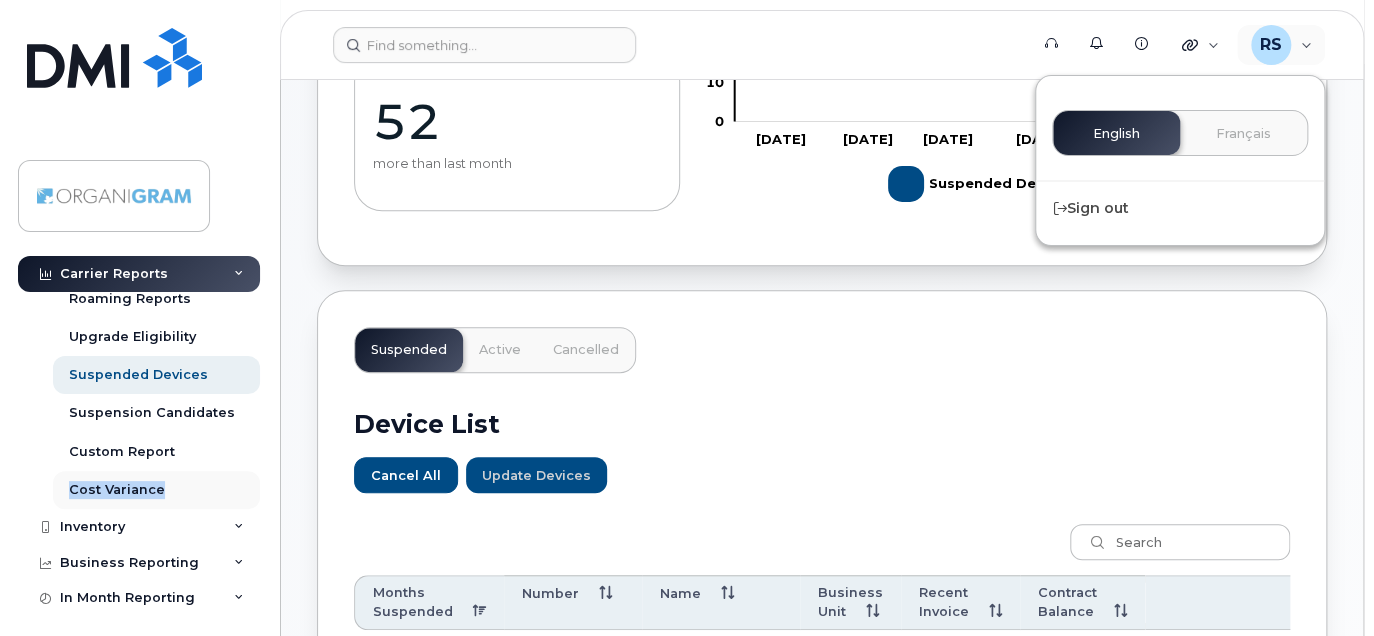 drag, startPoint x: 258, startPoint y: 453, endPoint x: 200, endPoint y: 496, distance: 72.20111 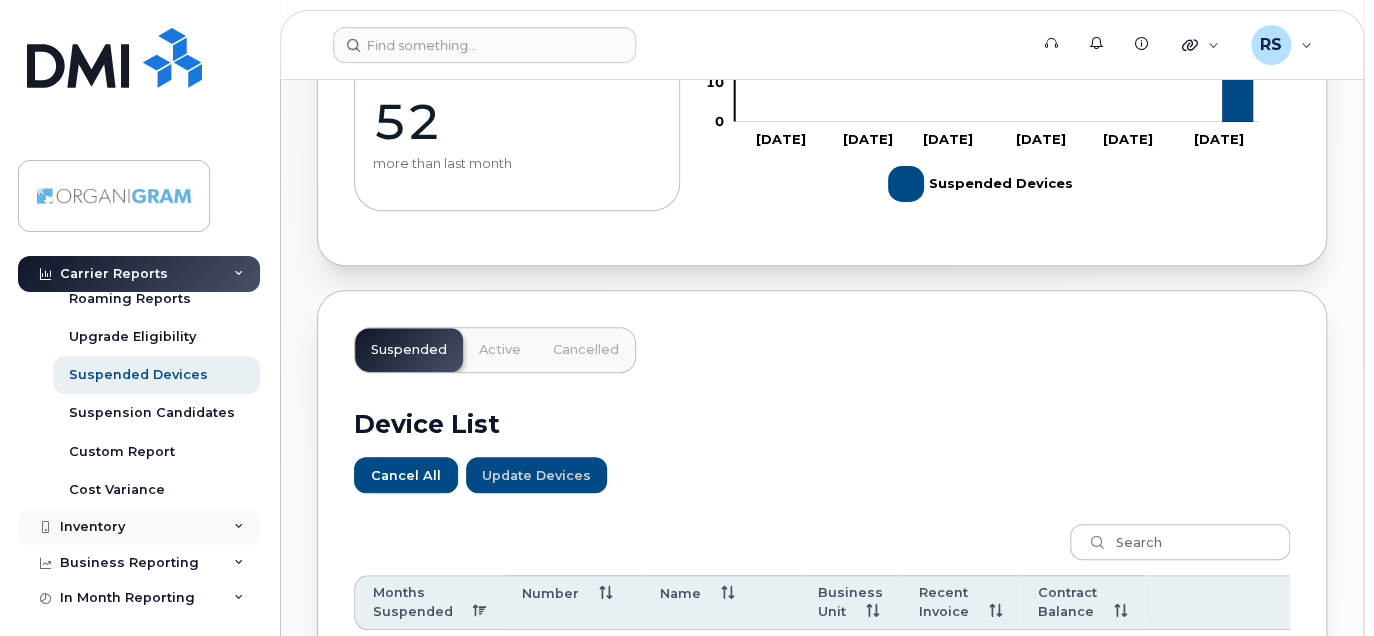 click 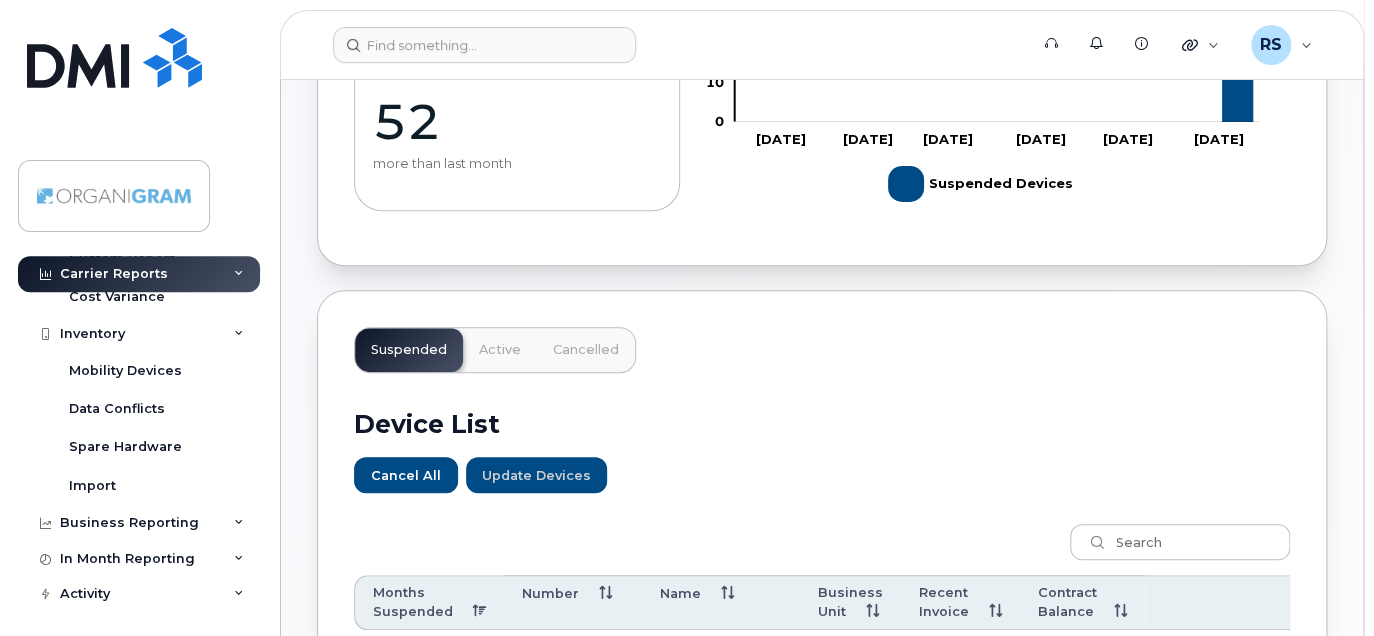 scroll, scrollTop: 513, scrollLeft: 0, axis: vertical 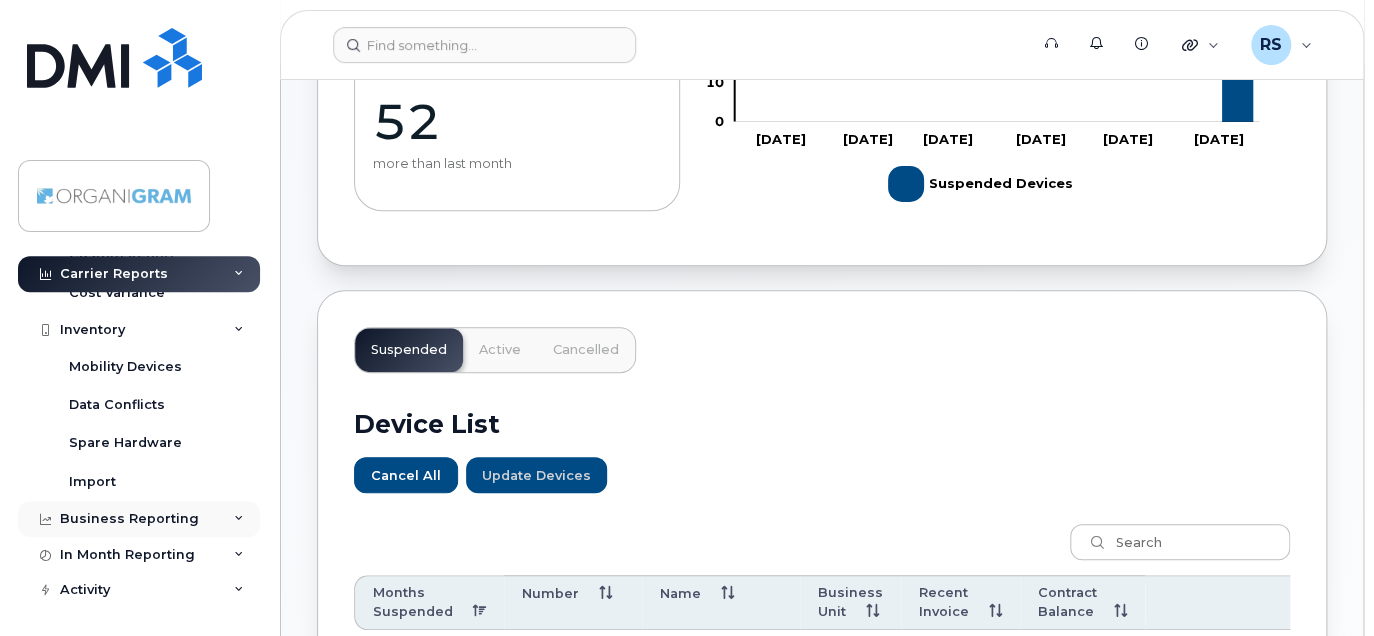 click 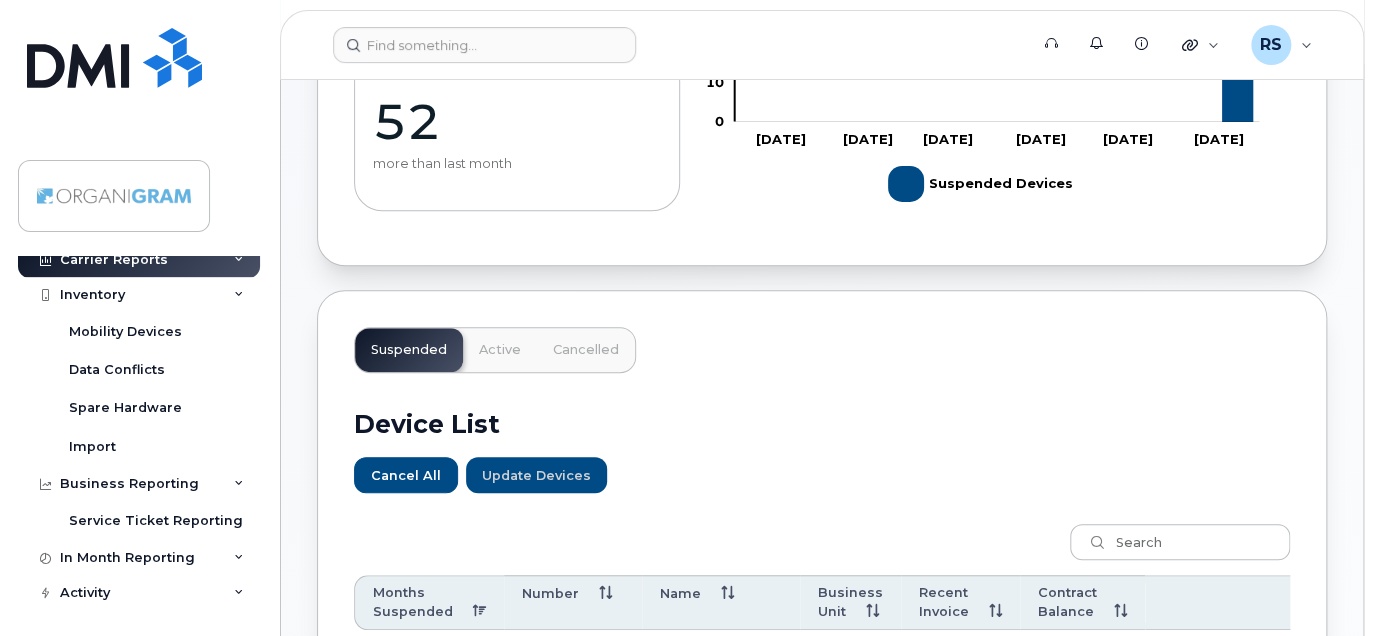 scroll, scrollTop: 552, scrollLeft: 0, axis: vertical 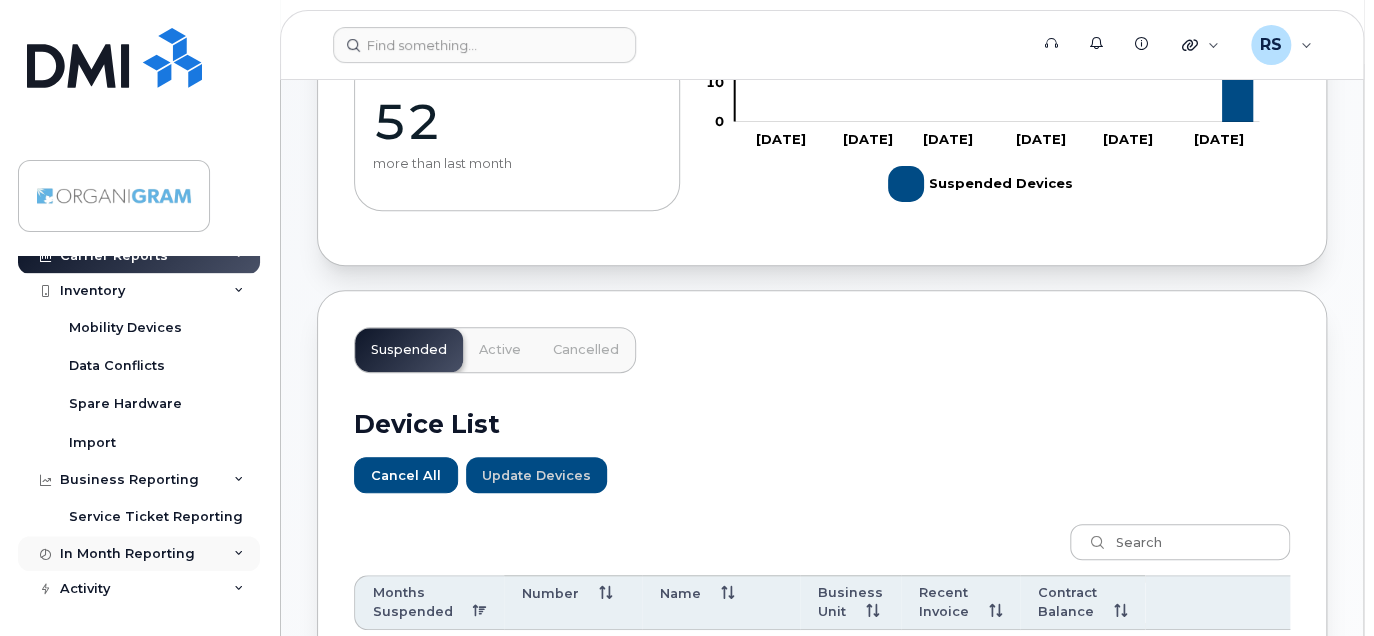 click 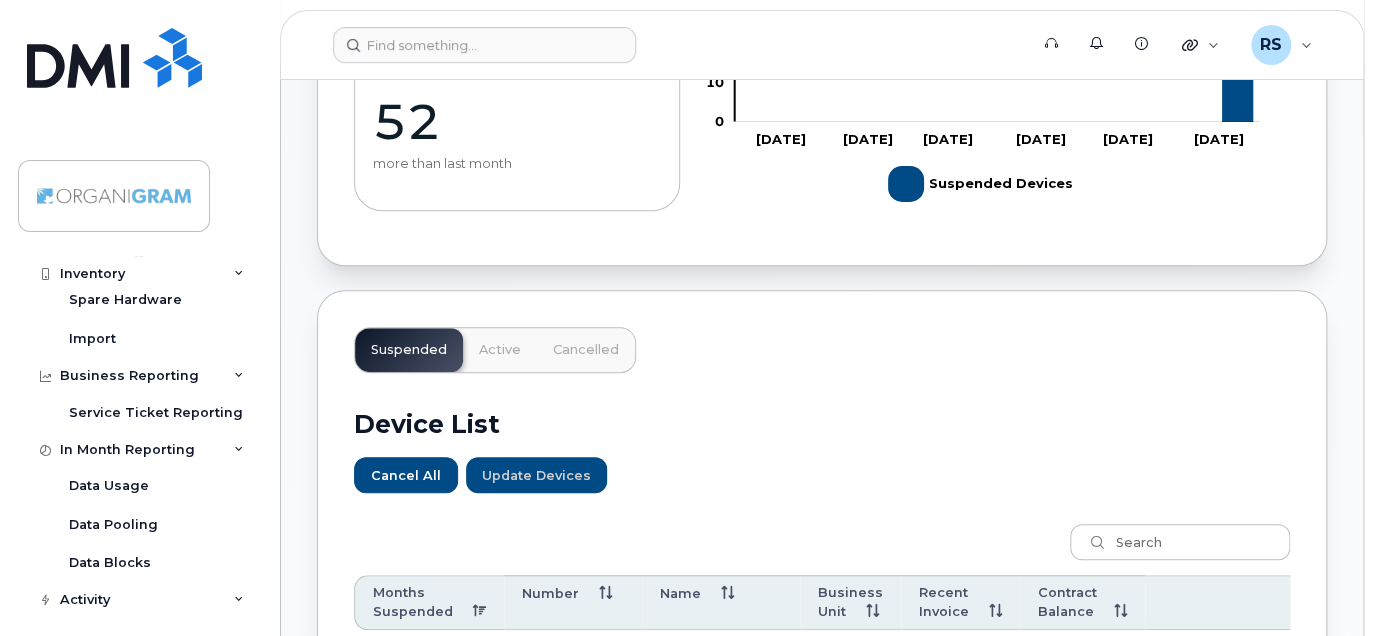 scroll, scrollTop: 667, scrollLeft: 0, axis: vertical 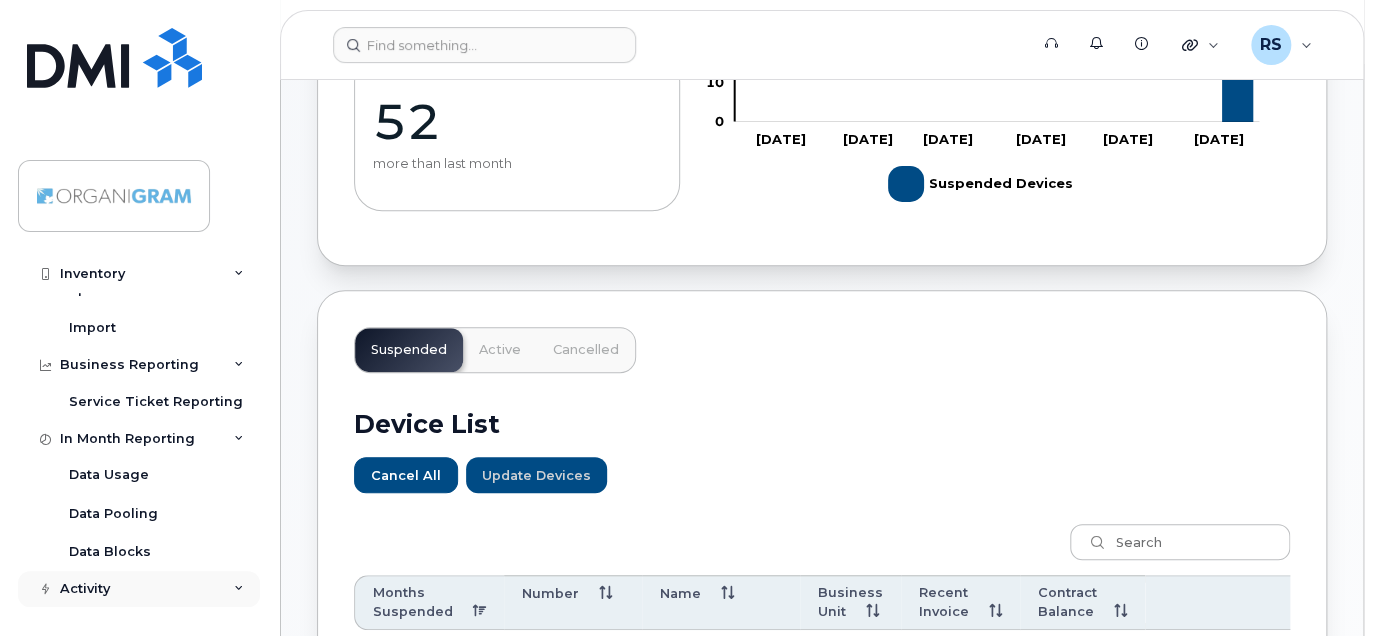 click 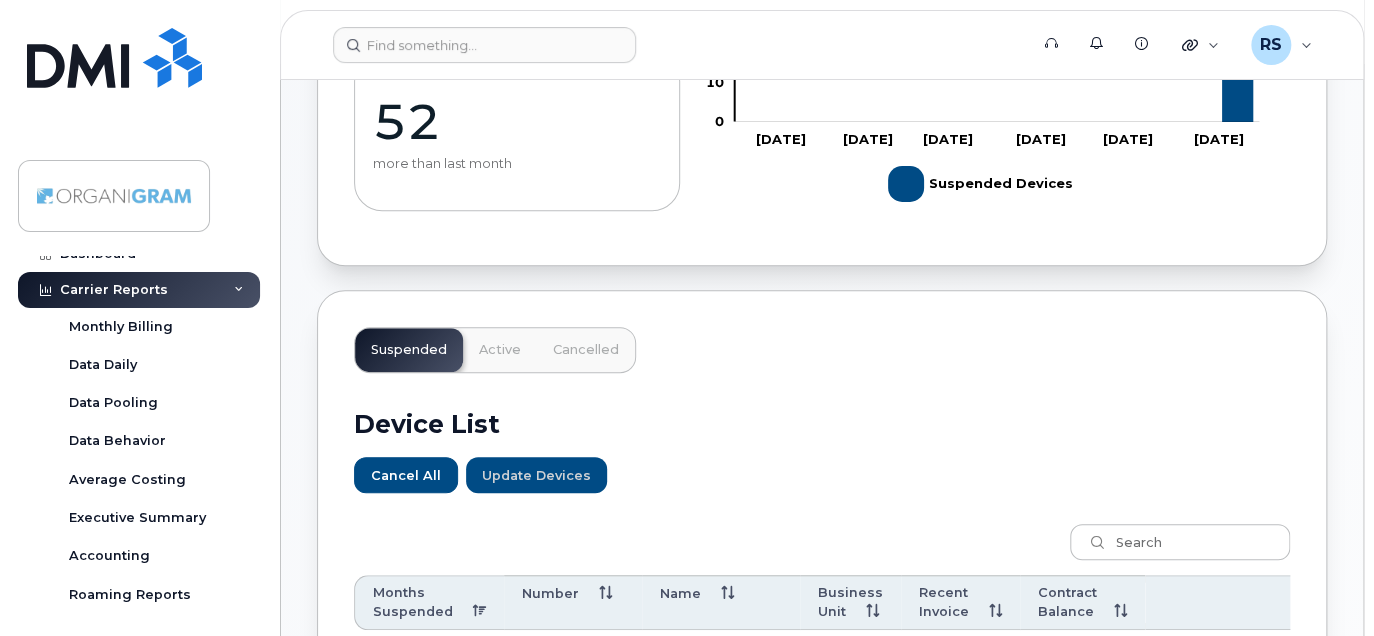 scroll, scrollTop: 14, scrollLeft: 0, axis: vertical 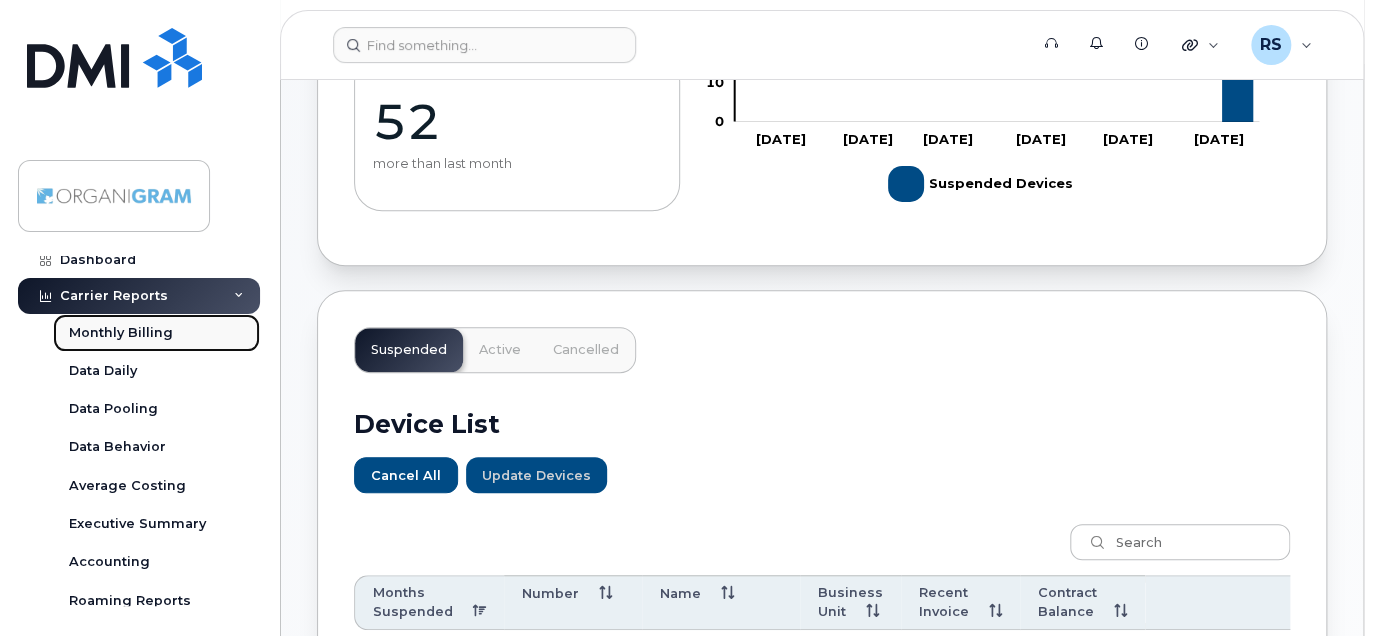 click on "Monthly Billing" 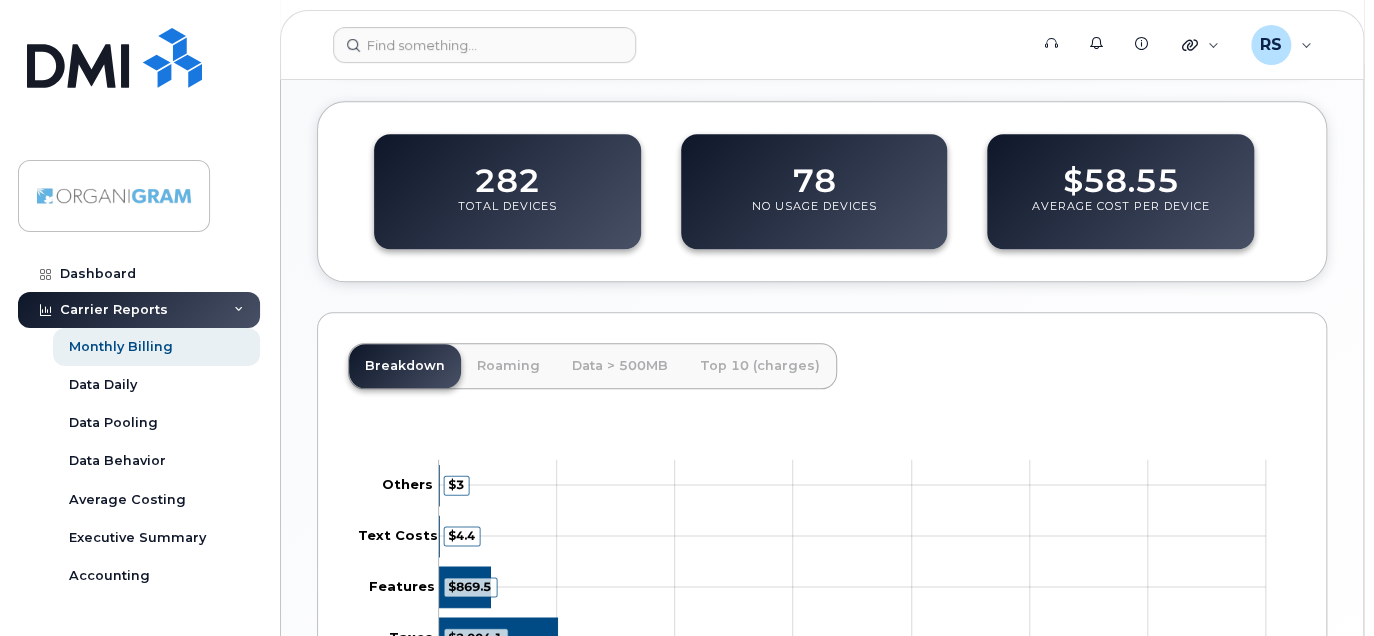 scroll, scrollTop: 750, scrollLeft: 0, axis: vertical 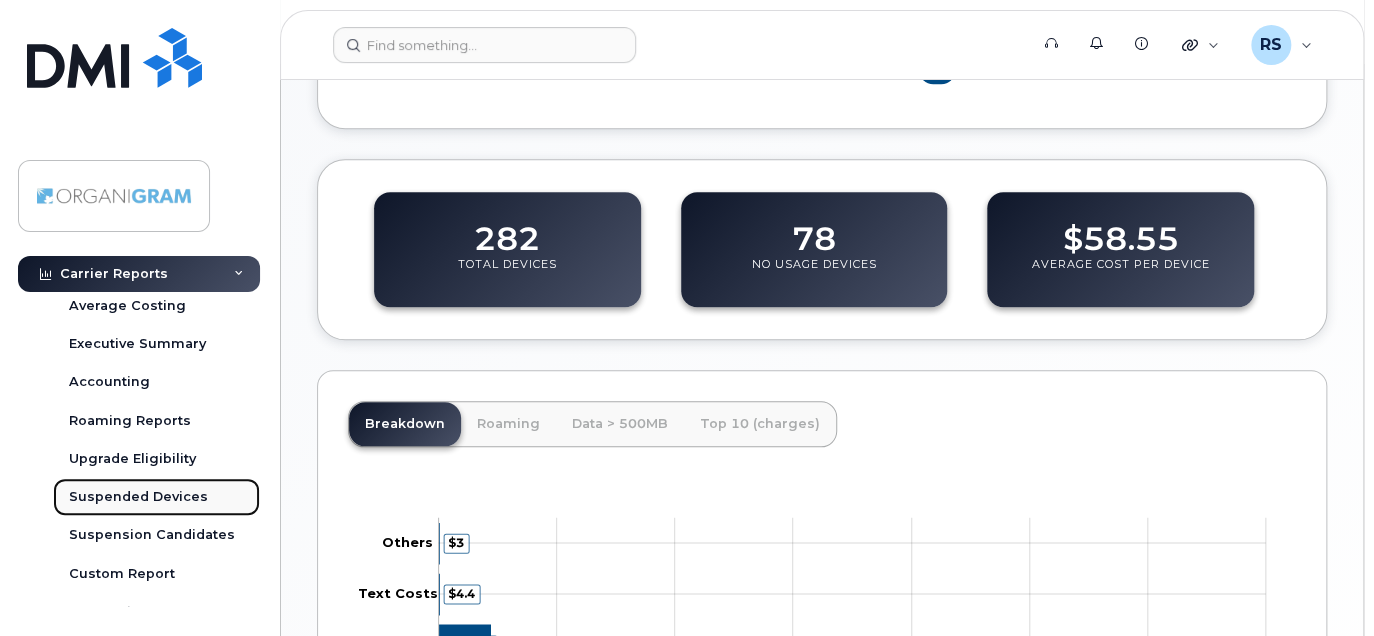 click on "Suspended Devices" 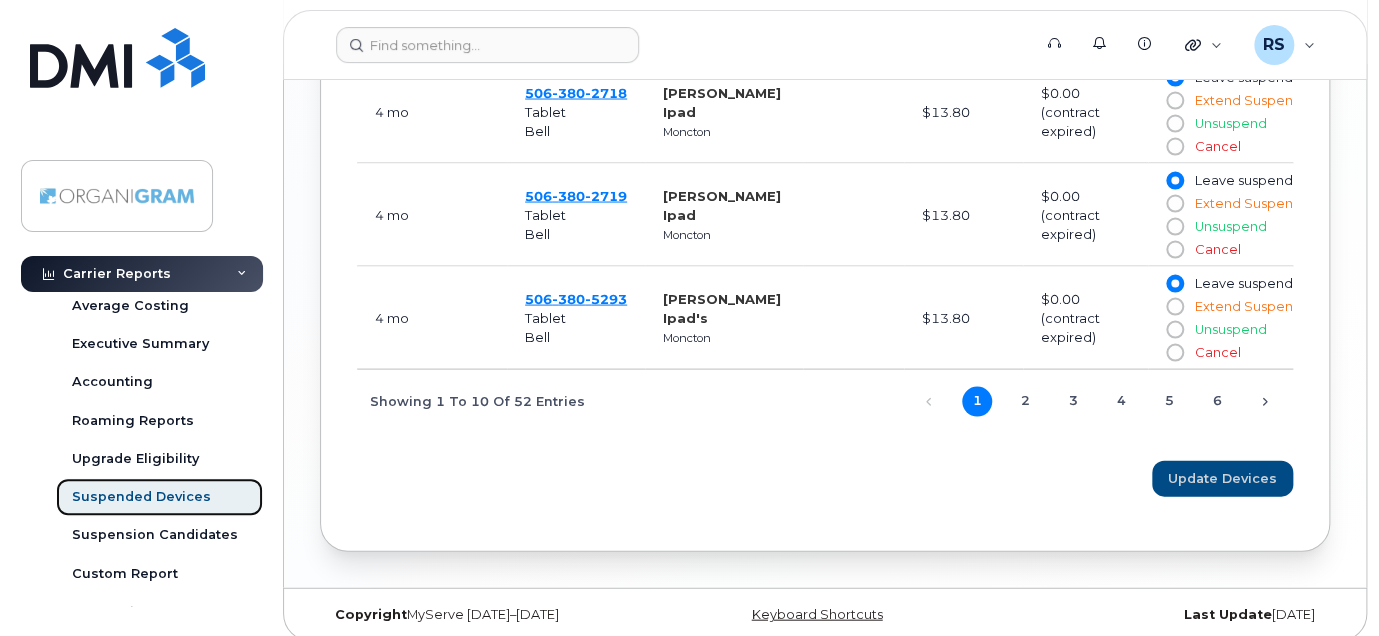 scroll, scrollTop: 1704, scrollLeft: 0, axis: vertical 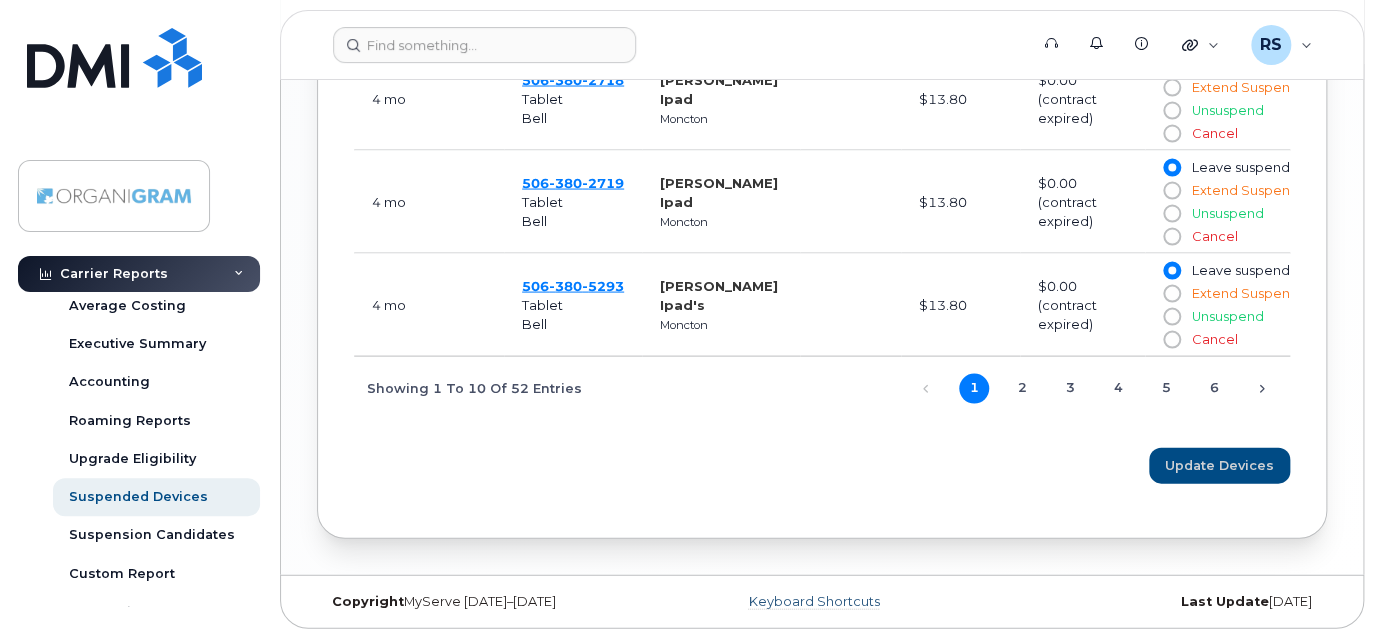 click on "Keyboard Shortcuts" 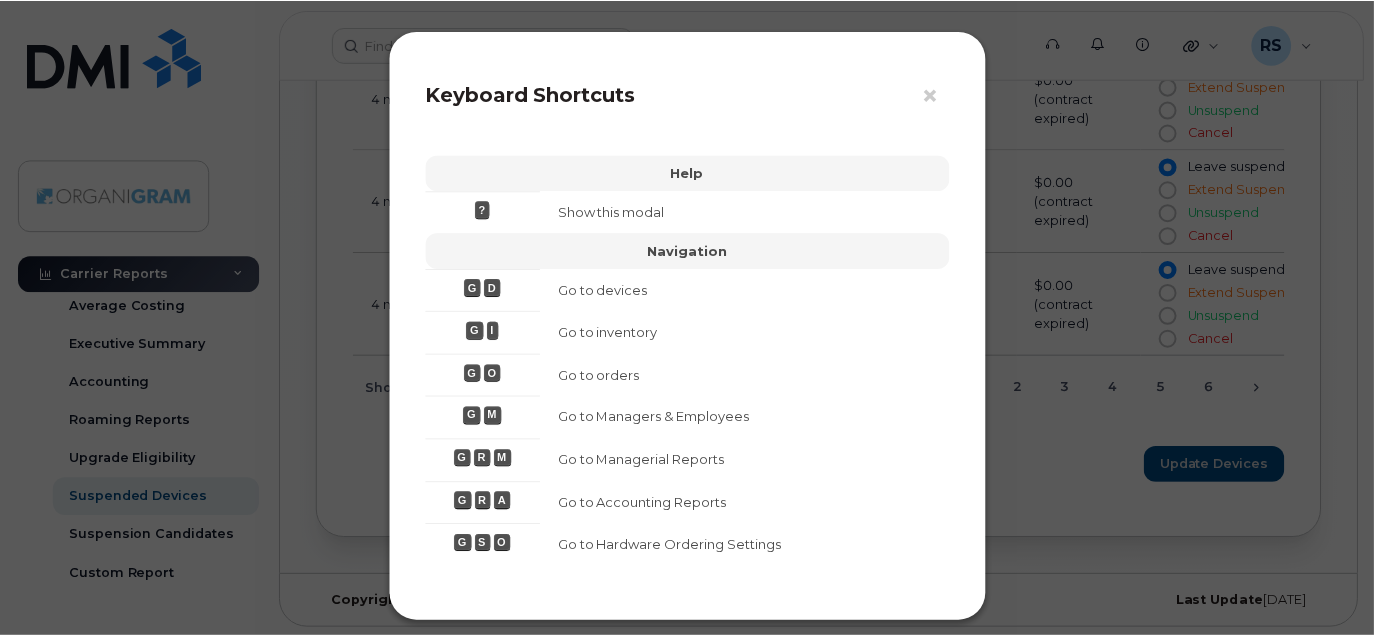 scroll, scrollTop: 15, scrollLeft: 0, axis: vertical 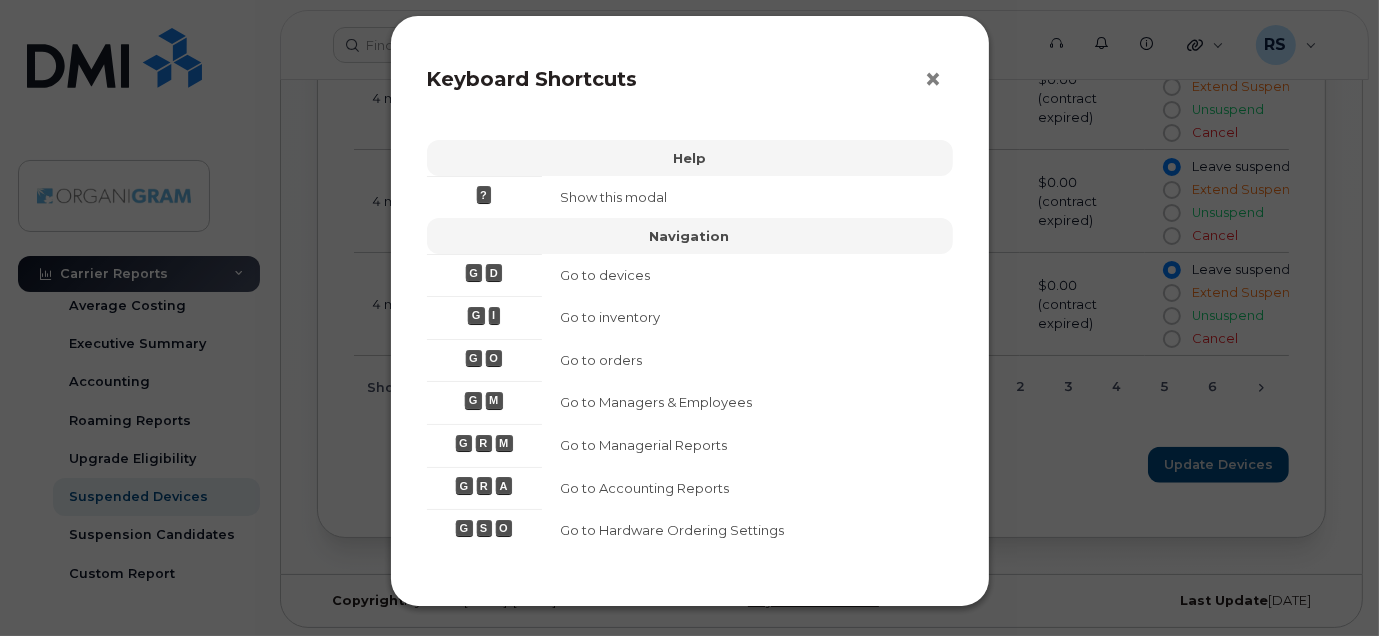 click on "×" 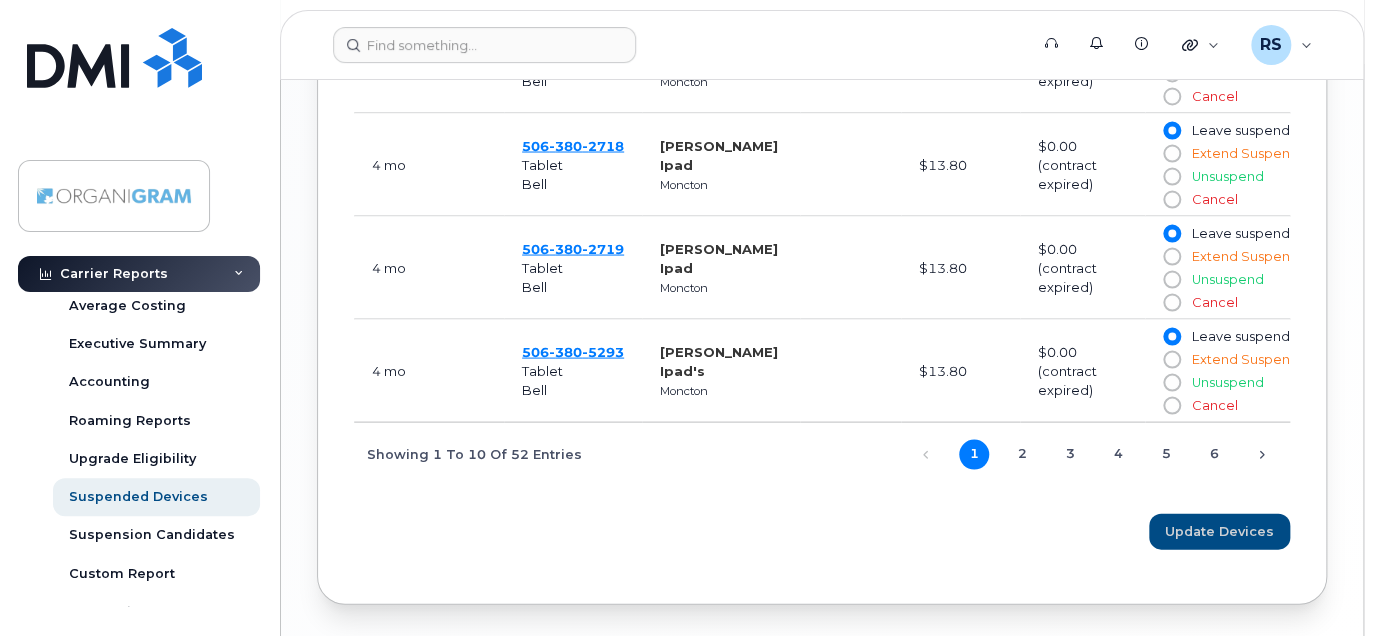 scroll, scrollTop: 1604, scrollLeft: 0, axis: vertical 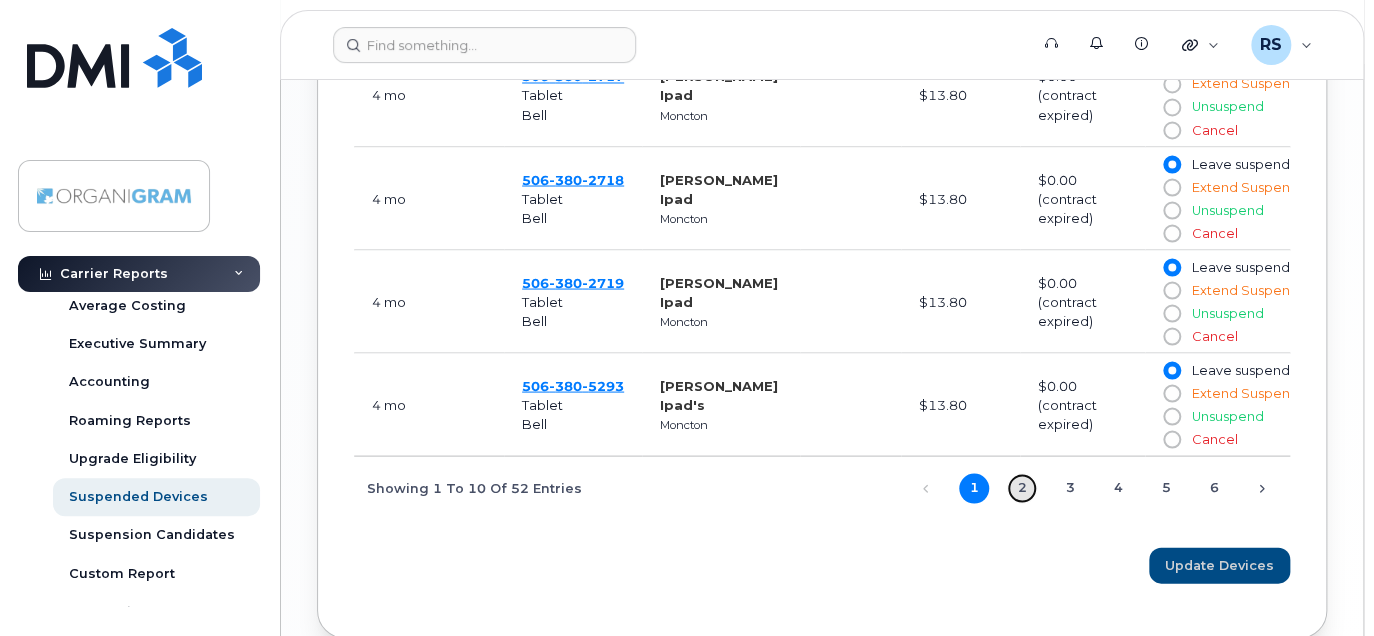 click on "2" 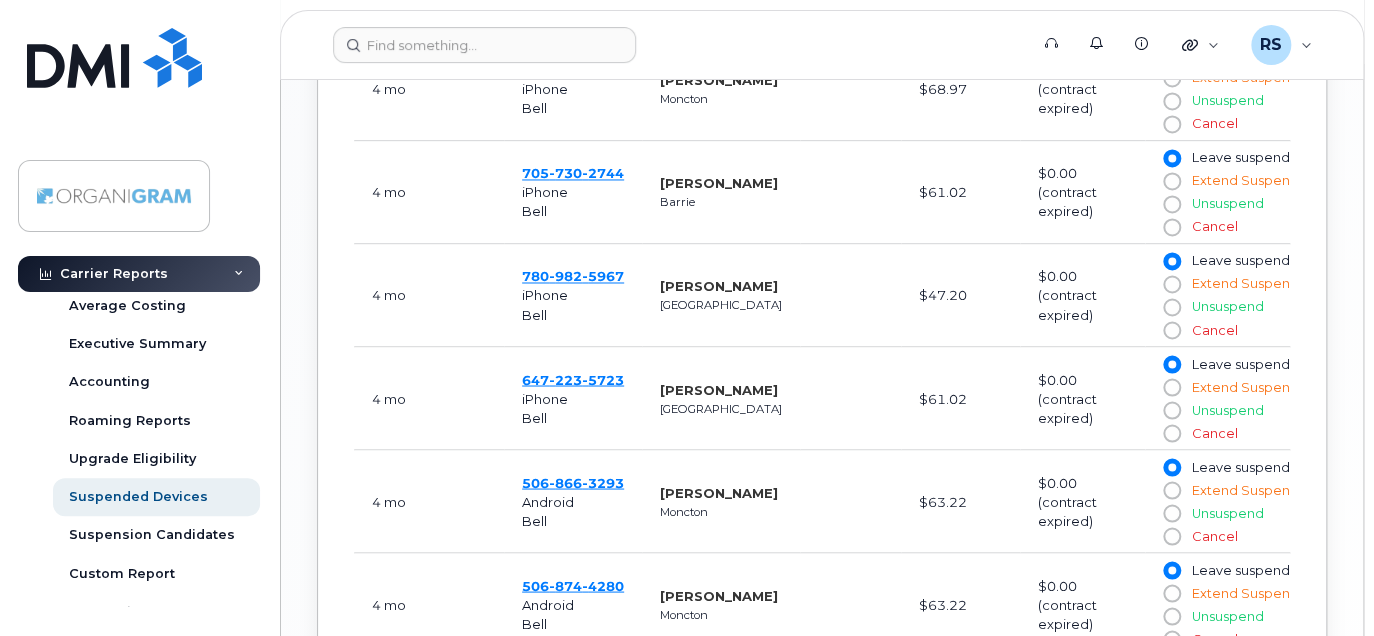 scroll, scrollTop: 1704, scrollLeft: 0, axis: vertical 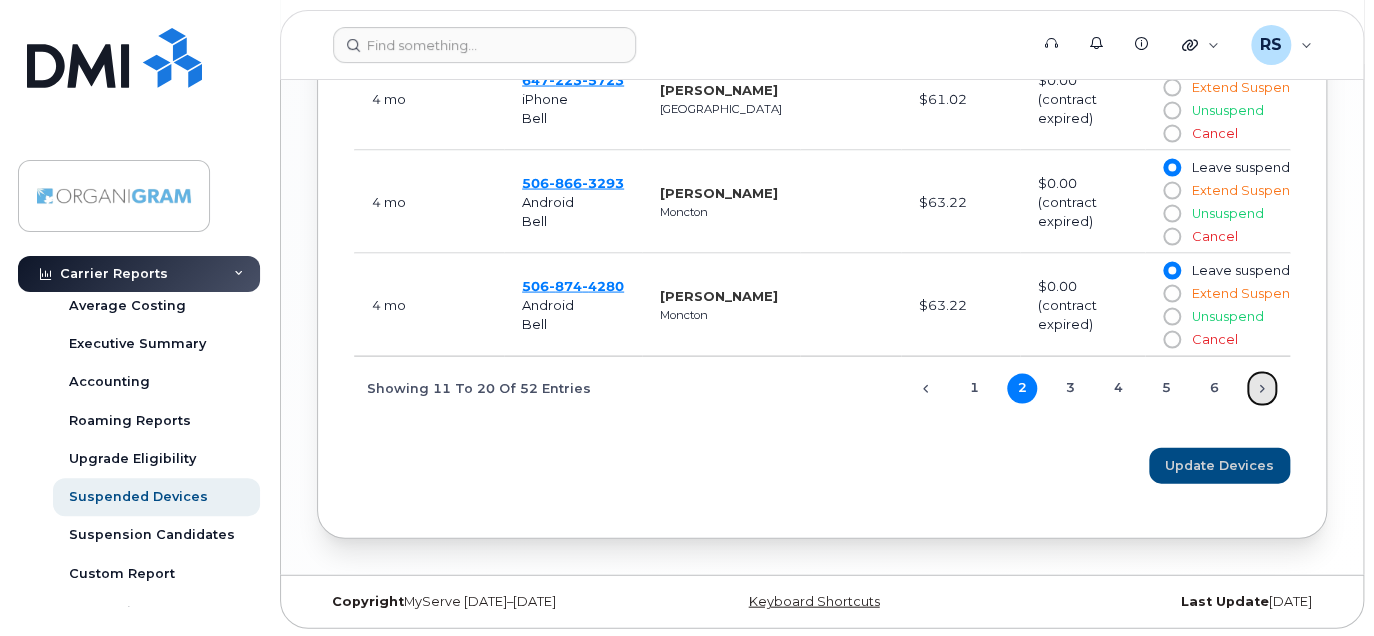 click on "Next" 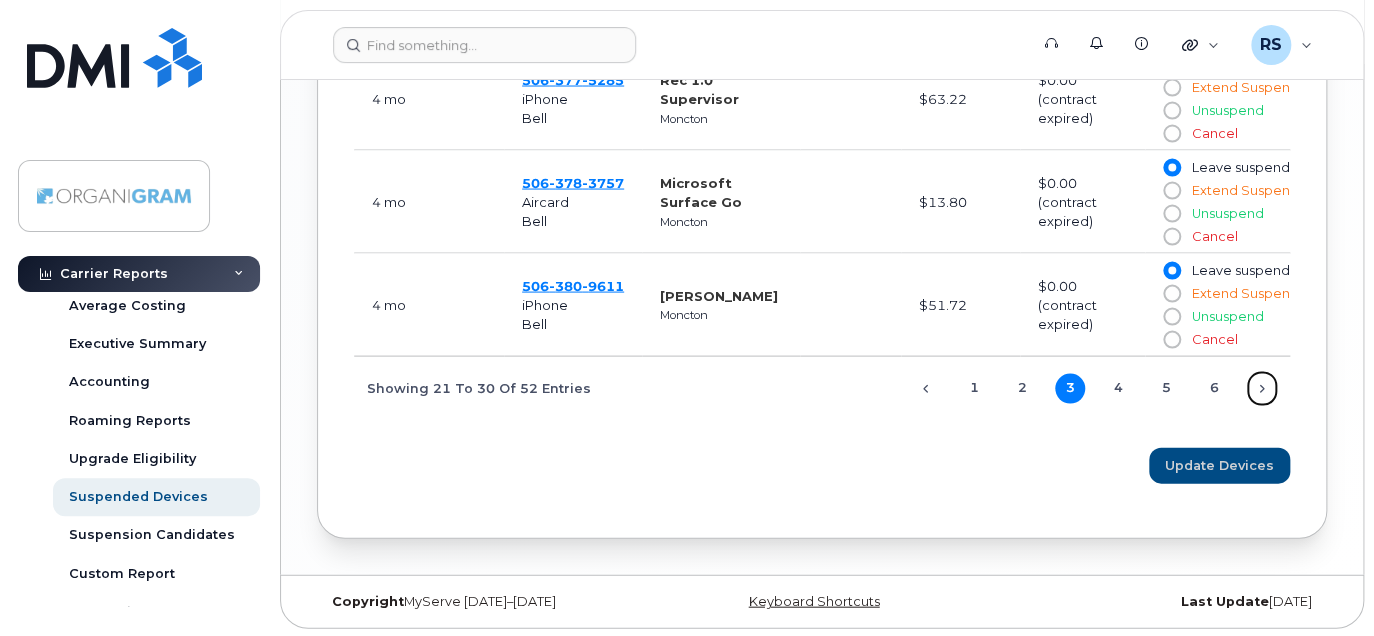 click on "Next" 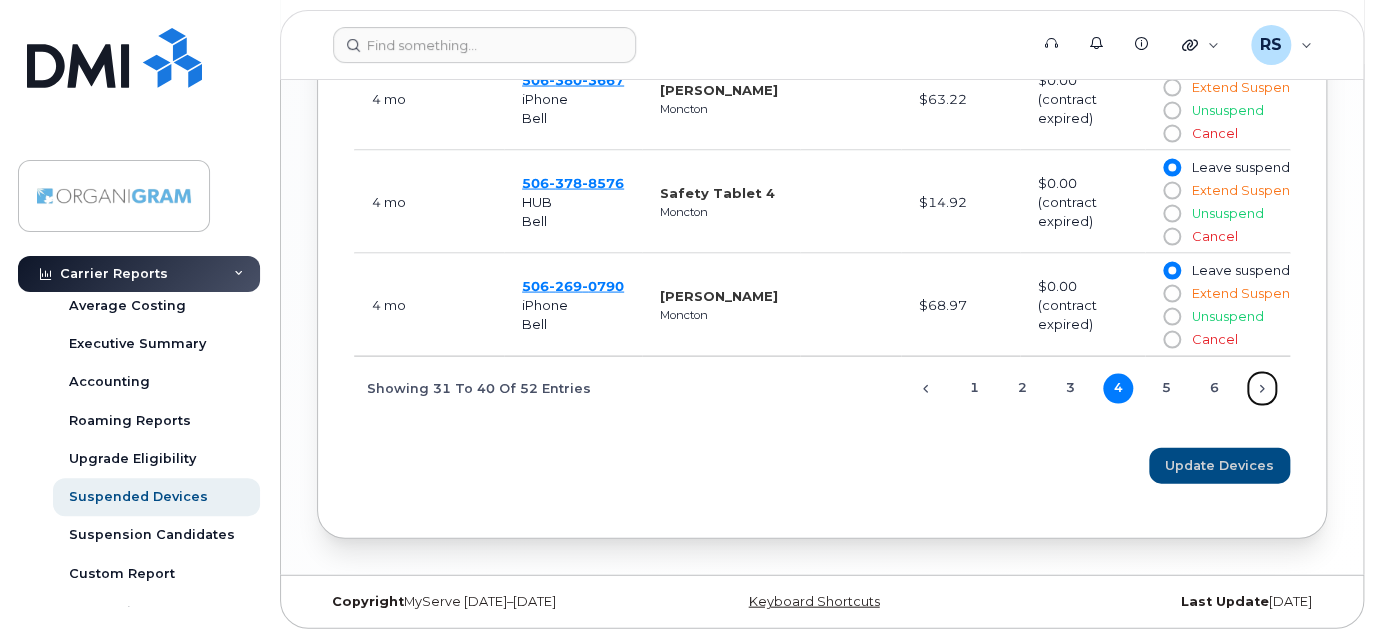 click on "Next" 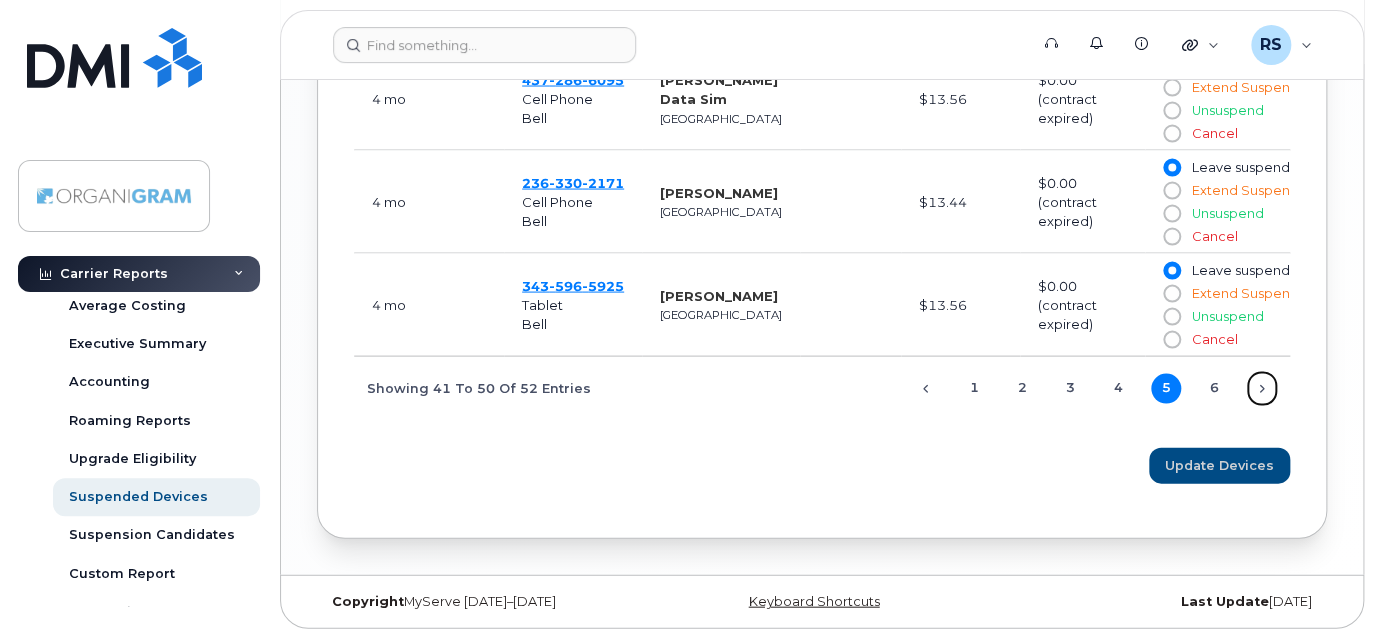 click on "Next" 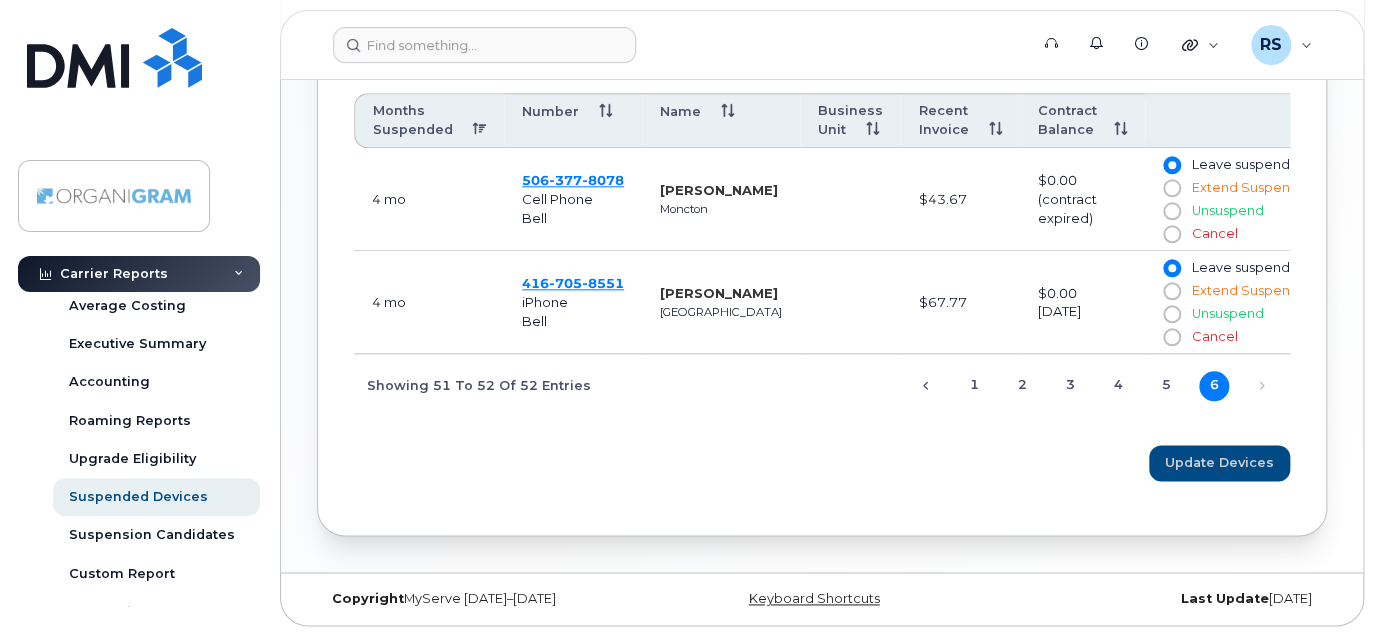 scroll, scrollTop: 879, scrollLeft: 0, axis: vertical 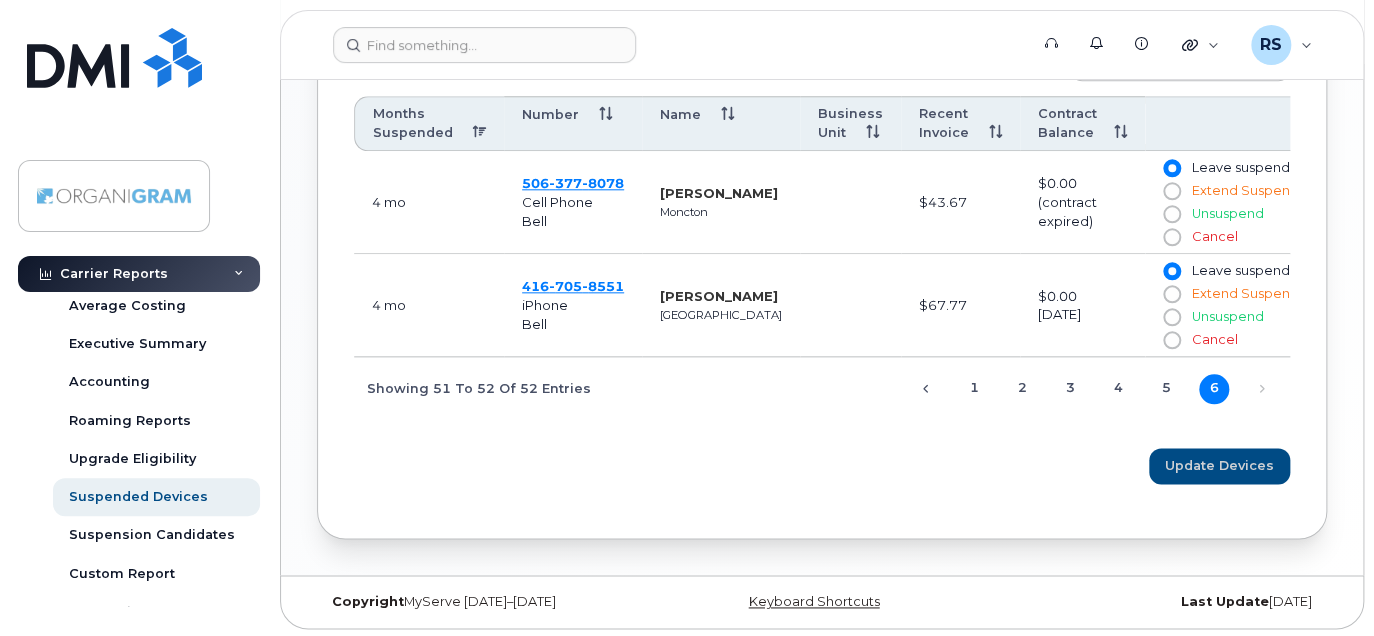 click on "Update Devices" 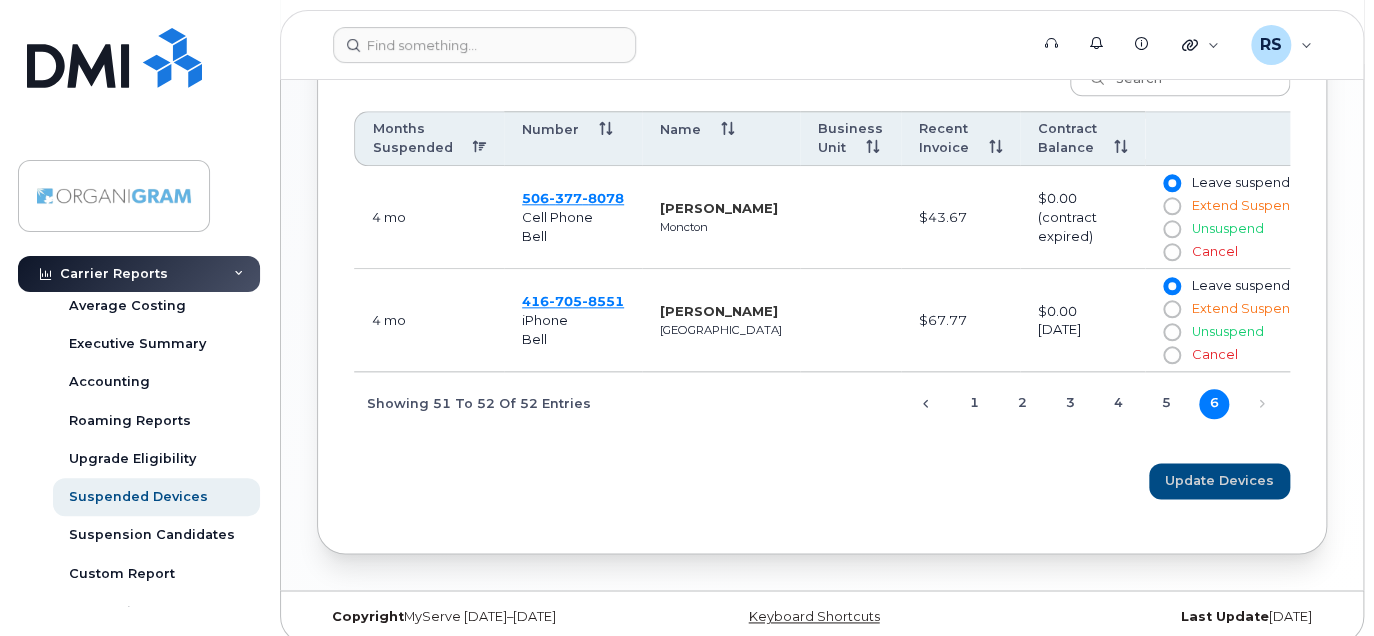 scroll, scrollTop: 879, scrollLeft: 0, axis: vertical 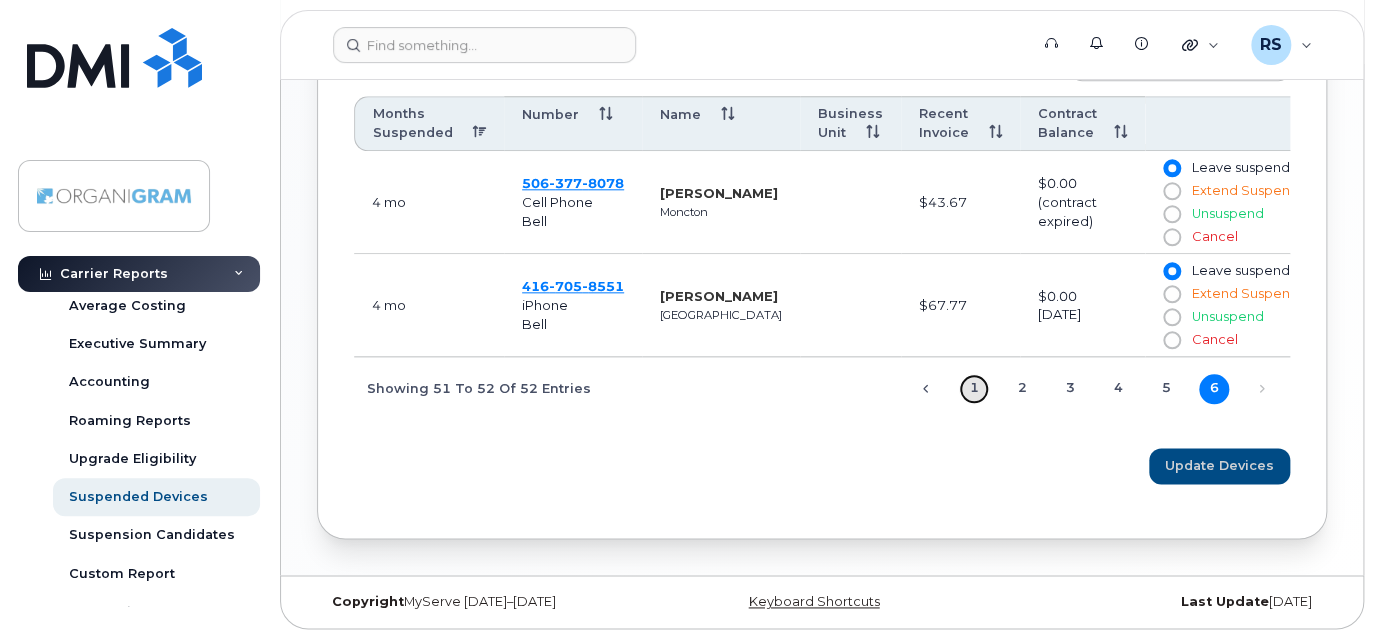 click on "1" 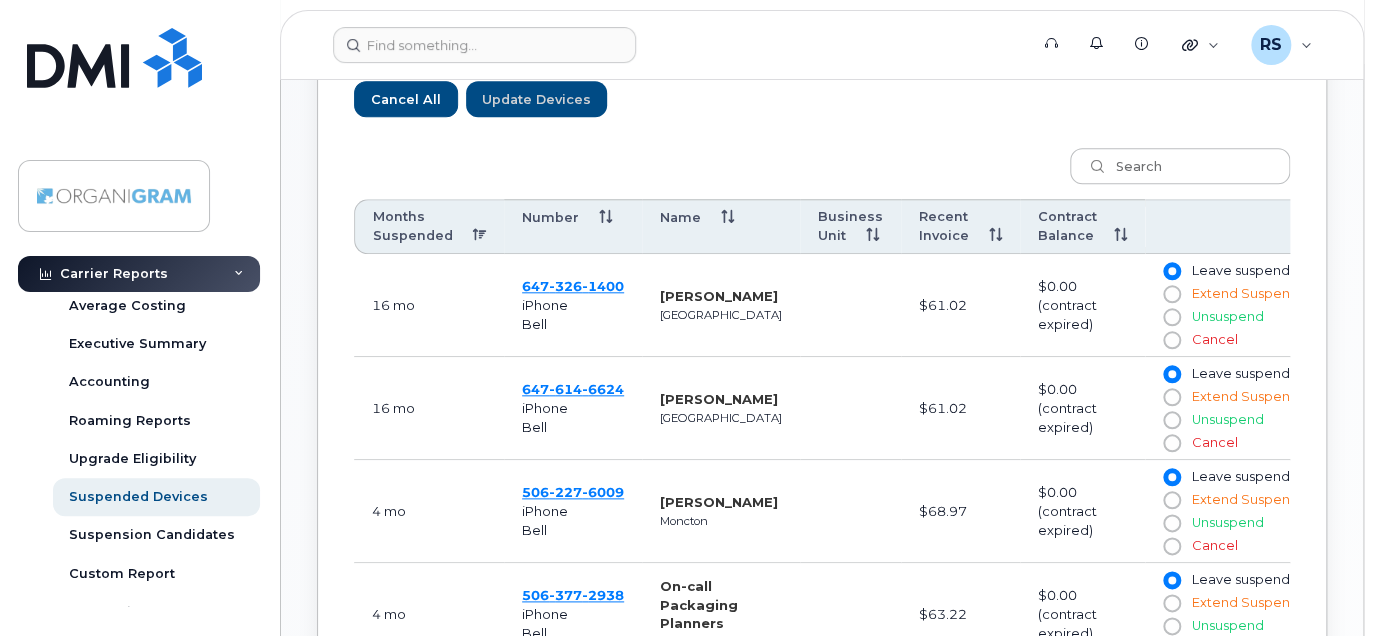 scroll, scrollTop: 779, scrollLeft: 0, axis: vertical 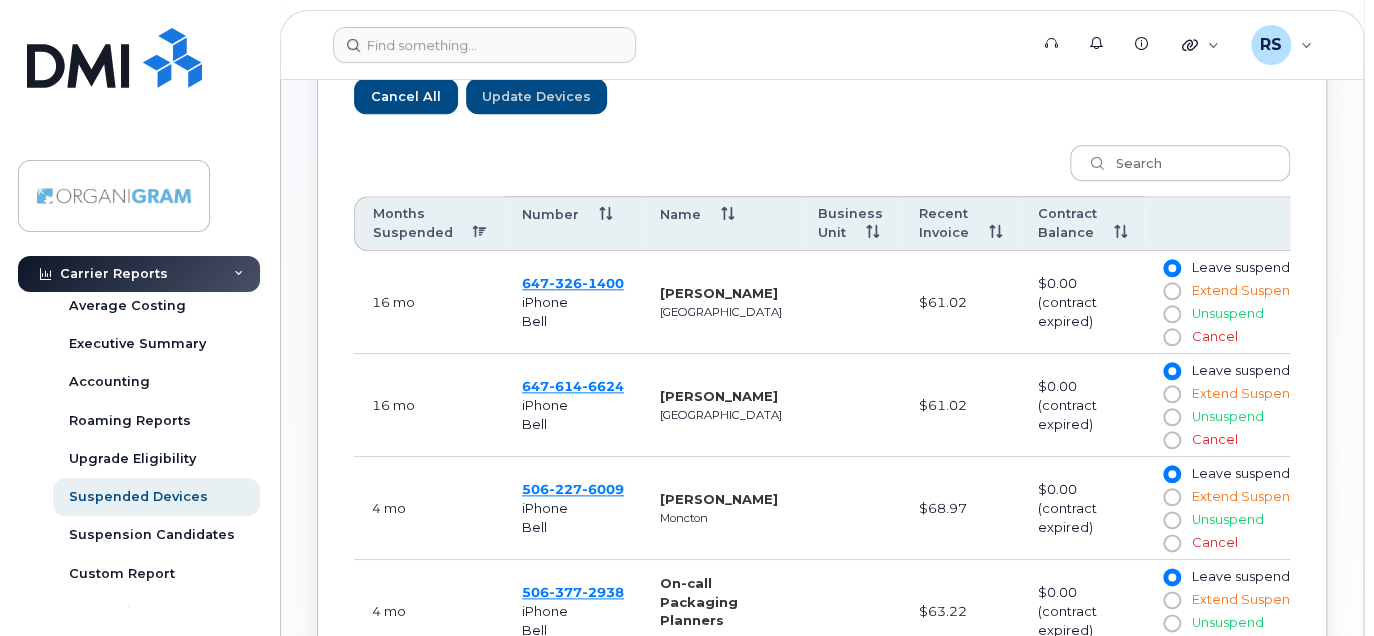 click on "Number" 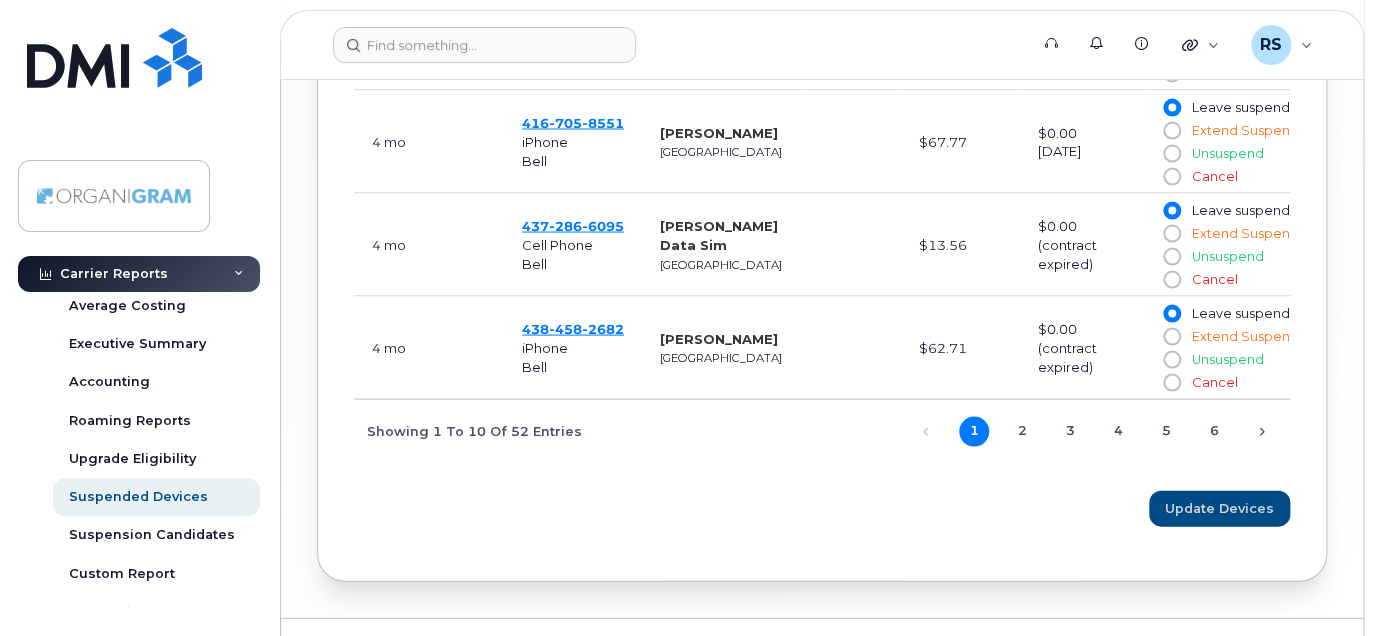 scroll, scrollTop: 1679, scrollLeft: 0, axis: vertical 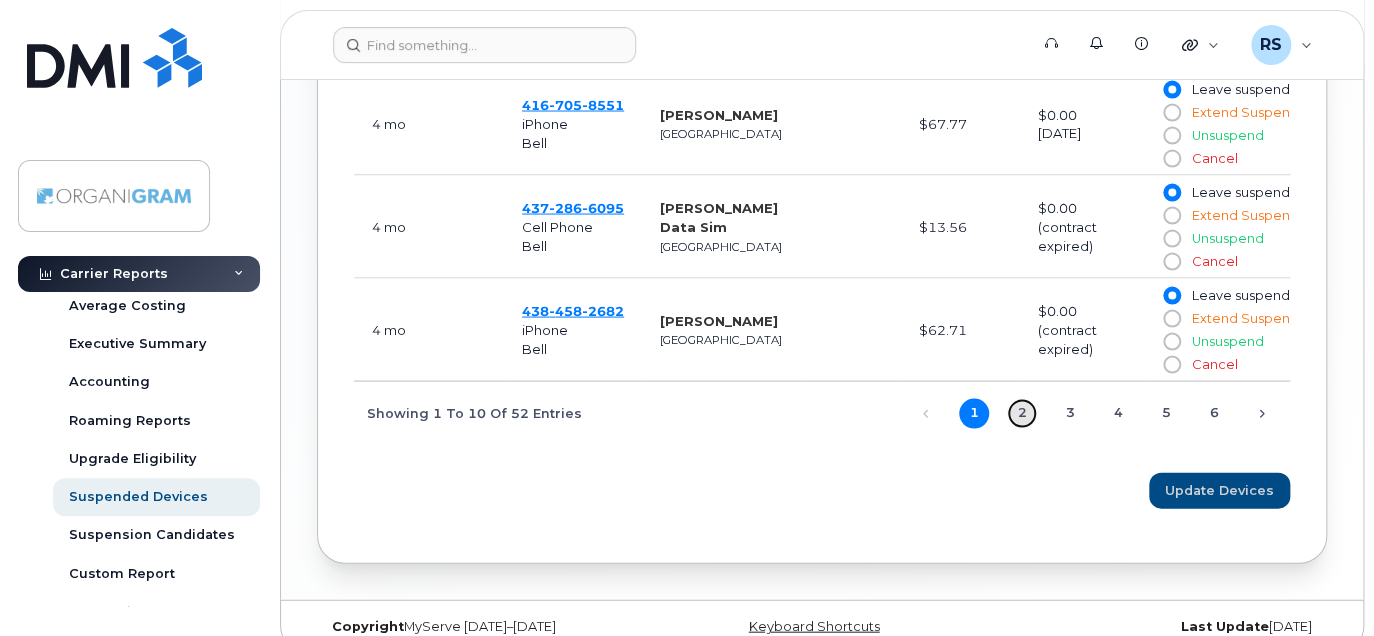 click on "2" 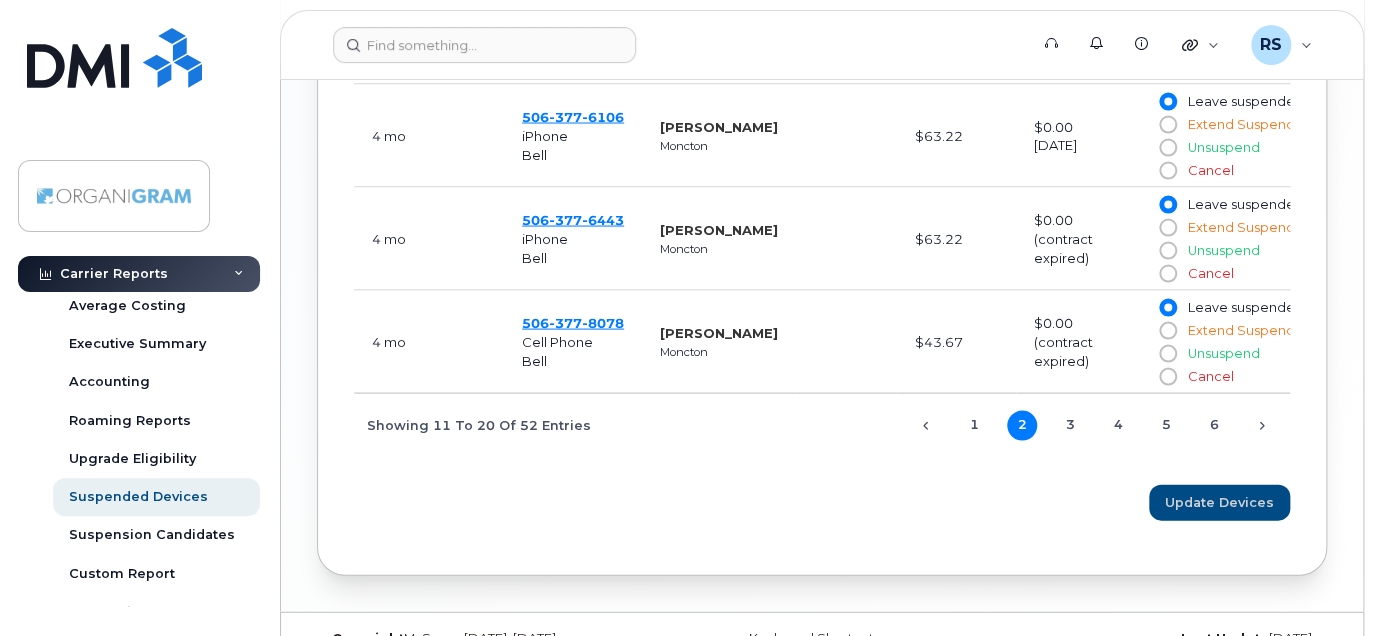 scroll, scrollTop: 1679, scrollLeft: 0, axis: vertical 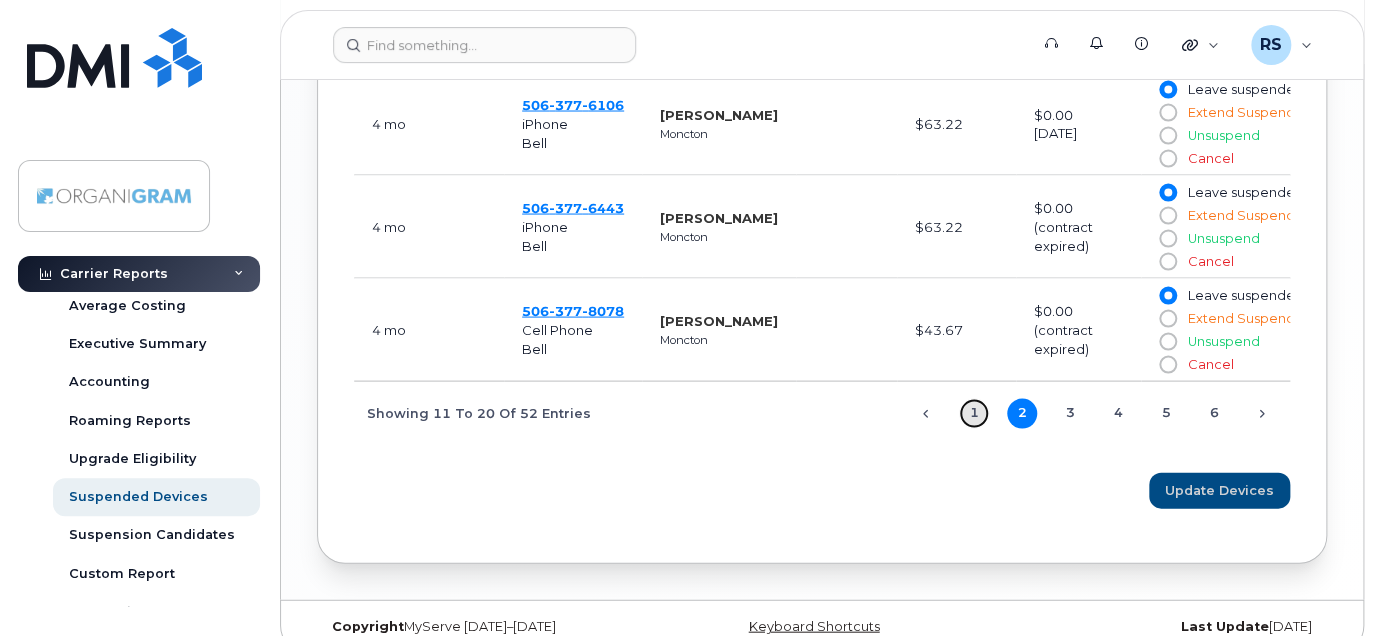 click on "1" 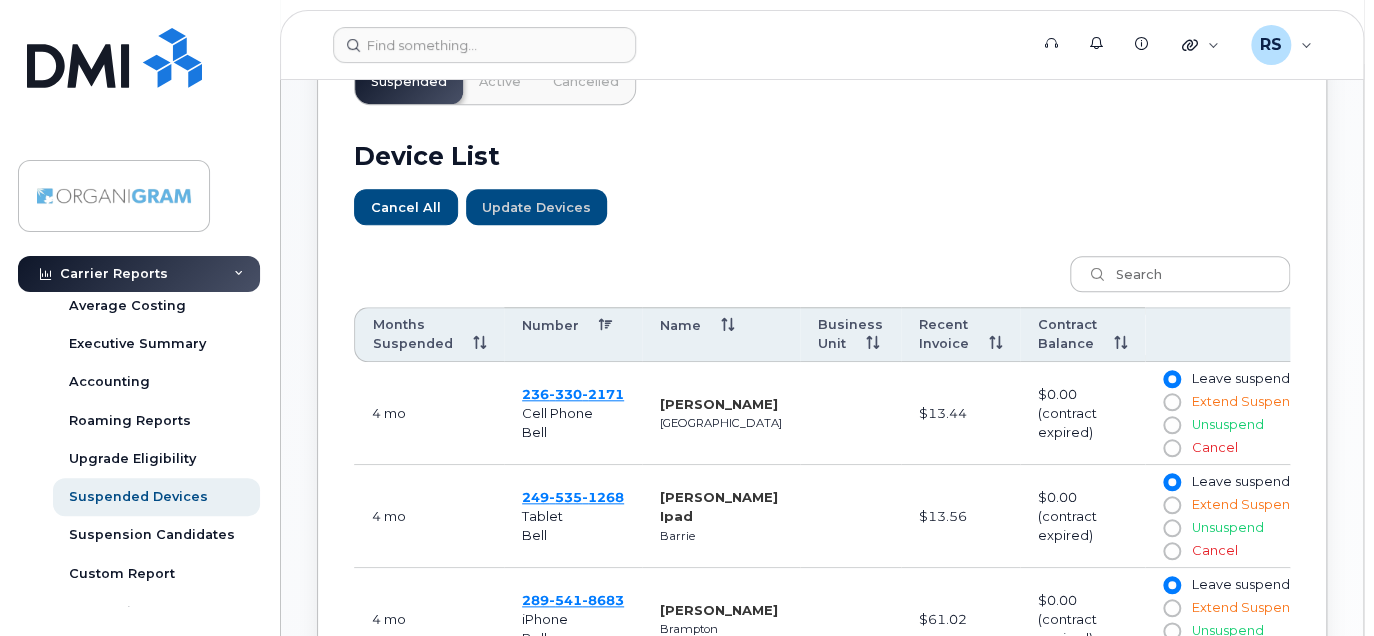 scroll, scrollTop: 779, scrollLeft: 0, axis: vertical 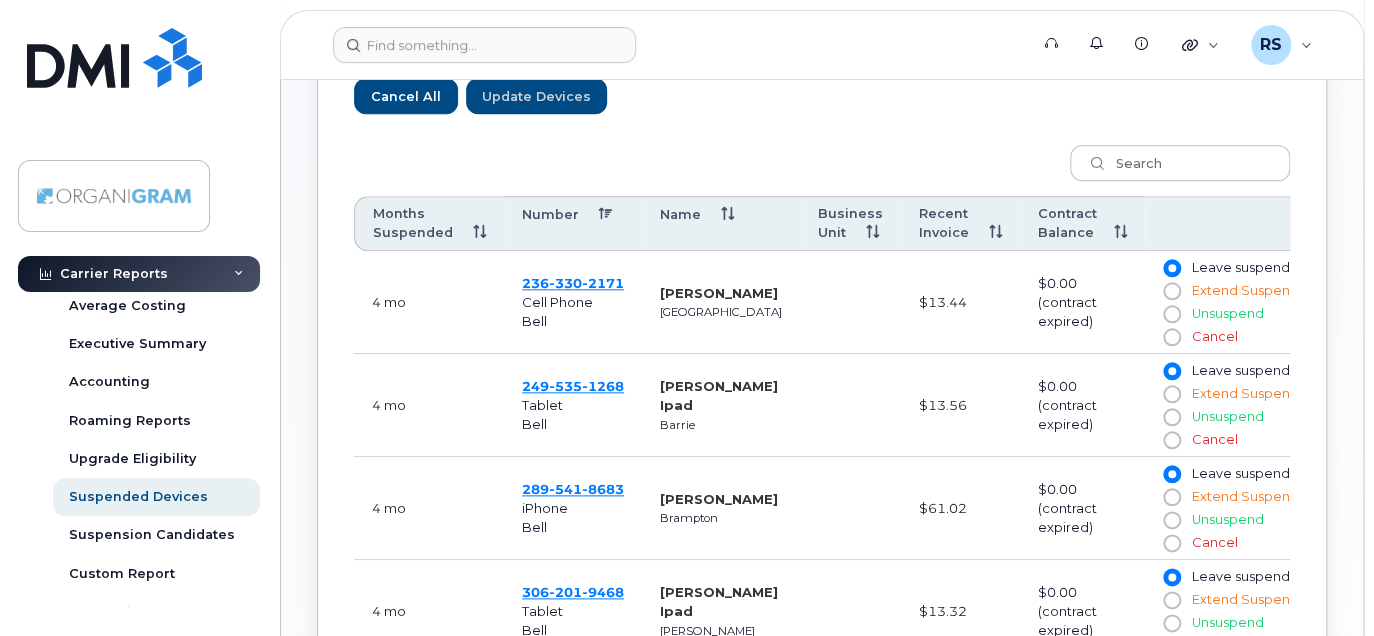 click on "Number" 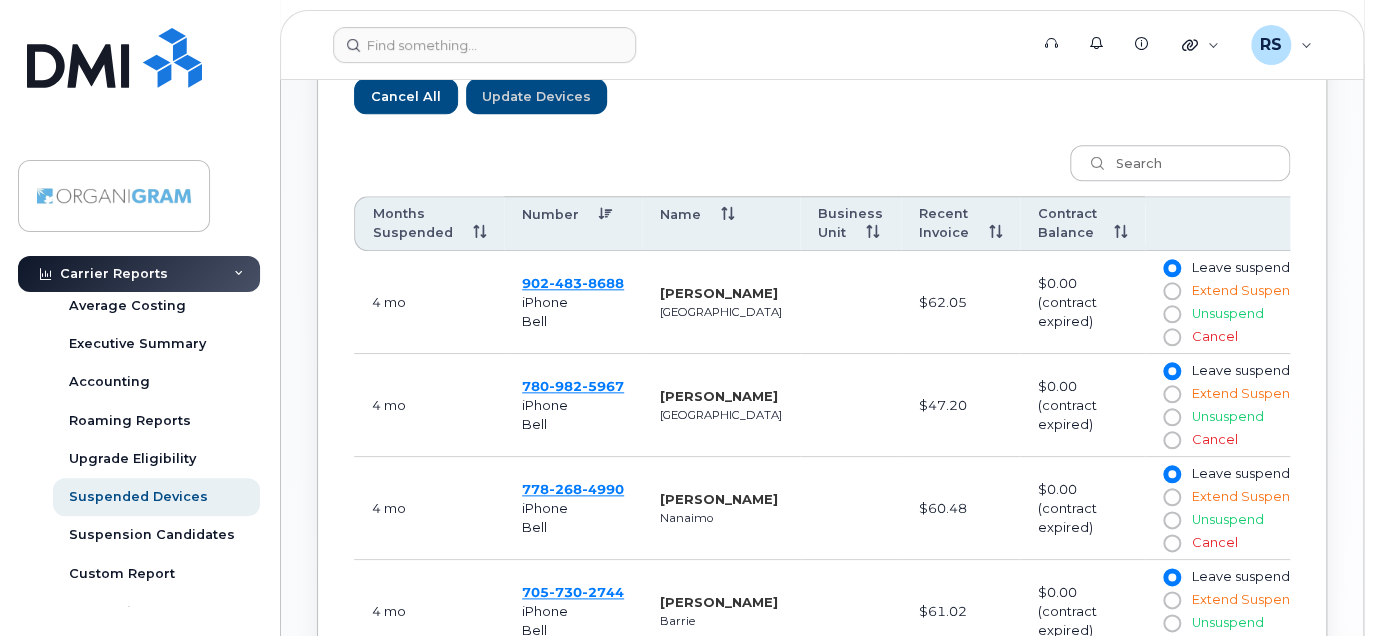 click on "Number" 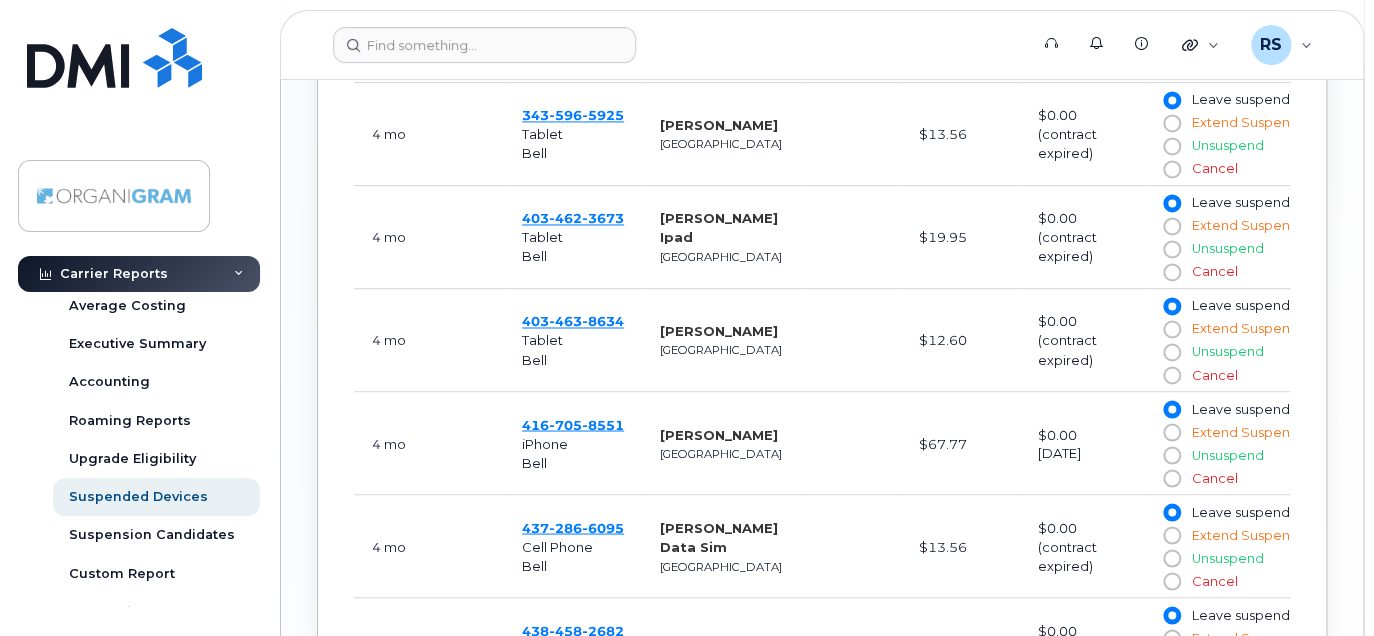 scroll, scrollTop: 1404, scrollLeft: 0, axis: vertical 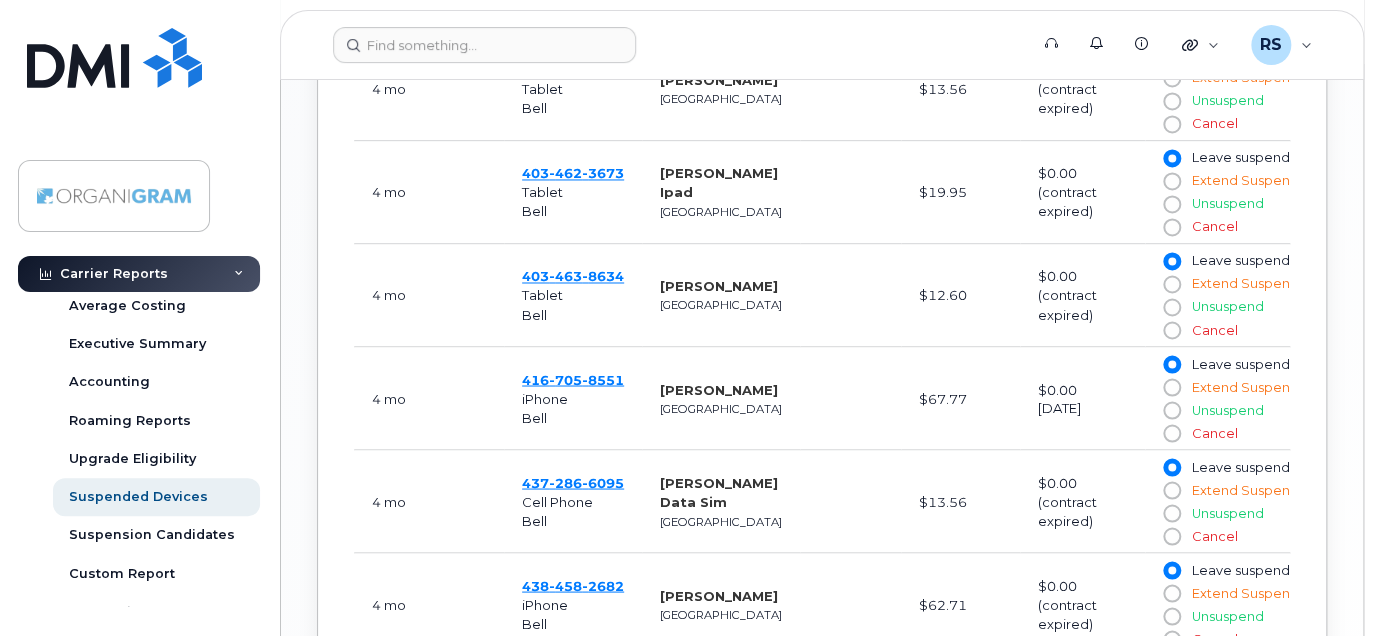 click on "Support   Alerts   Knowledge Base Quicklinks Suspend / Cancel Device Change SIM Card Enable Call Forwarding Reset VM Password Add Roaming Package Add Device Transfer Line In RS Ramzi Saba Wireless Admin English Français  Sign out Dashboard Carrier Reports Monthly Billing Data Daily Data Pooling Data Behavior Average Costing Executive Summary Accounting Roaming Reports Upgrade Eligibility Suspended Devices Suspension Candidates Custom Report Cost Variance Inventory Mobility Devices Data Conflicts Spare Hardware Import Business Reporting Service Ticket Reporting In Month Reporting Data Usage Data Pooling Data Blocks Activity Travel Requests Activity Log Device Status Updates Transfer Of Responsibility Requests Rate Plan Monitor Background Jobs Suspended Devices -  June 2025 Export to Excel June 2025   Device Overview 52 Suspended Devices 52 more than last month Zoom Out 10 -20 -10 0 10 20 30 40 50 60 70 L Jul 24 Sep 24 Nov 24 Jan 2025 Mar 25 May 25 Jul 25 Sep 25 Suspended Devices 100% Aug 24 2 236" 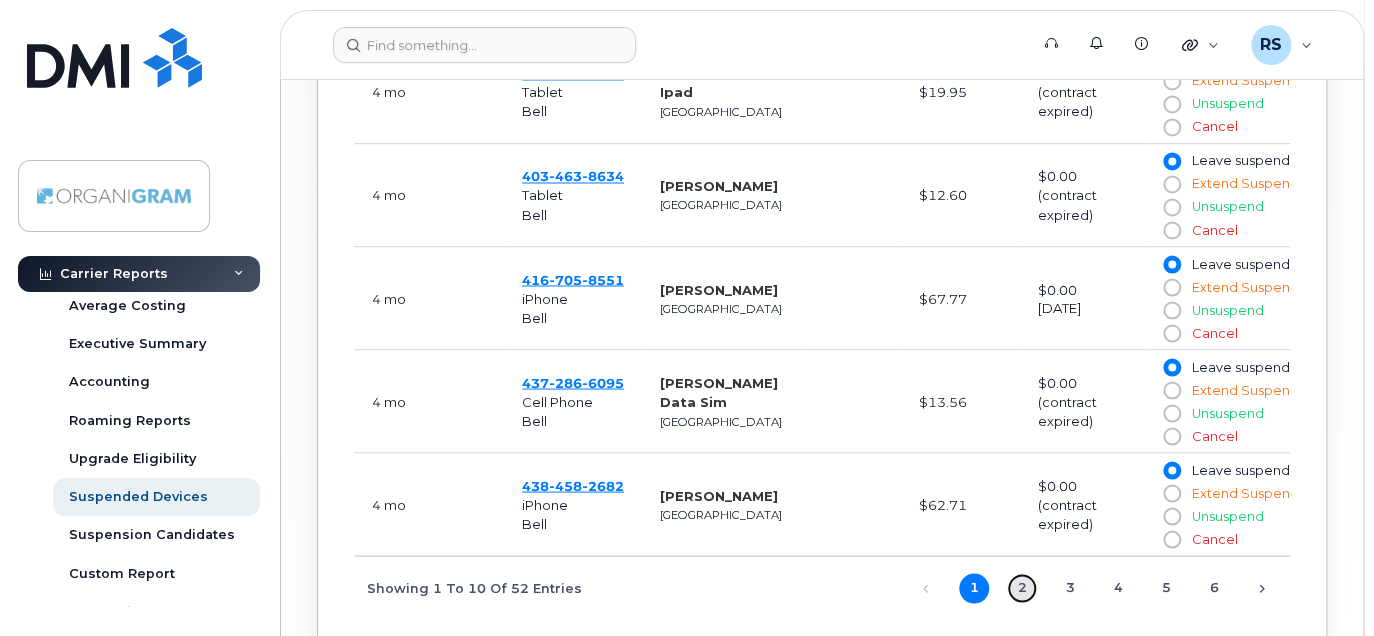 click on "2" 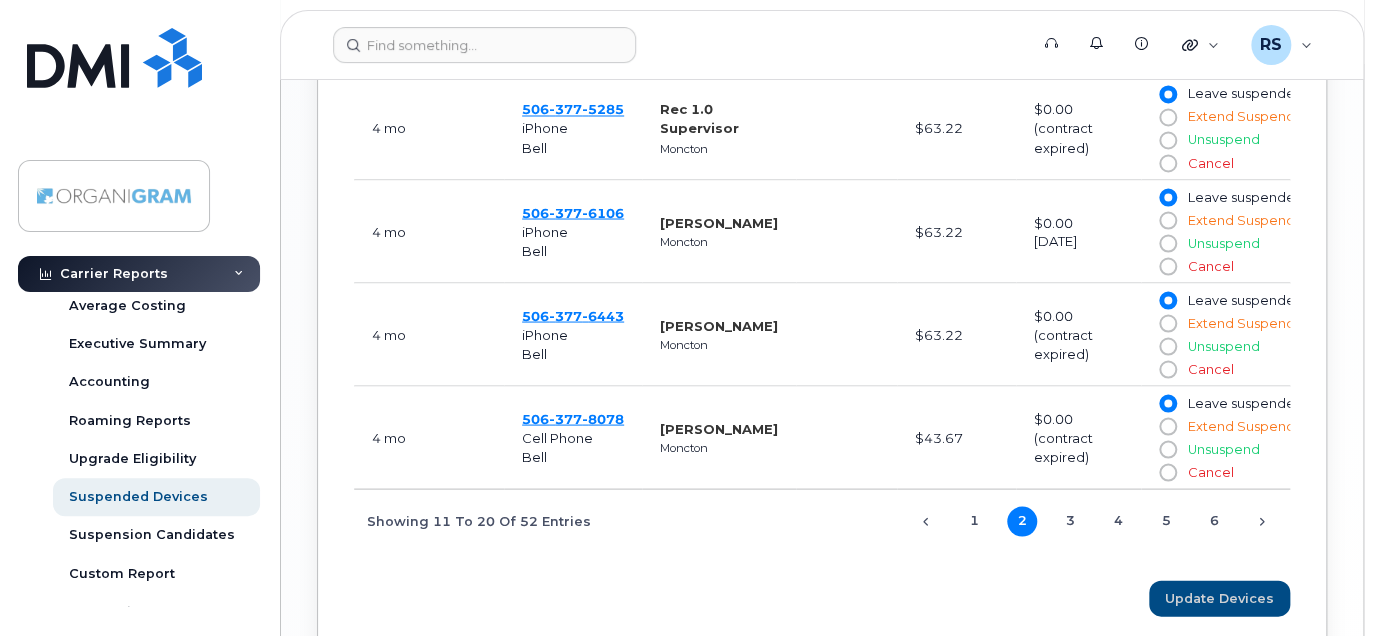 scroll, scrollTop: 1604, scrollLeft: 0, axis: vertical 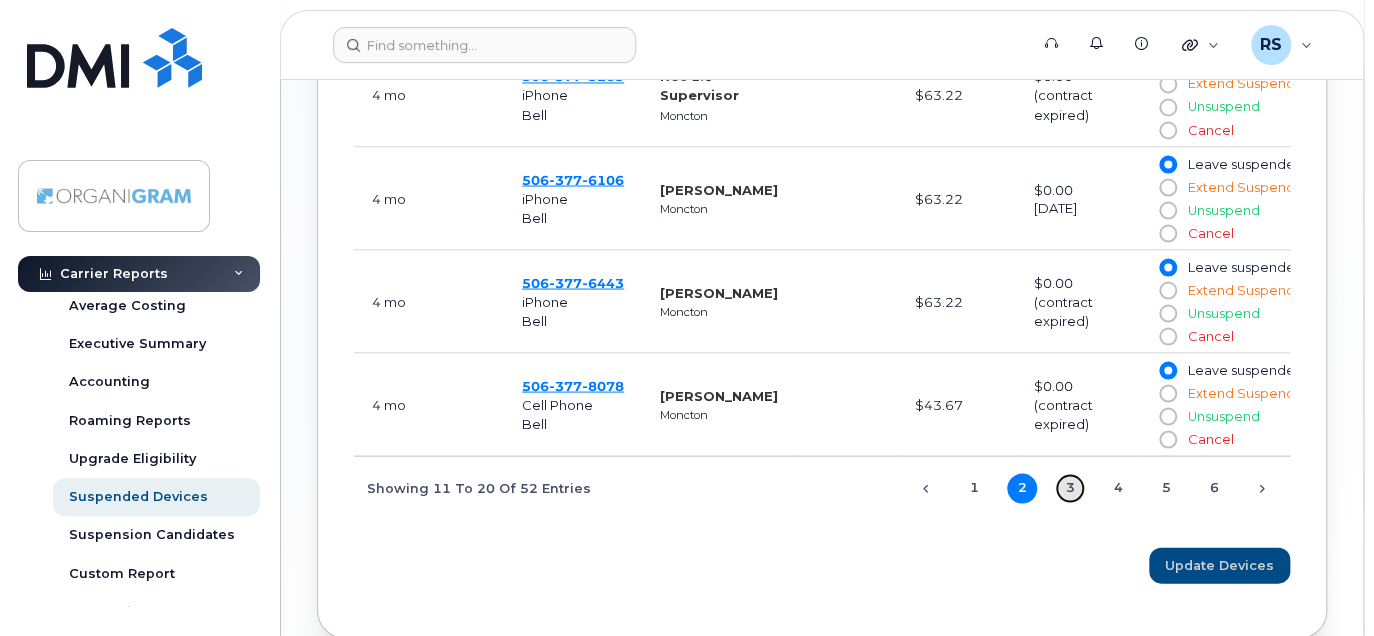 click on "3" 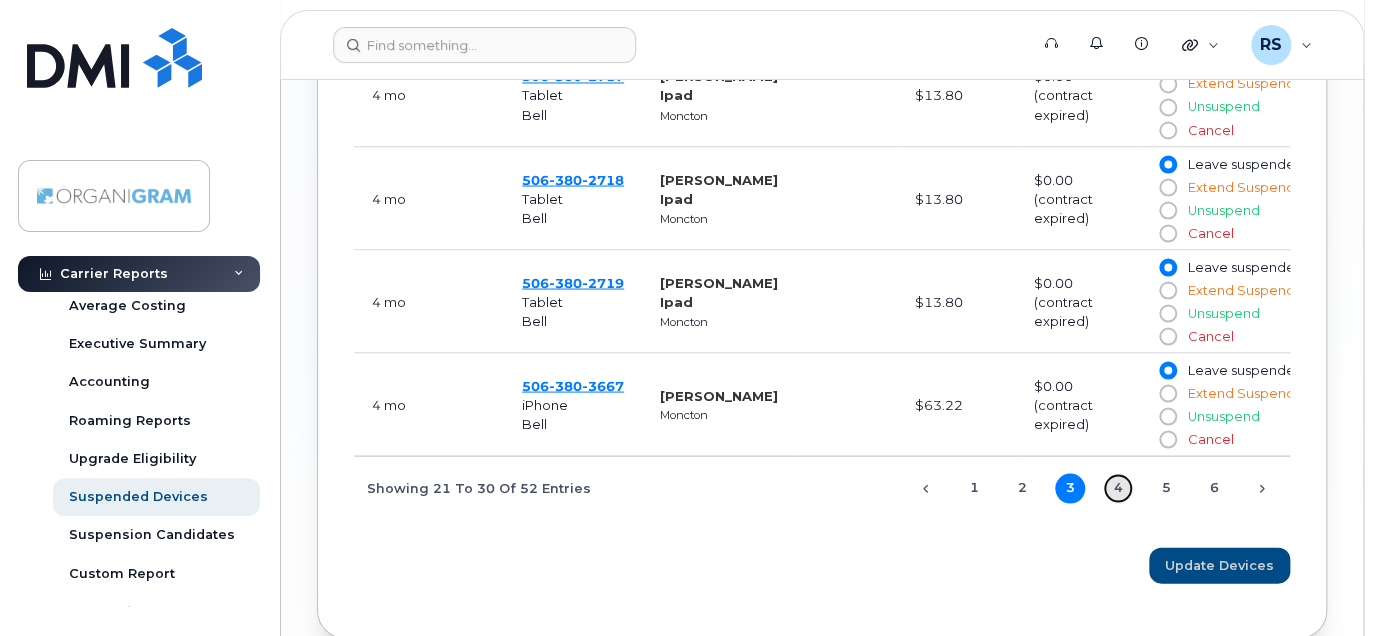 click on "4" 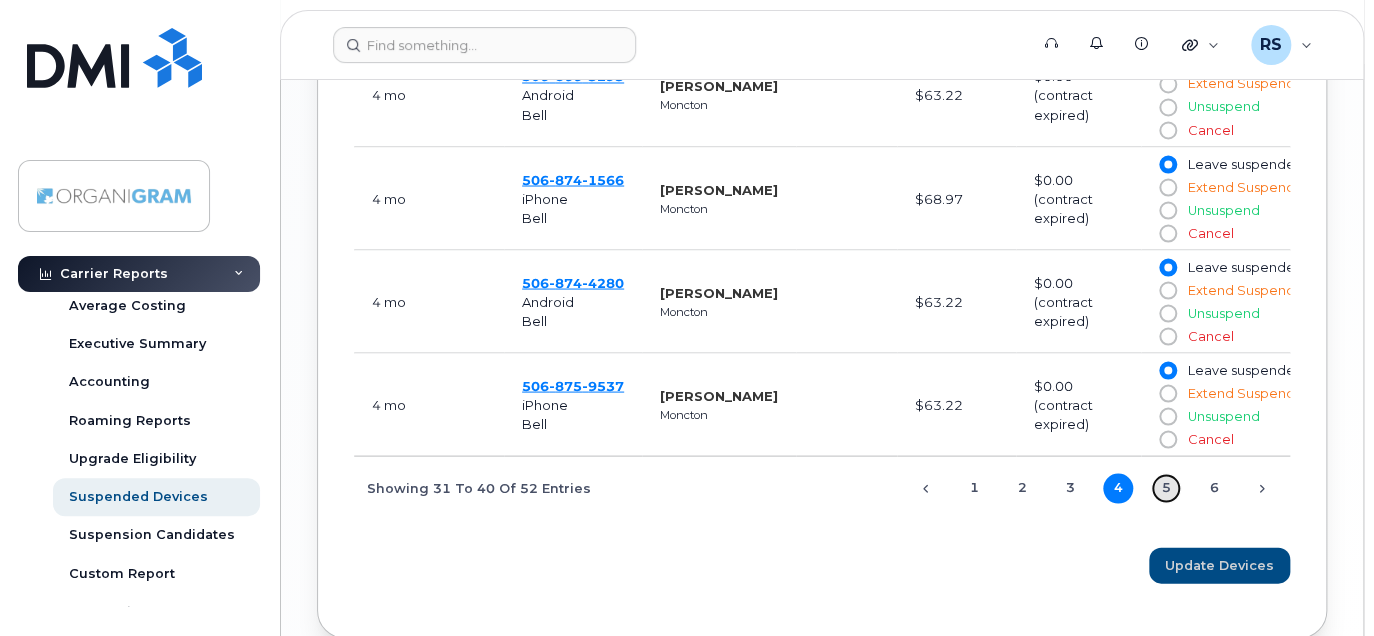 click on "5" 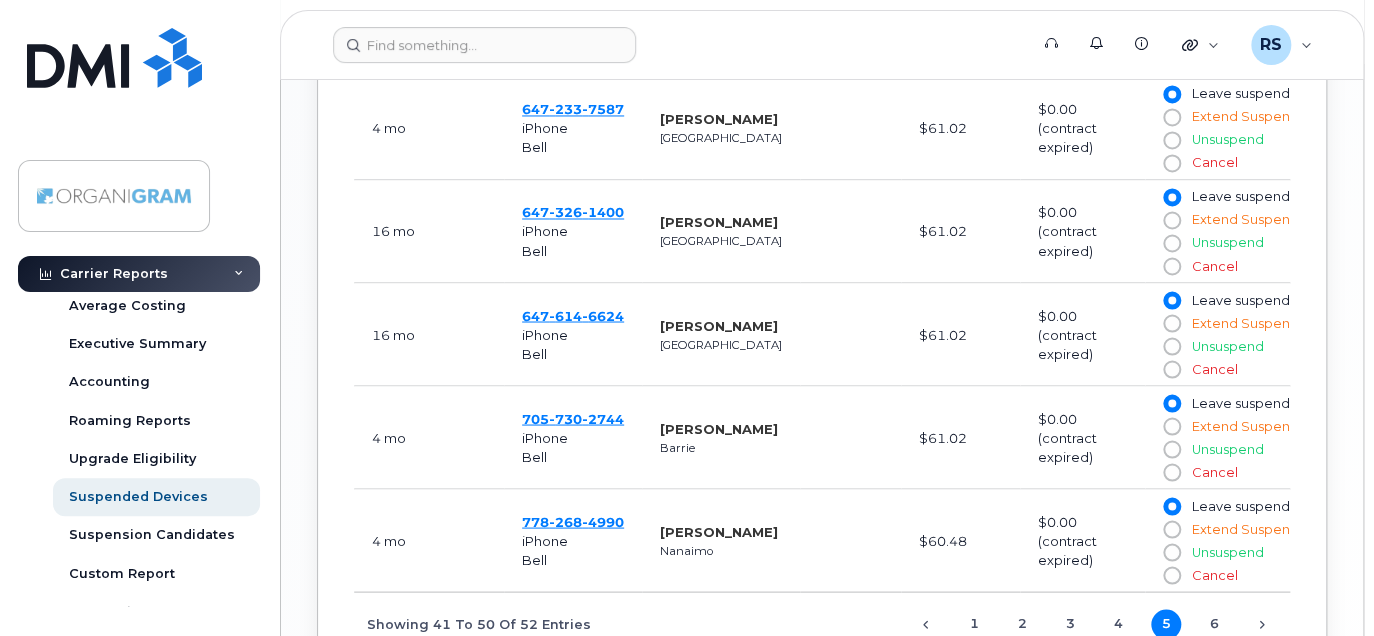 scroll, scrollTop: 1504, scrollLeft: 0, axis: vertical 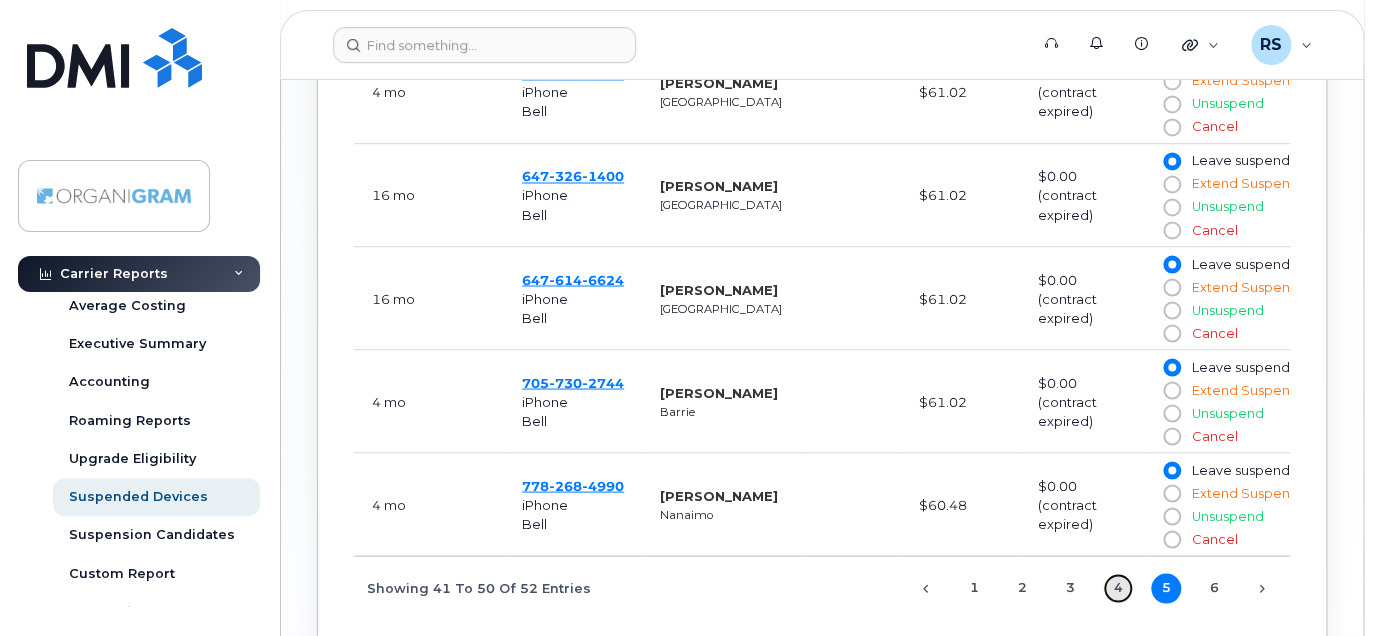 click on "4" 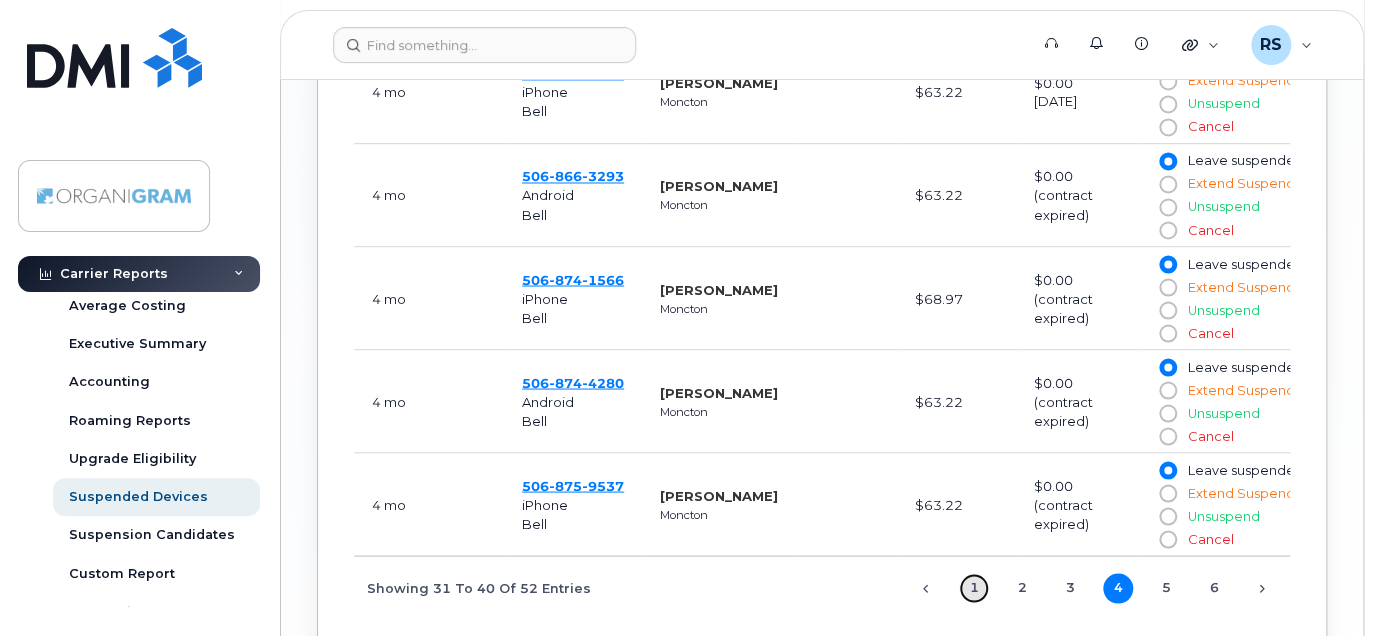 click on "1" 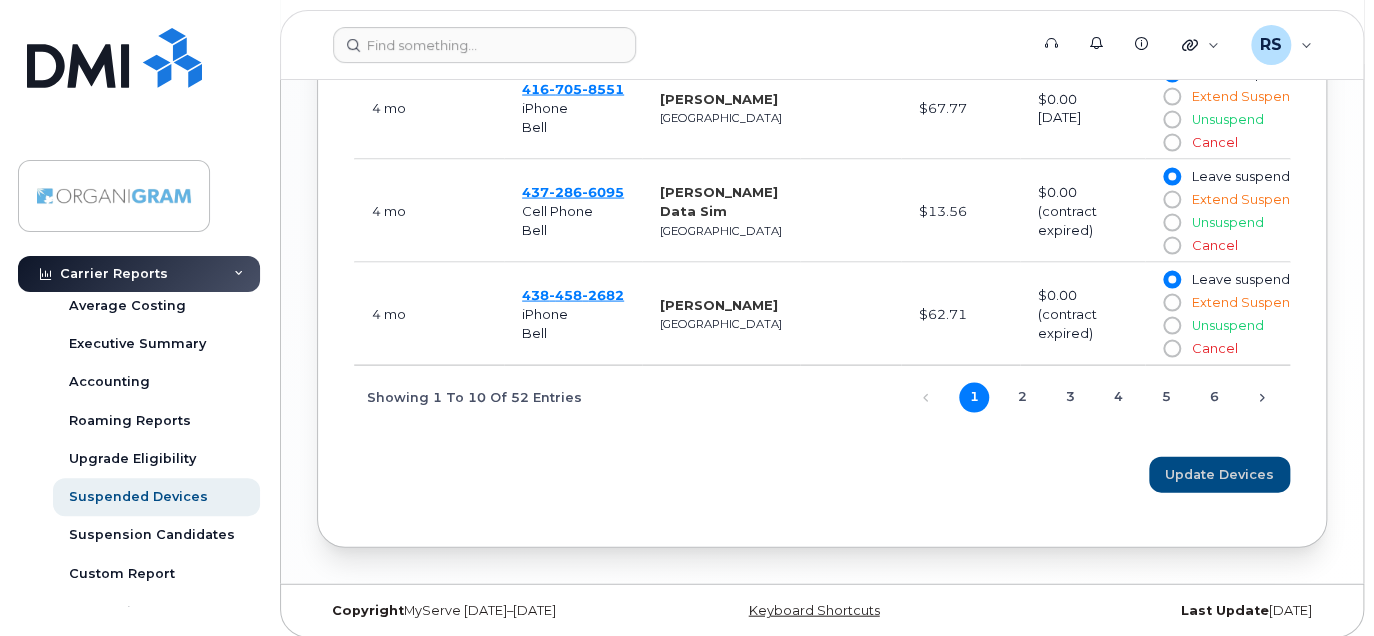 scroll, scrollTop: 1704, scrollLeft: 0, axis: vertical 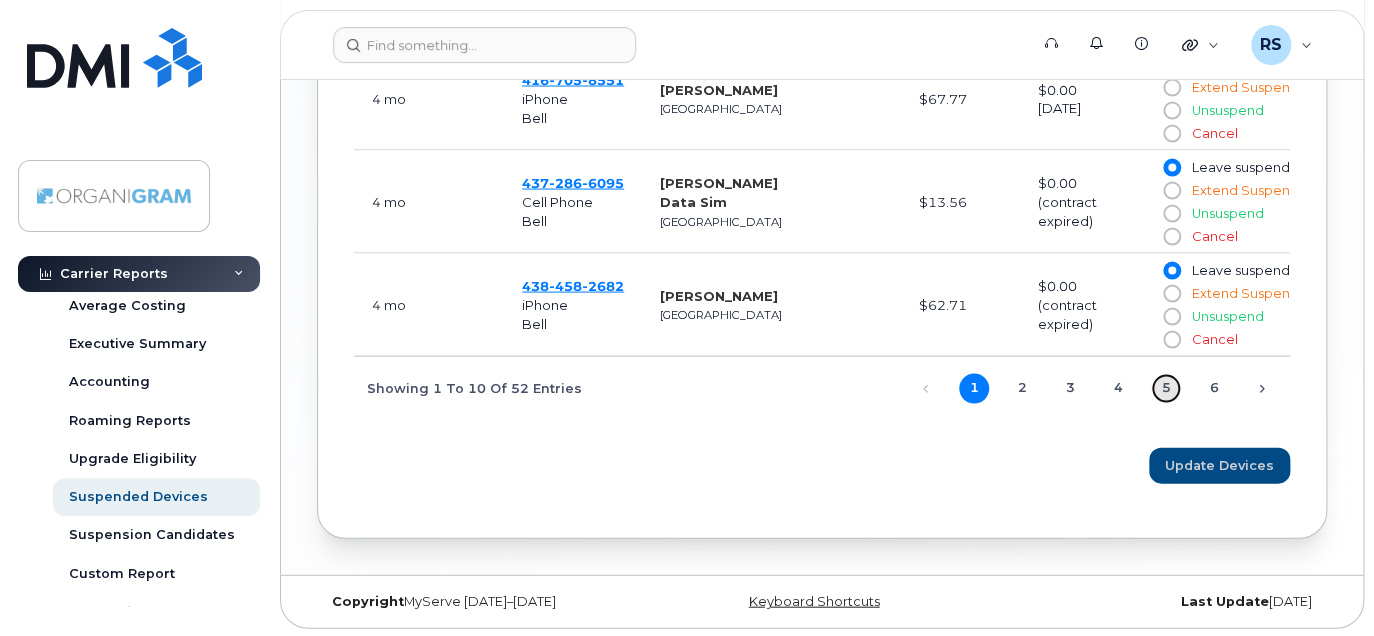 click on "5" 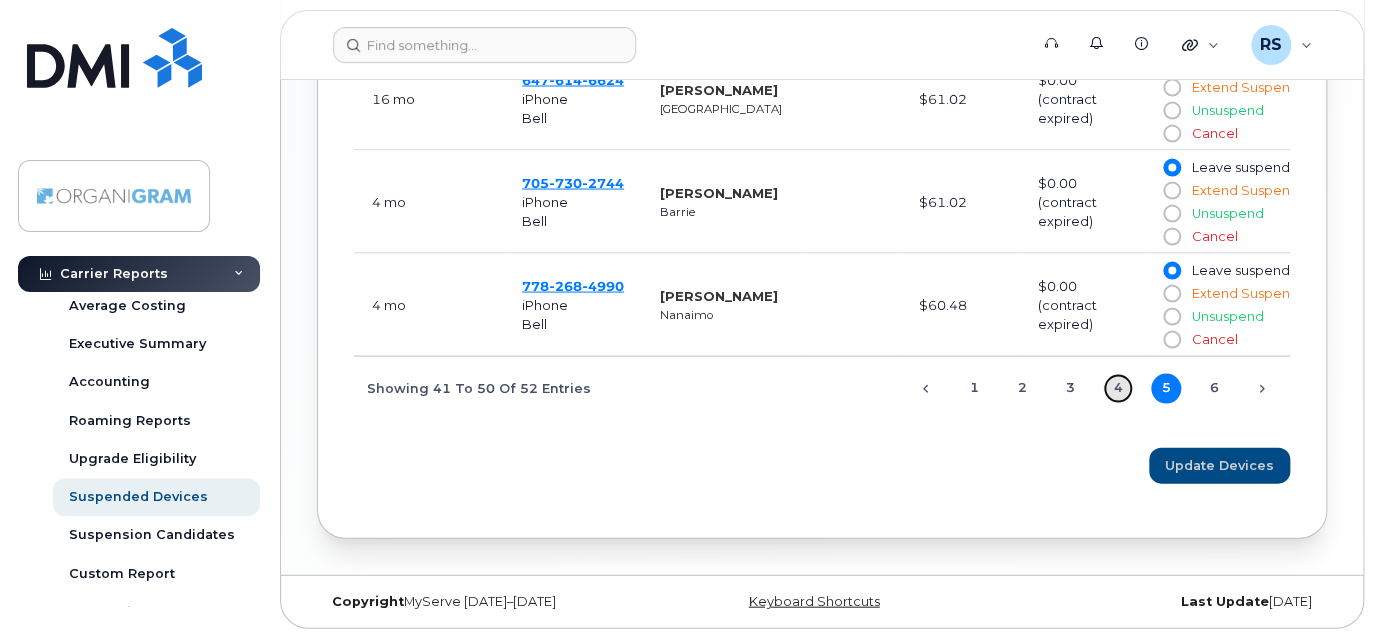 click on "4" 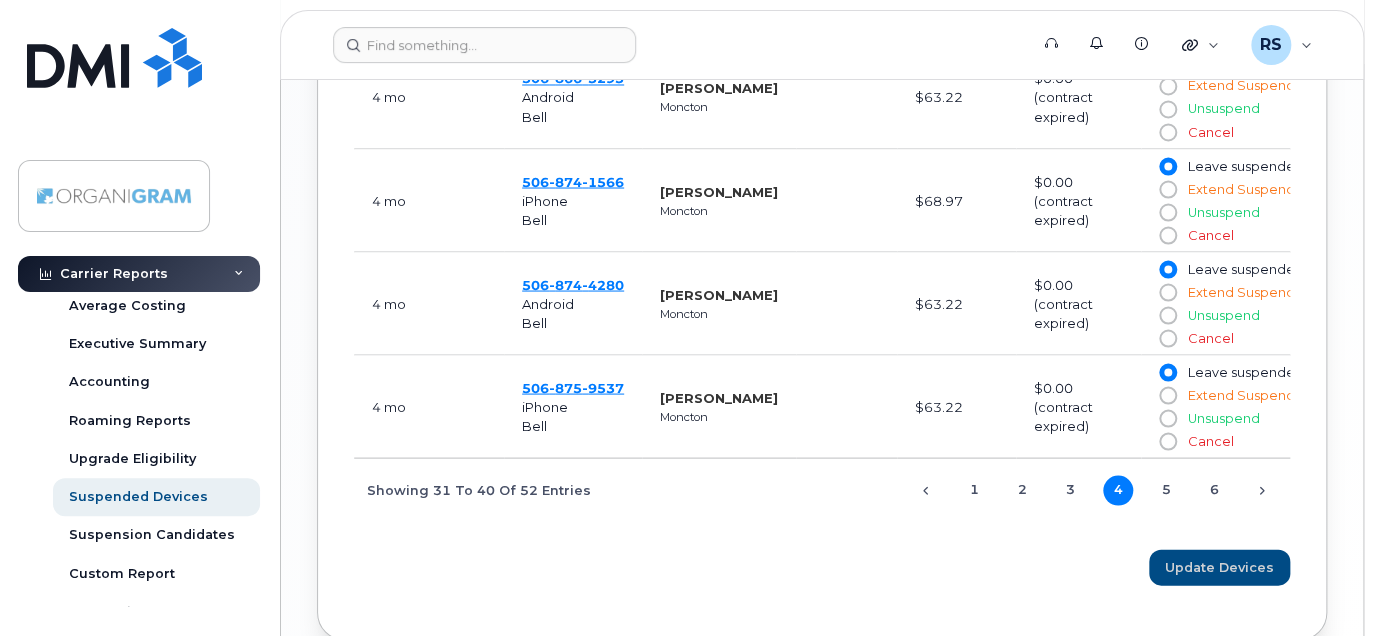 scroll, scrollTop: 1604, scrollLeft: 0, axis: vertical 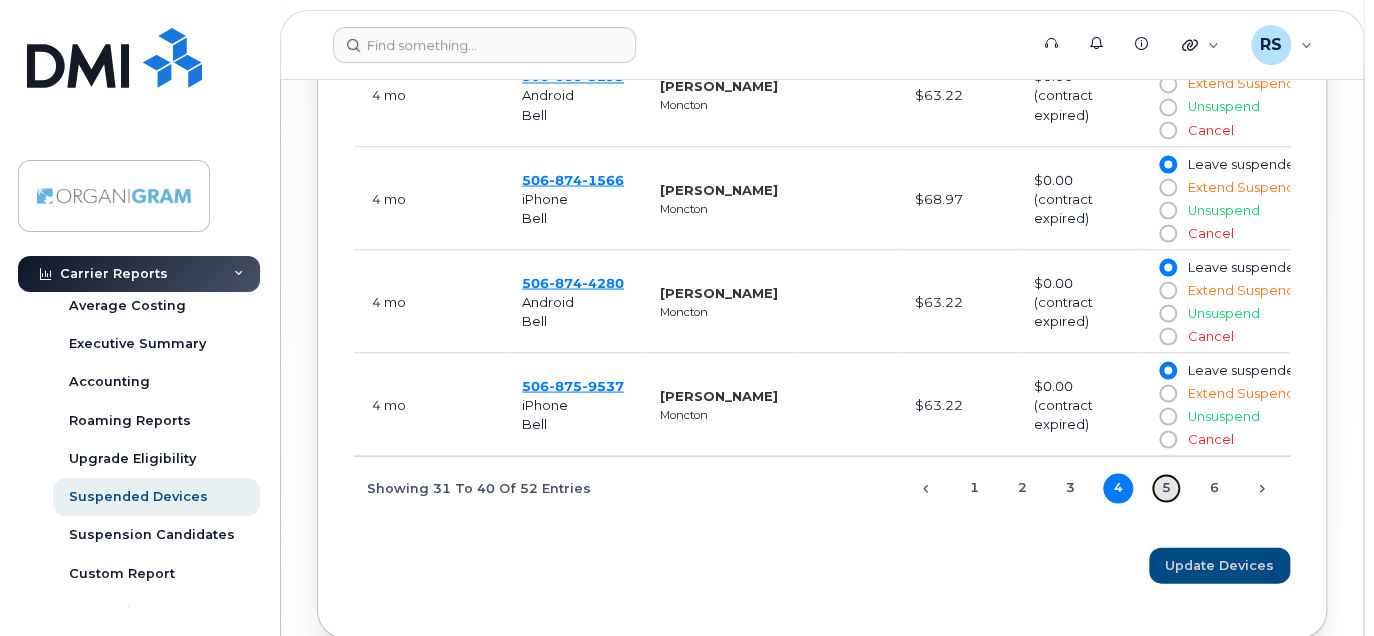 click on "5" 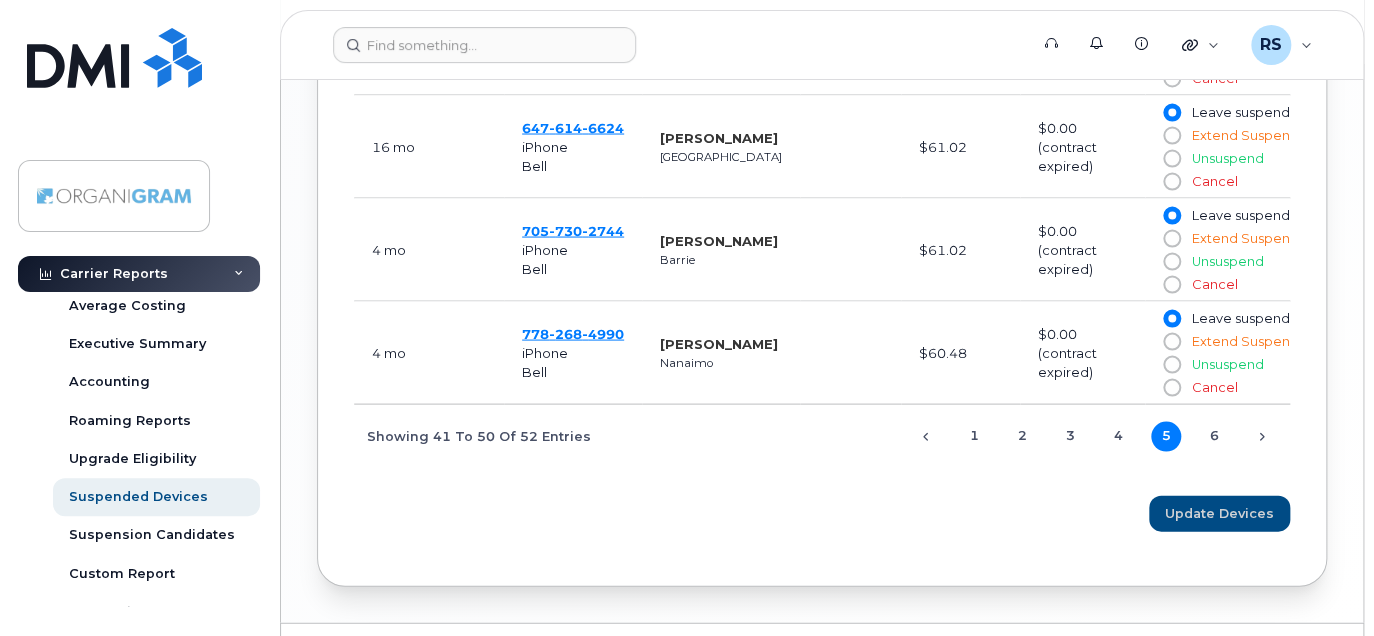 scroll, scrollTop: 1704, scrollLeft: 0, axis: vertical 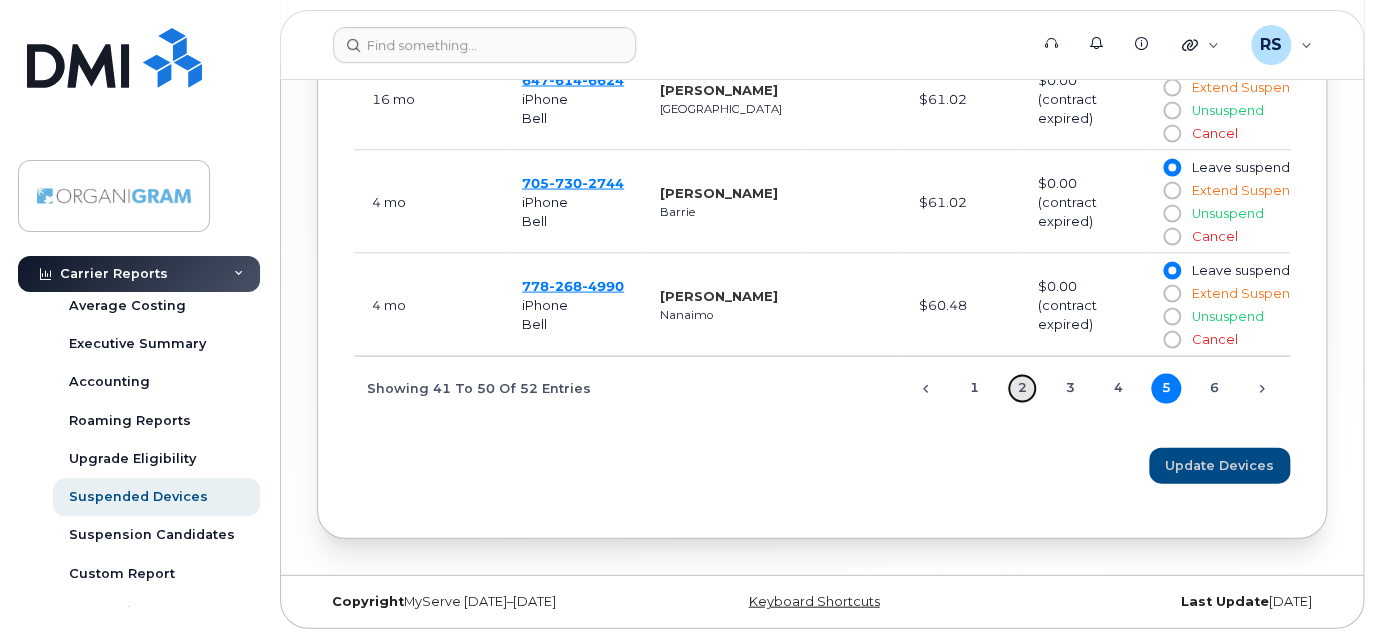 click on "2" 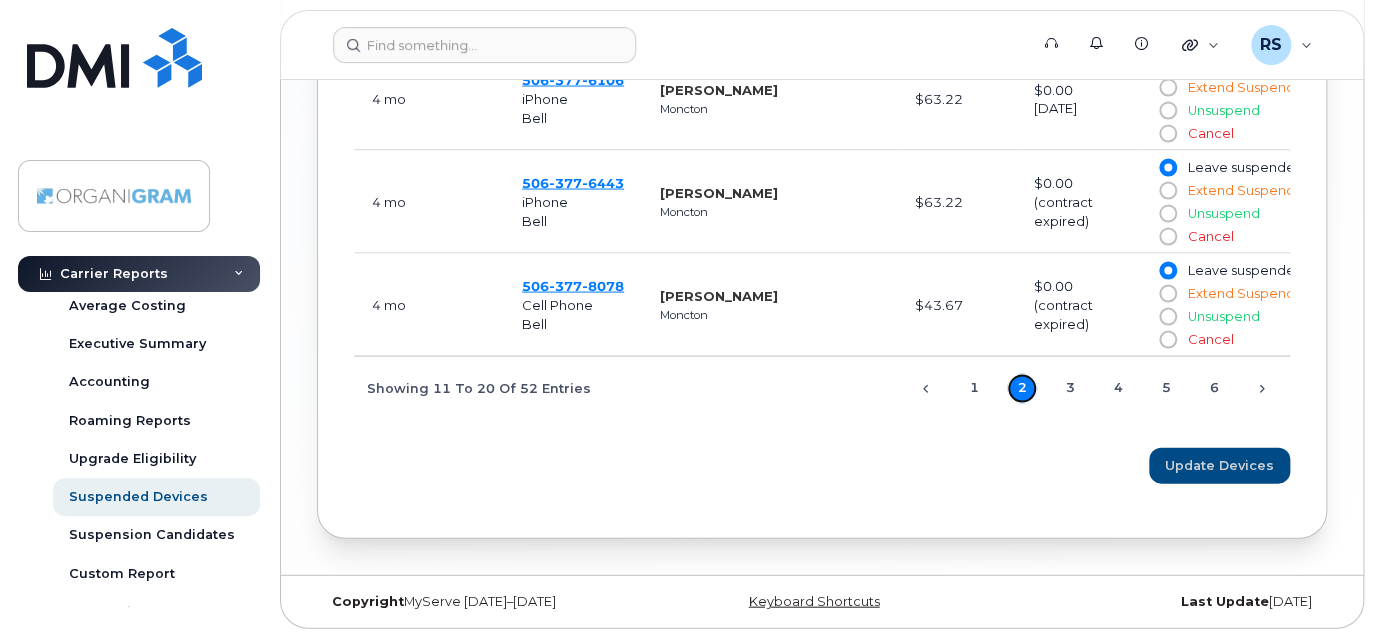 click on "2" 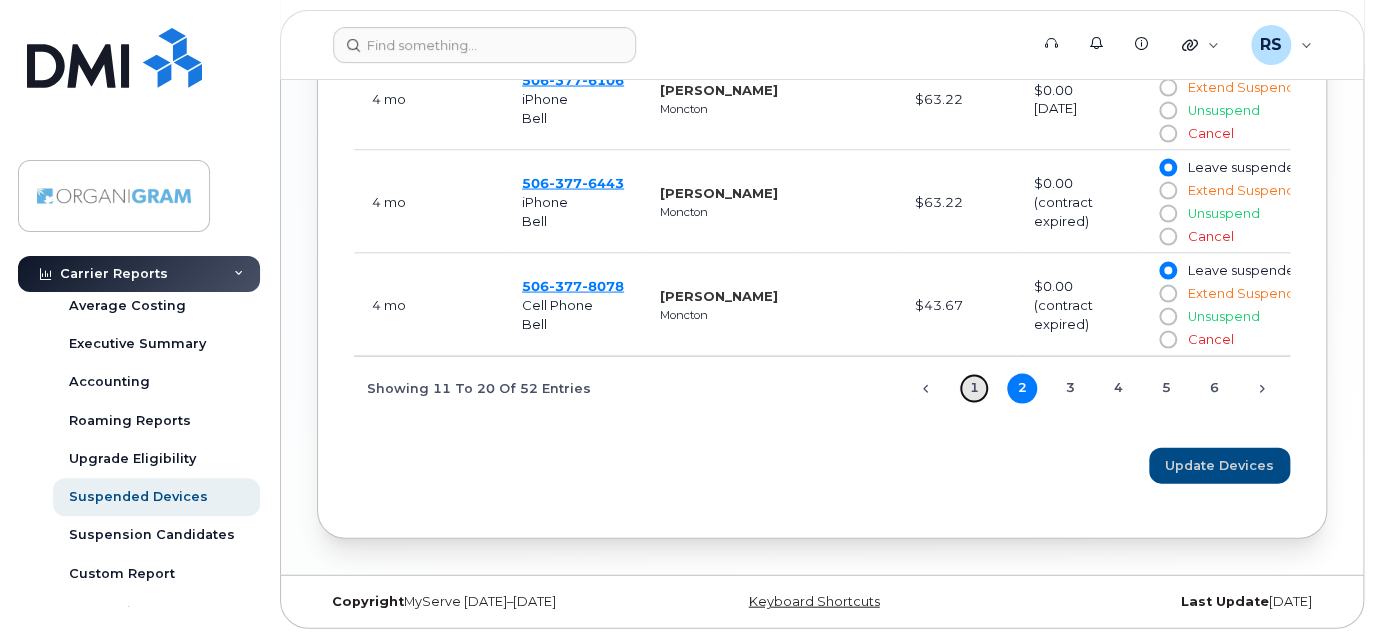 click on "1" 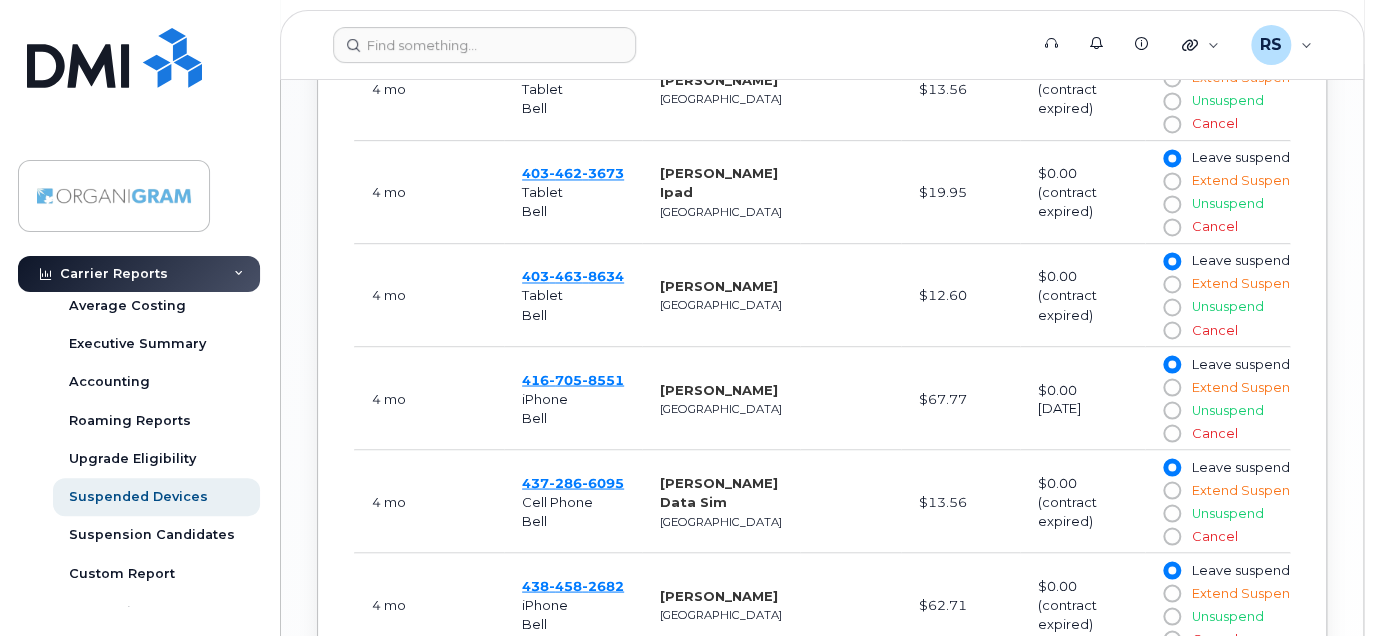 scroll, scrollTop: 1504, scrollLeft: 0, axis: vertical 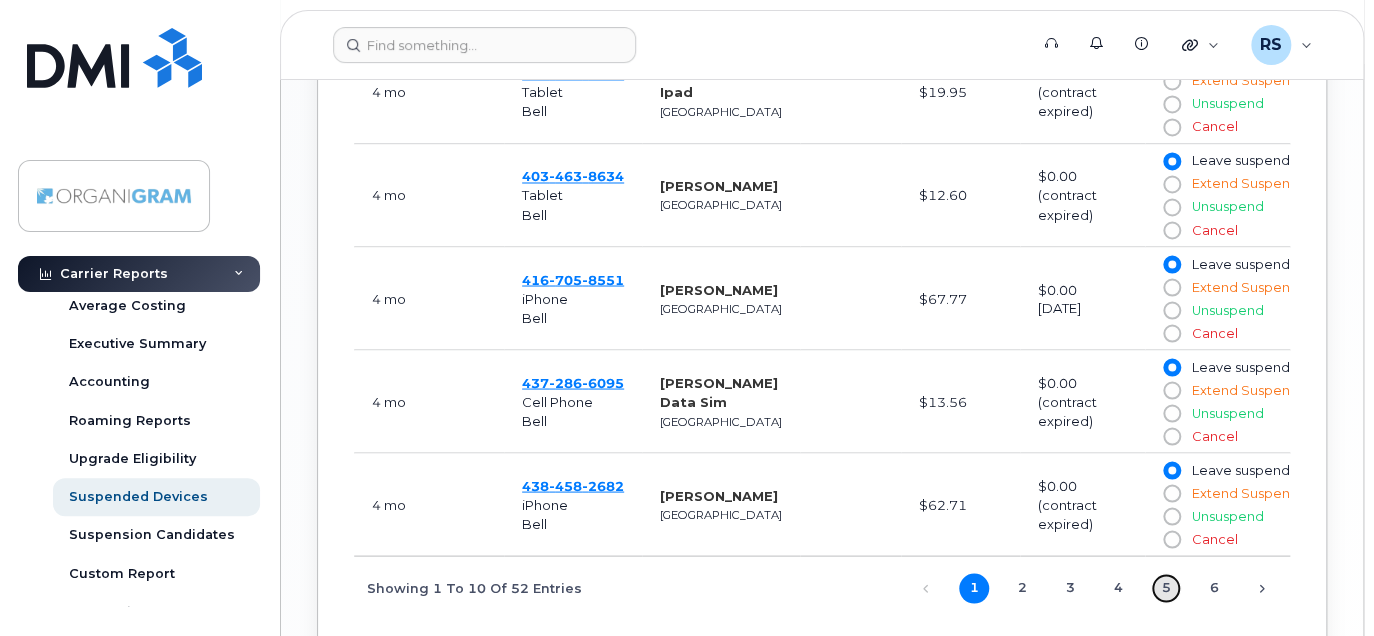 click on "5" 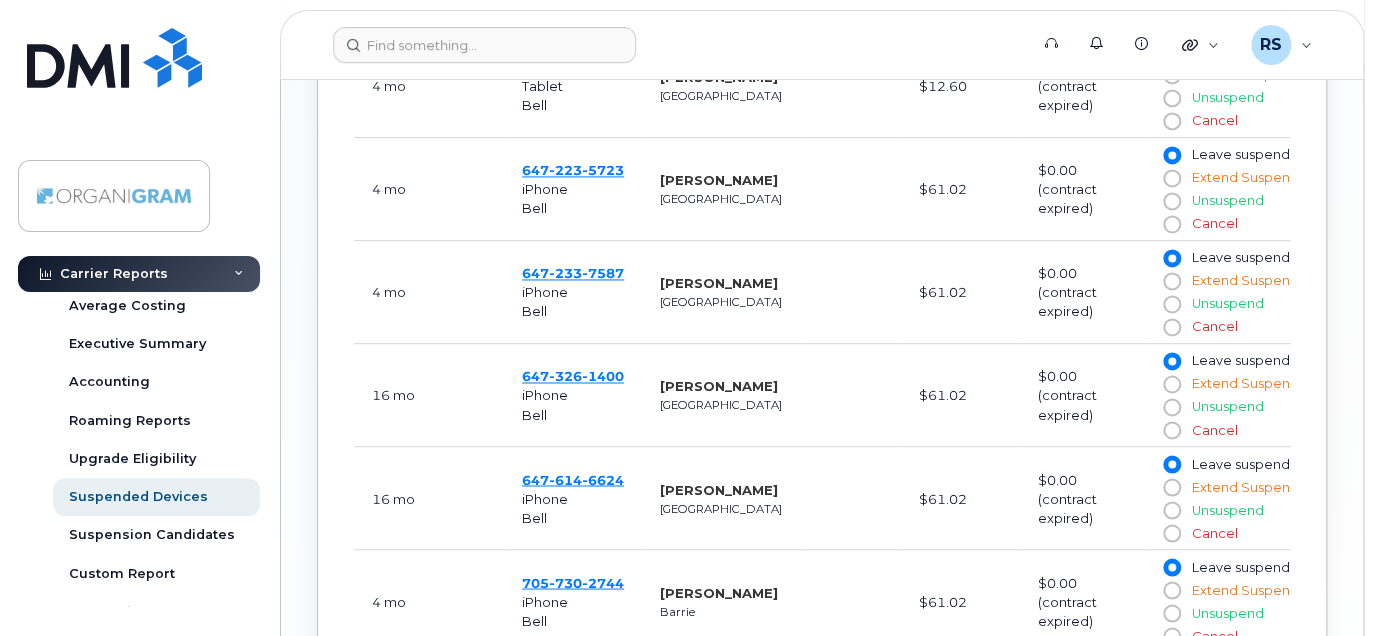 scroll, scrollTop: 1204, scrollLeft: 0, axis: vertical 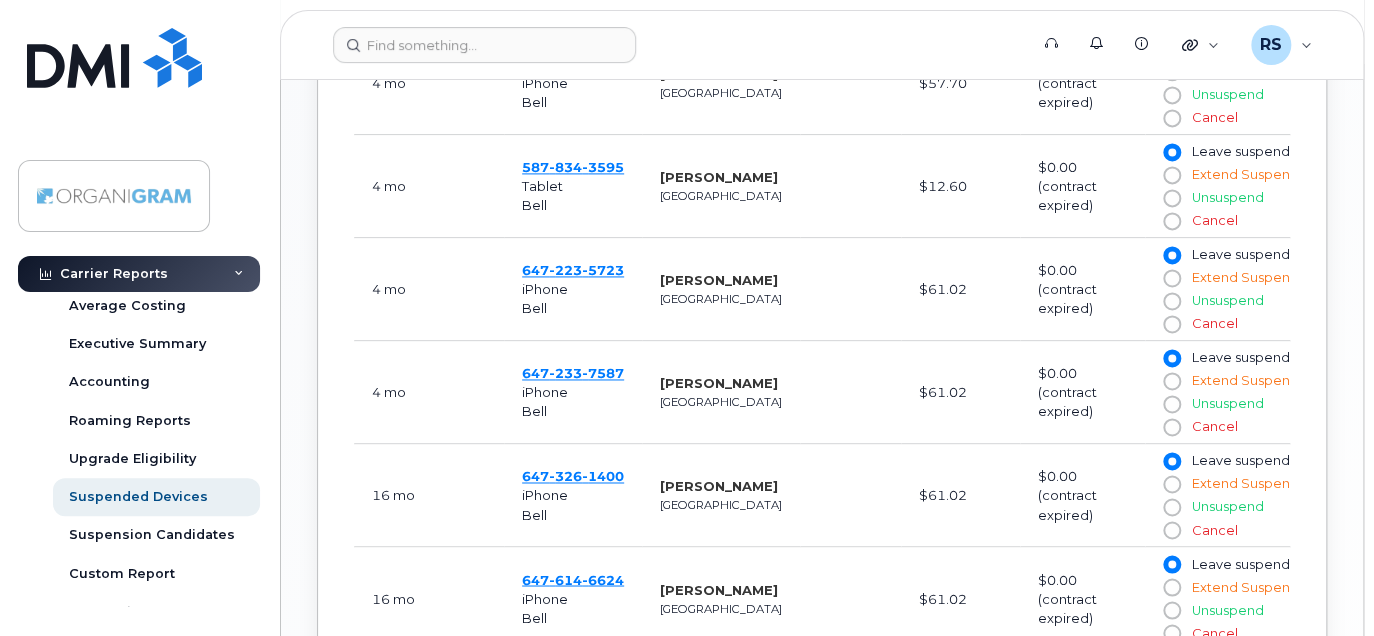 drag, startPoint x: 716, startPoint y: 291, endPoint x: 496, endPoint y: 273, distance: 220.73514 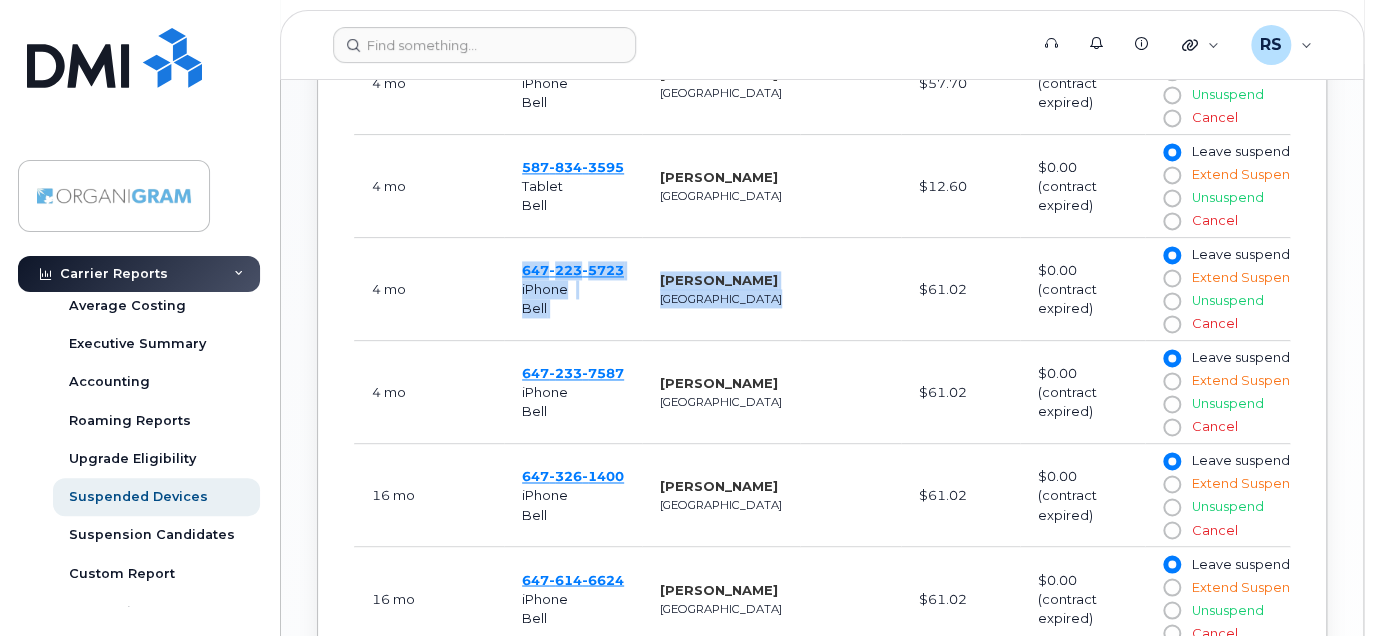 drag, startPoint x: 500, startPoint y: 250, endPoint x: 822, endPoint y: 324, distance: 330.3937 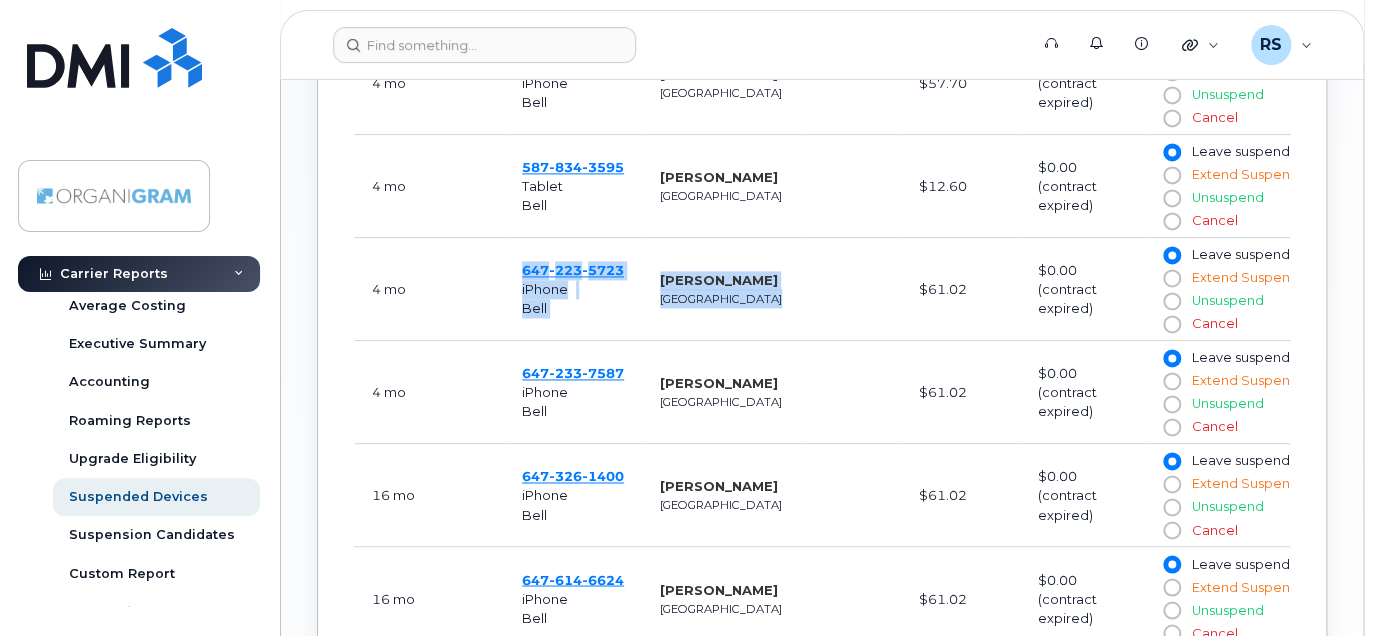 copy on "647 223 5723 iPhone Bell Christine Stocco Toronto" 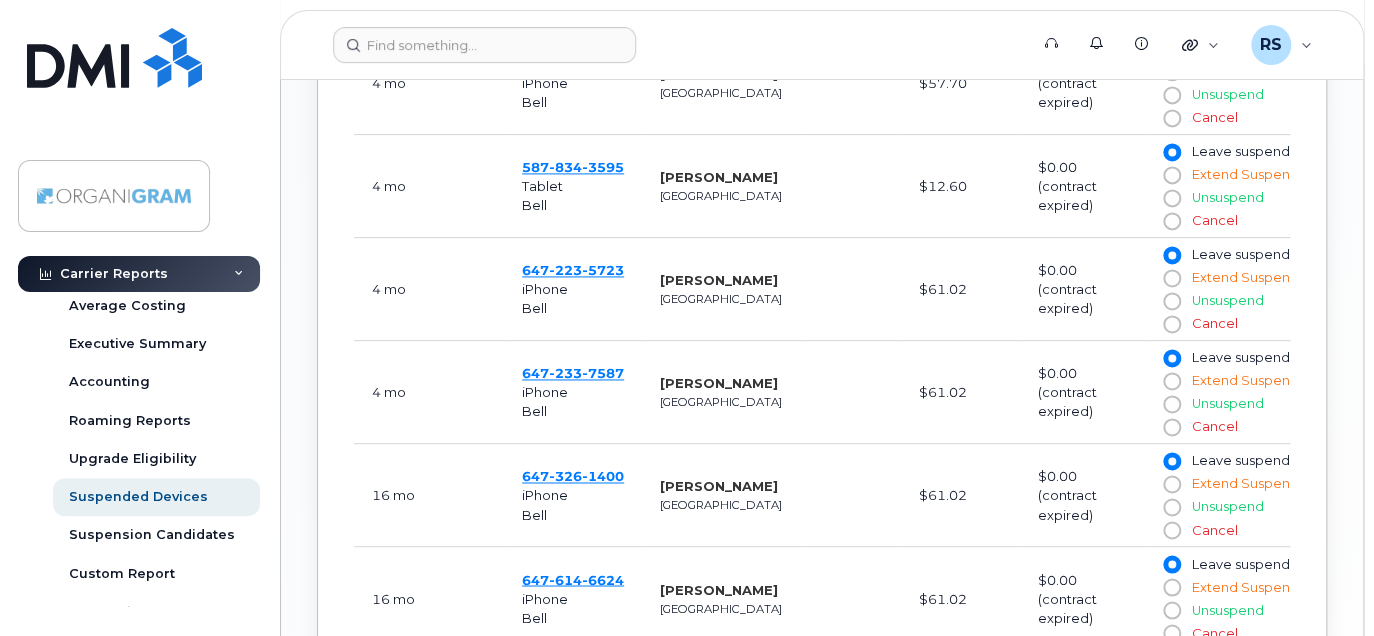 click on "4 mo" 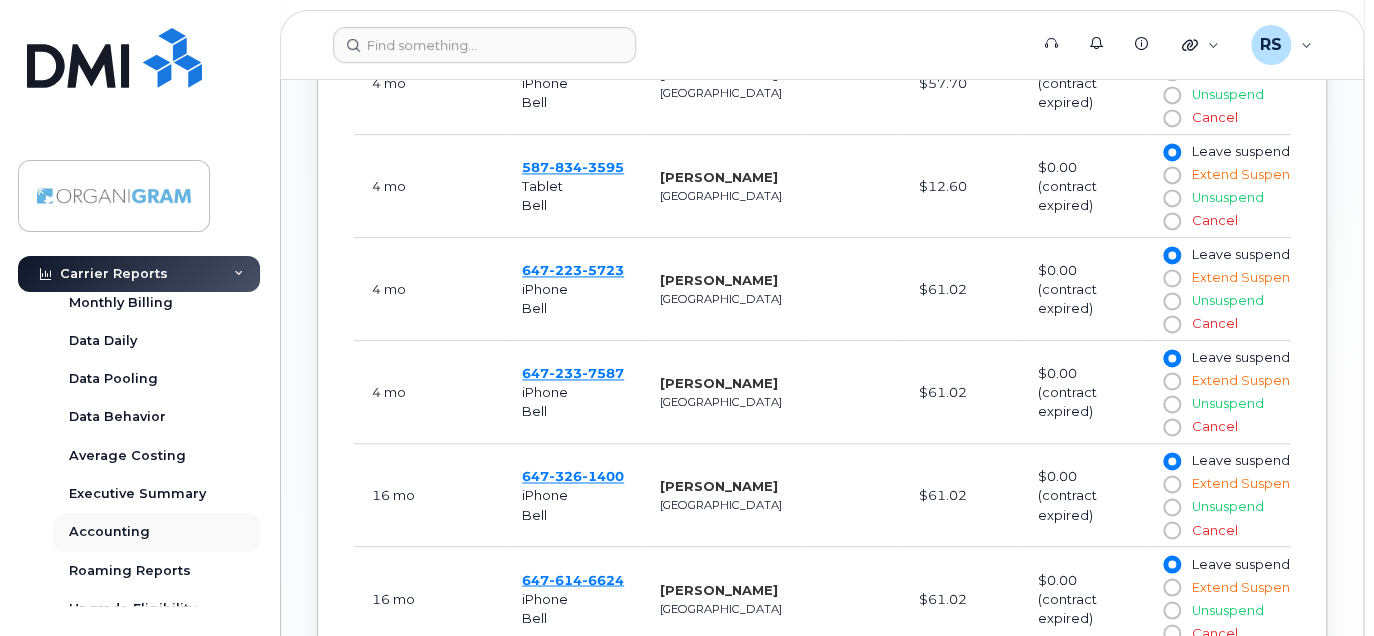 scroll, scrollTop: 0, scrollLeft: 0, axis: both 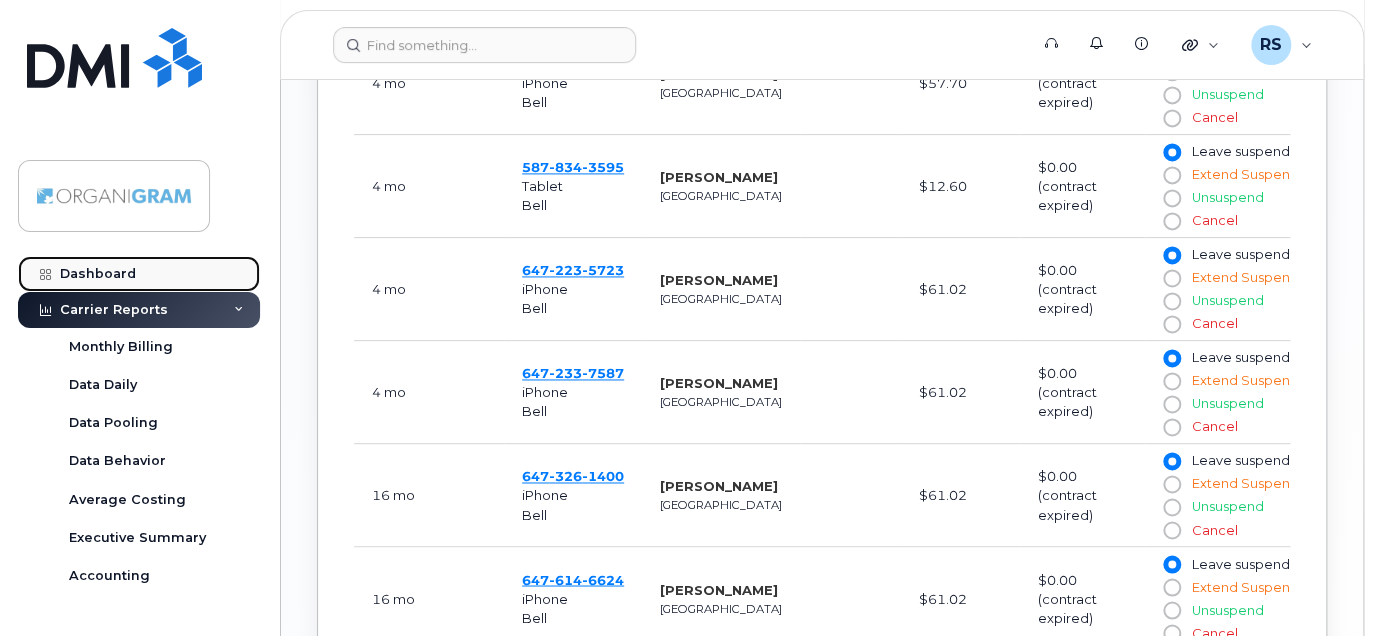click on "Dashboard" 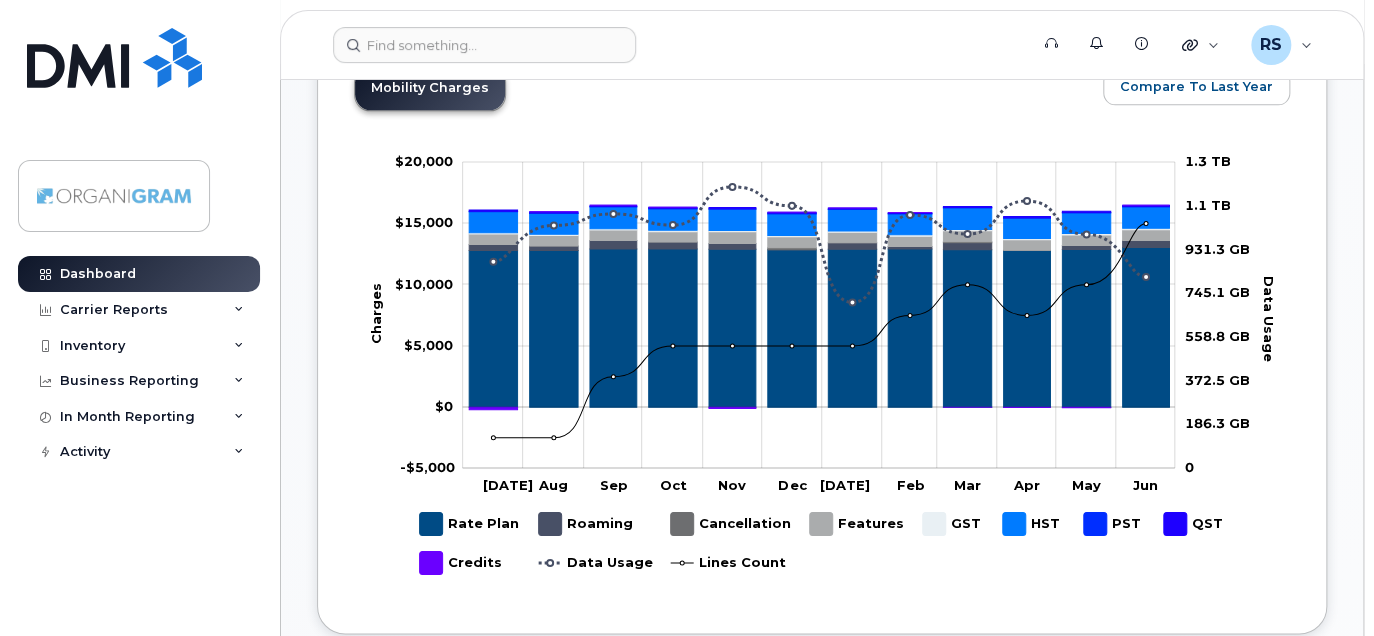scroll, scrollTop: 1100, scrollLeft: 0, axis: vertical 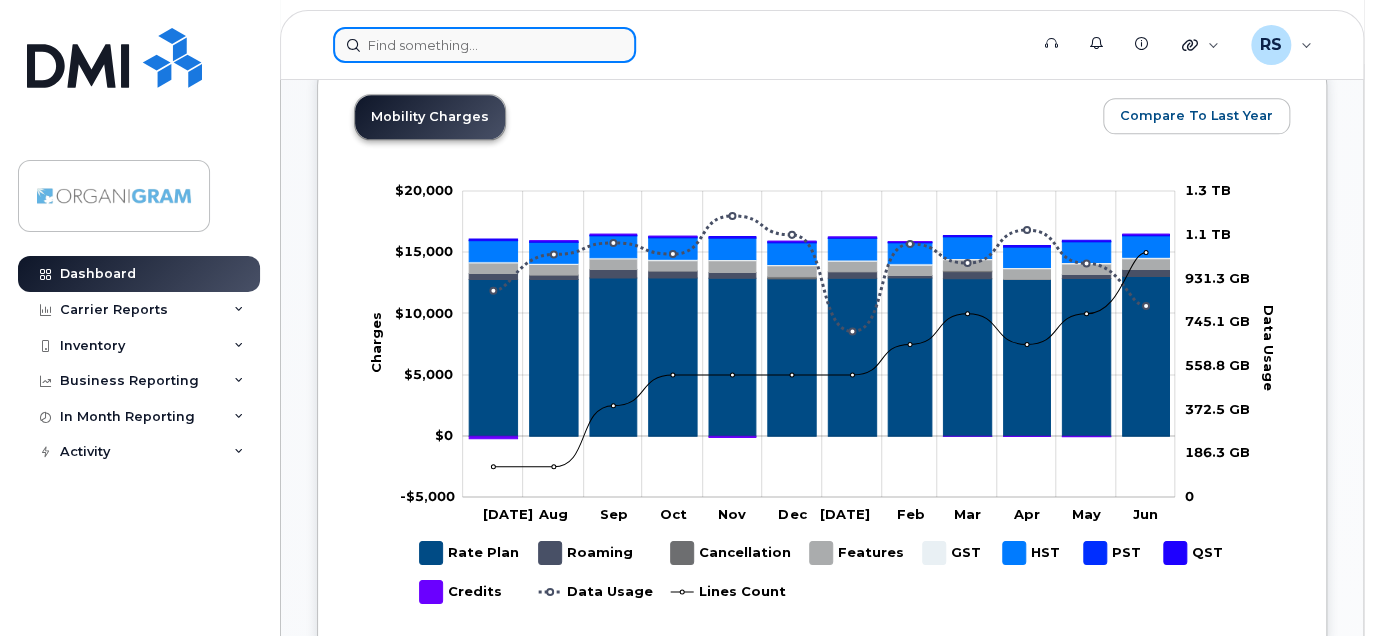 click 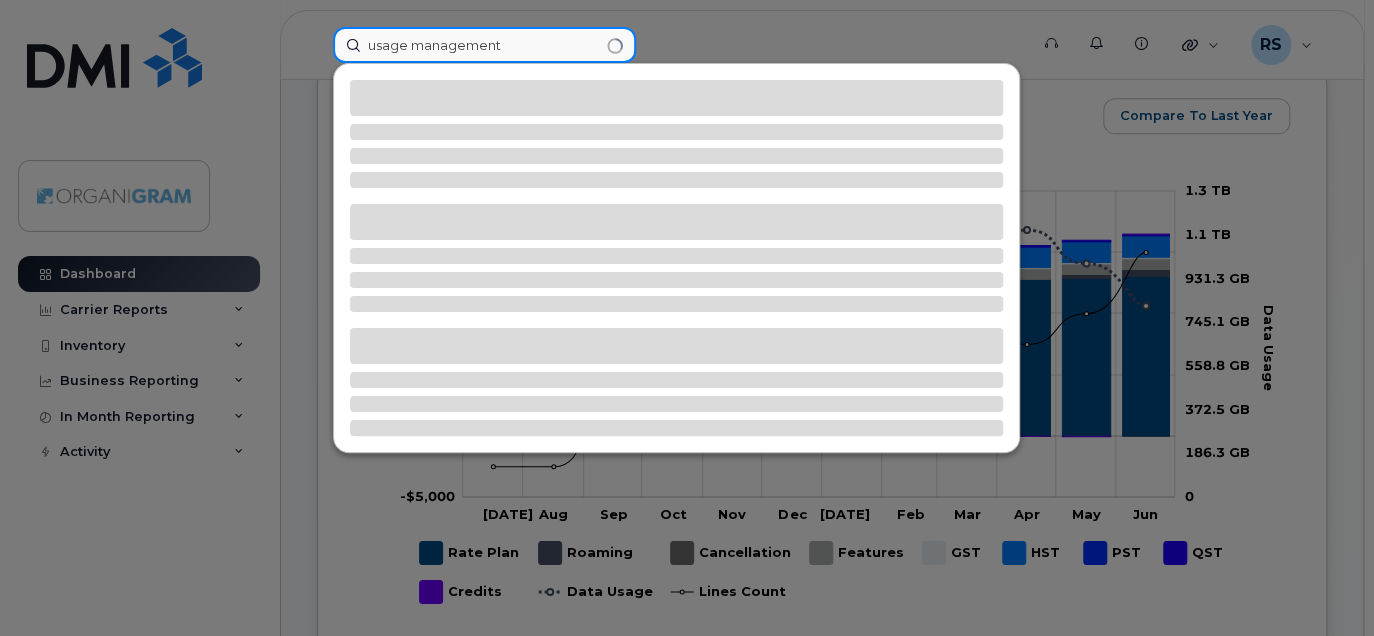 type on "usage management" 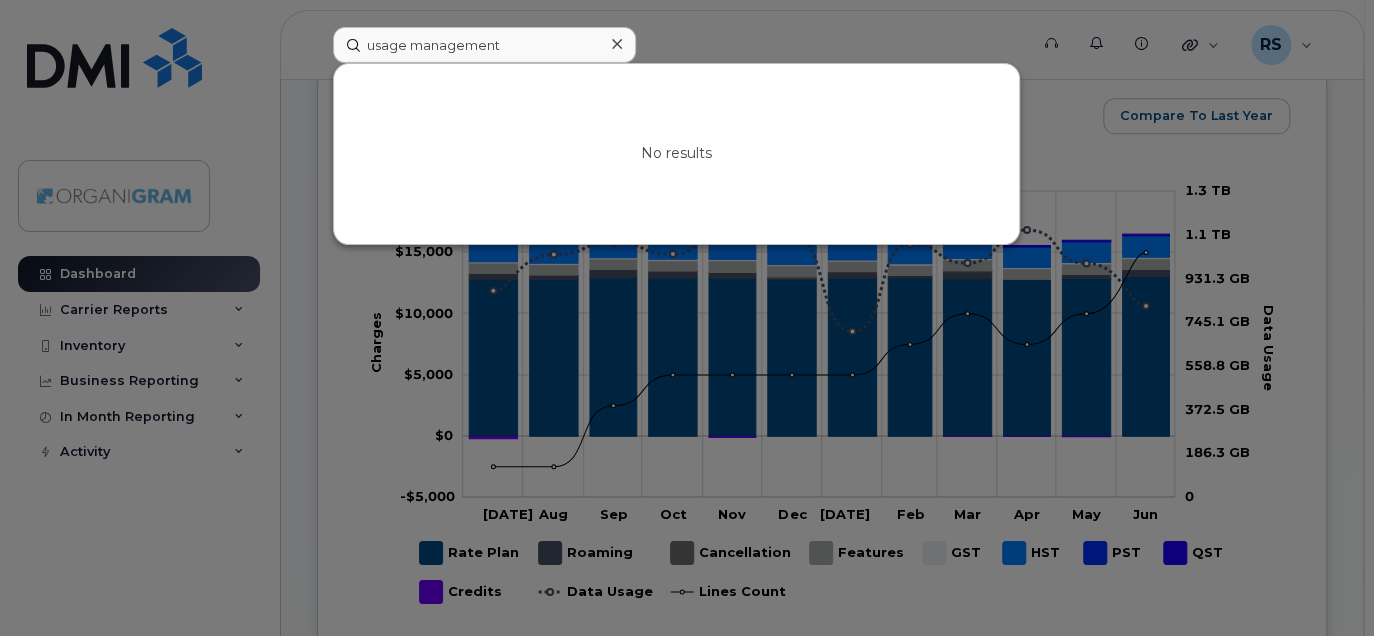click 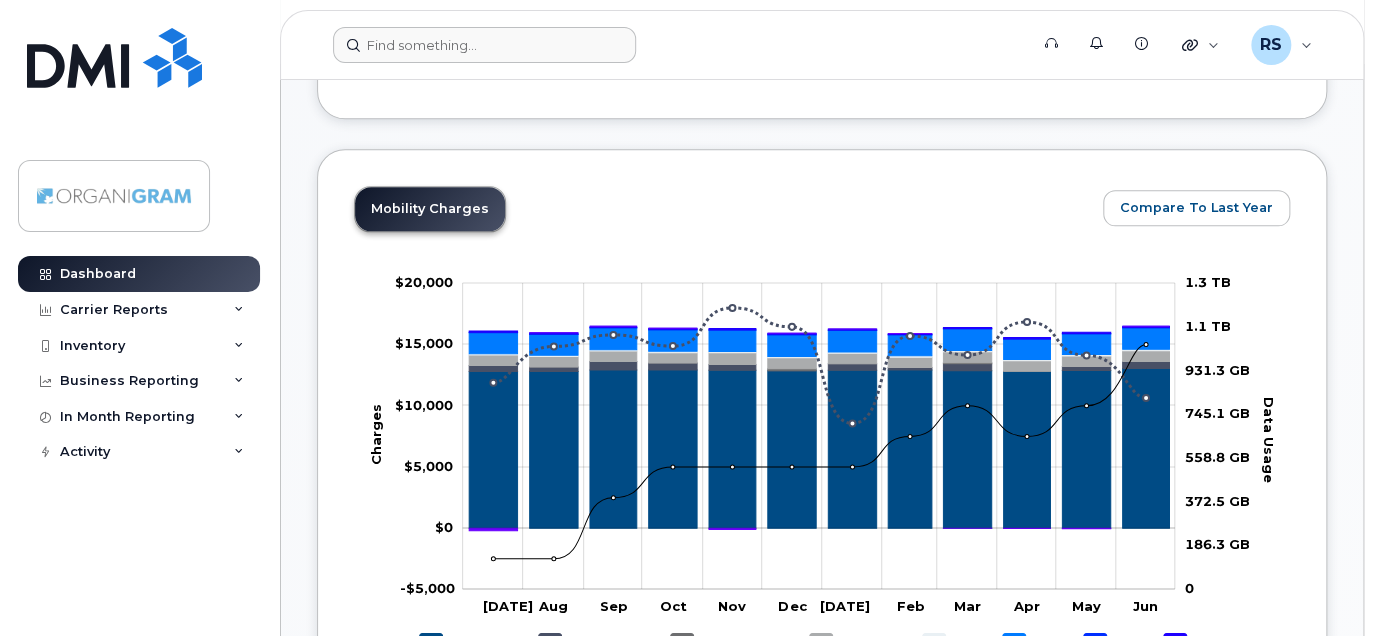 scroll, scrollTop: 900, scrollLeft: 0, axis: vertical 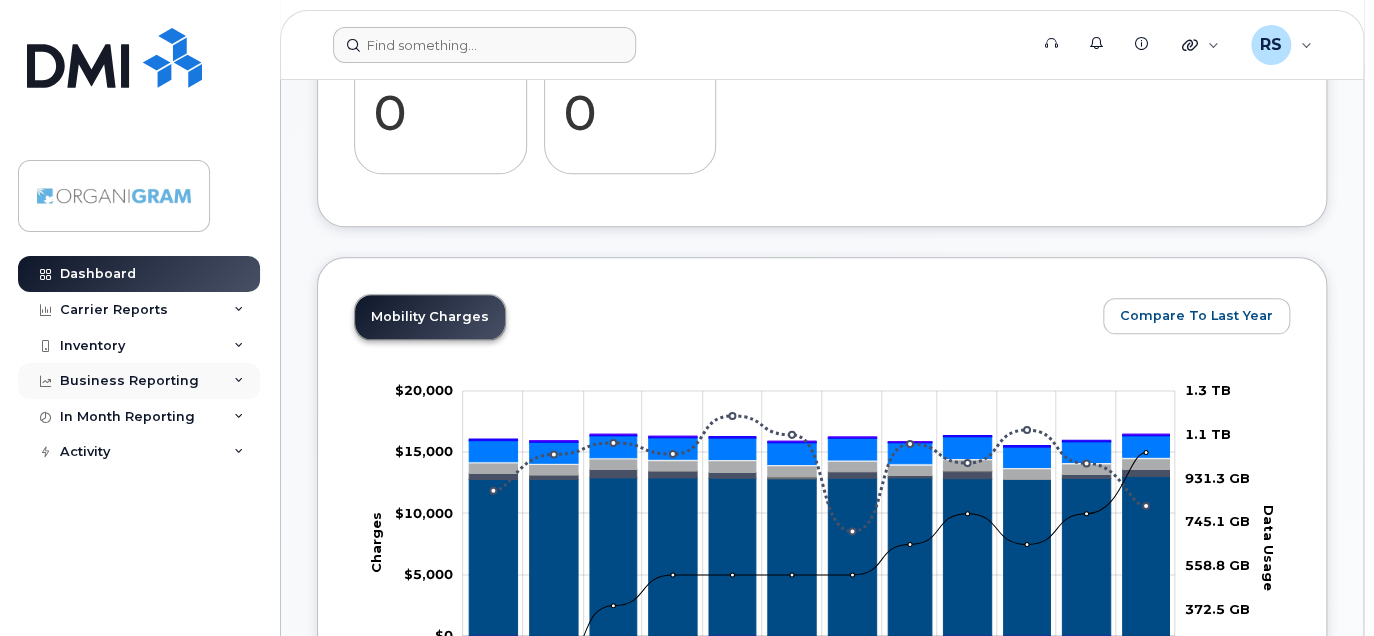 click on "Business Reporting" 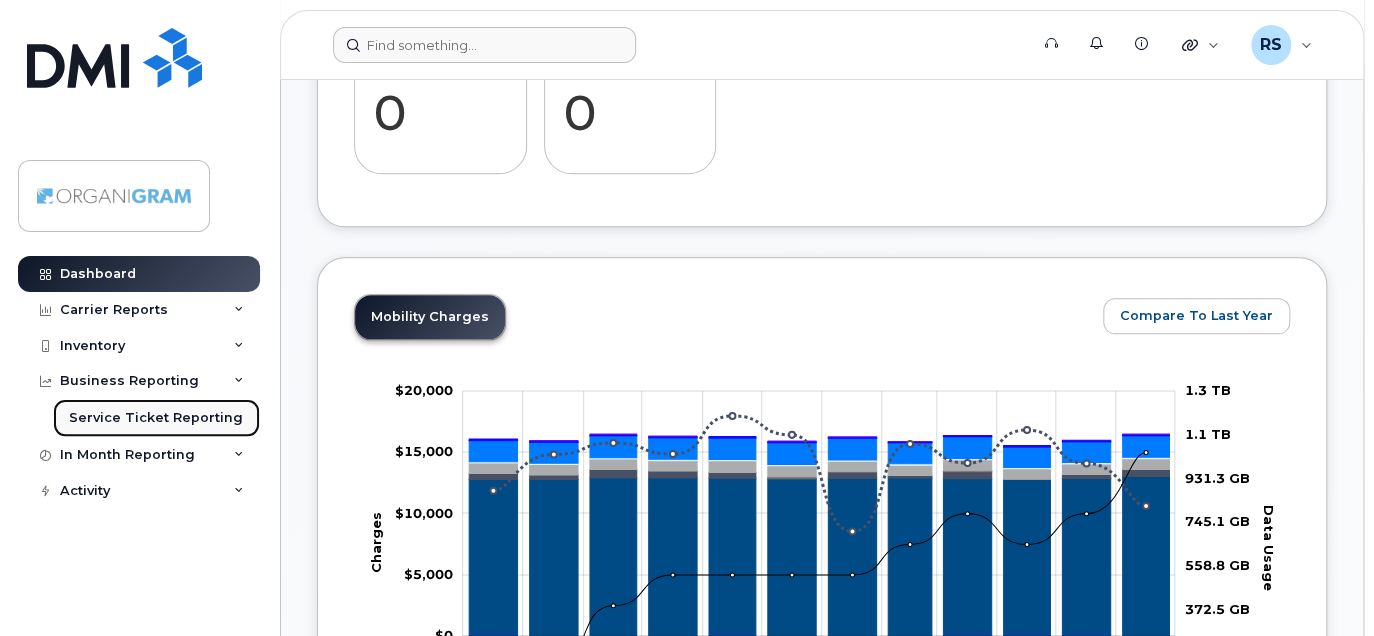 click on "Service Ticket Reporting" 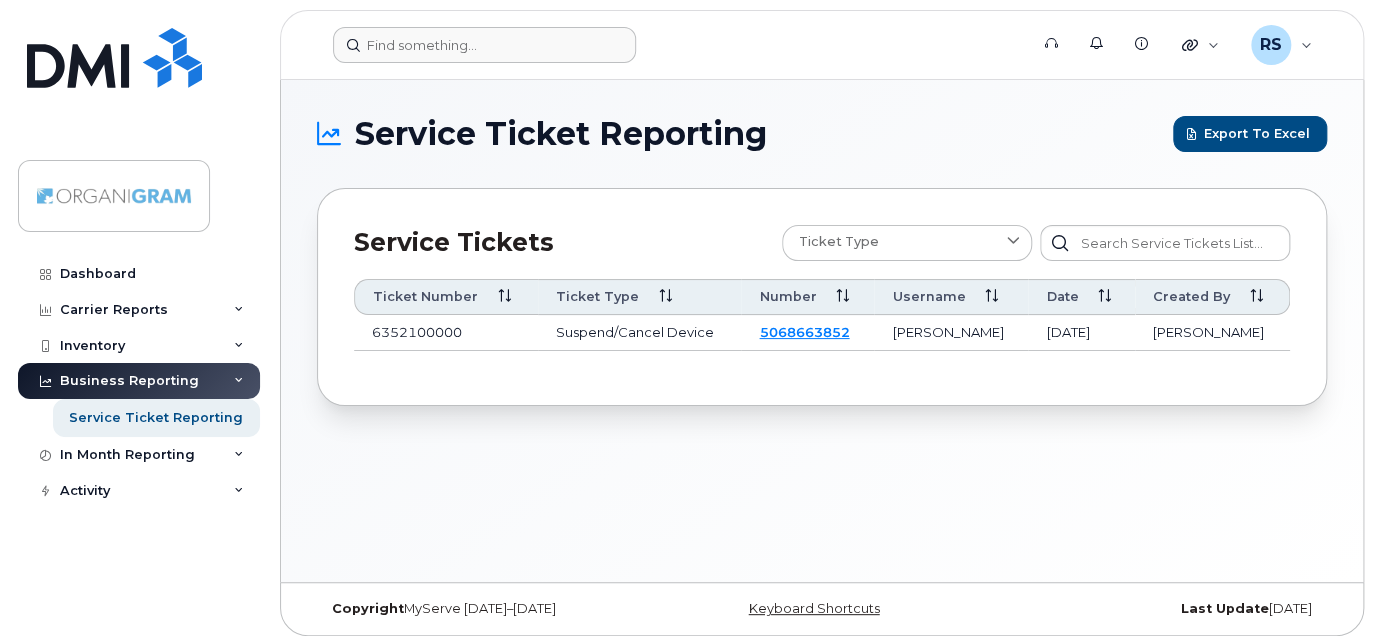 click on "Business Reporting" 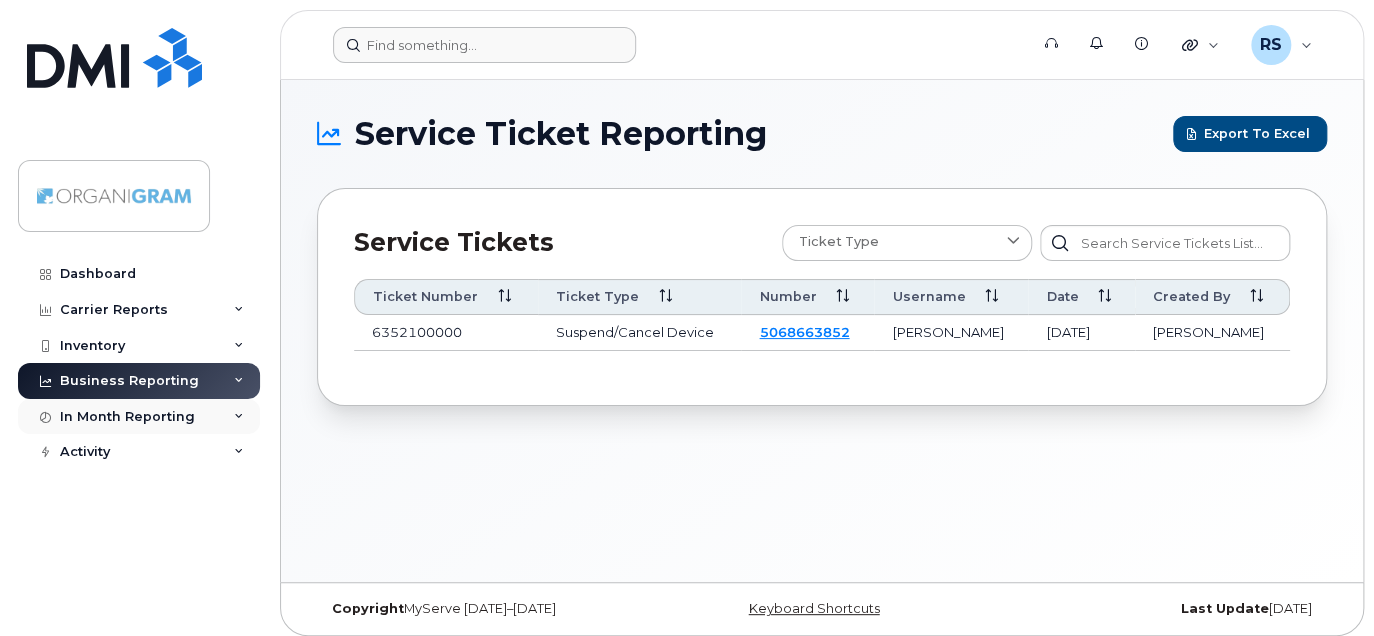 click on "In Month Reporting" 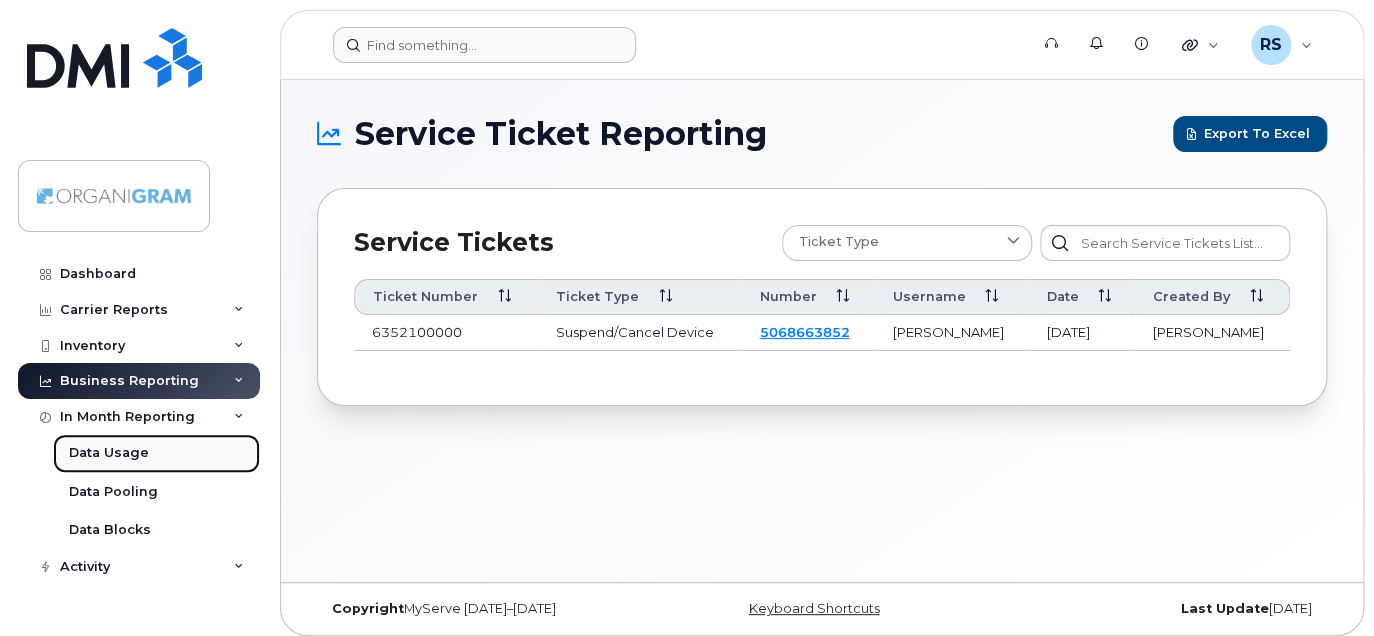 click on "Data Usage" 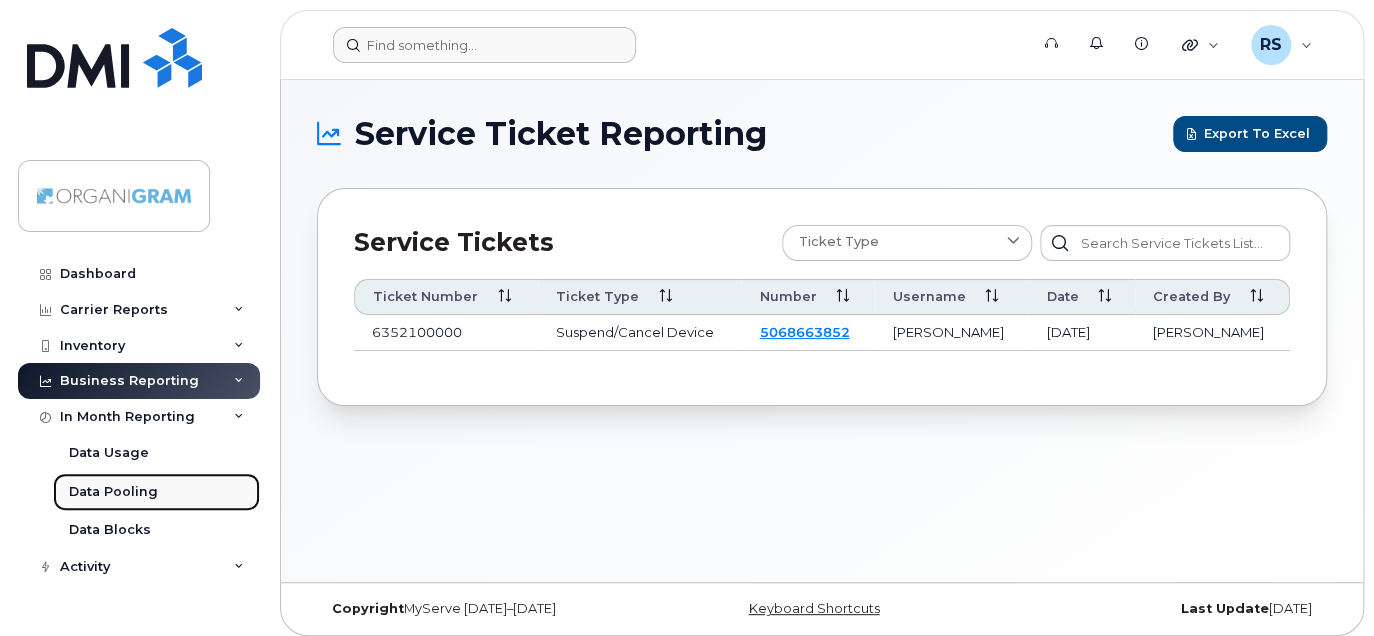 click on "Data Pooling" 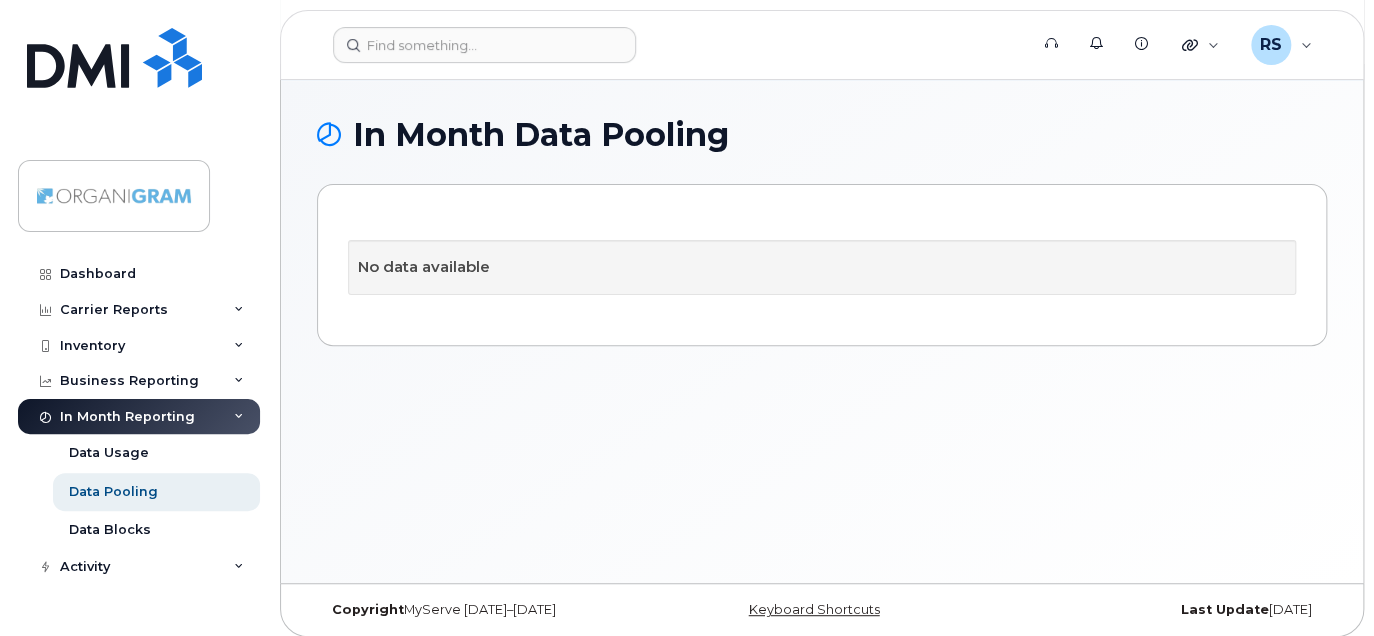 scroll, scrollTop: 130, scrollLeft: 0, axis: vertical 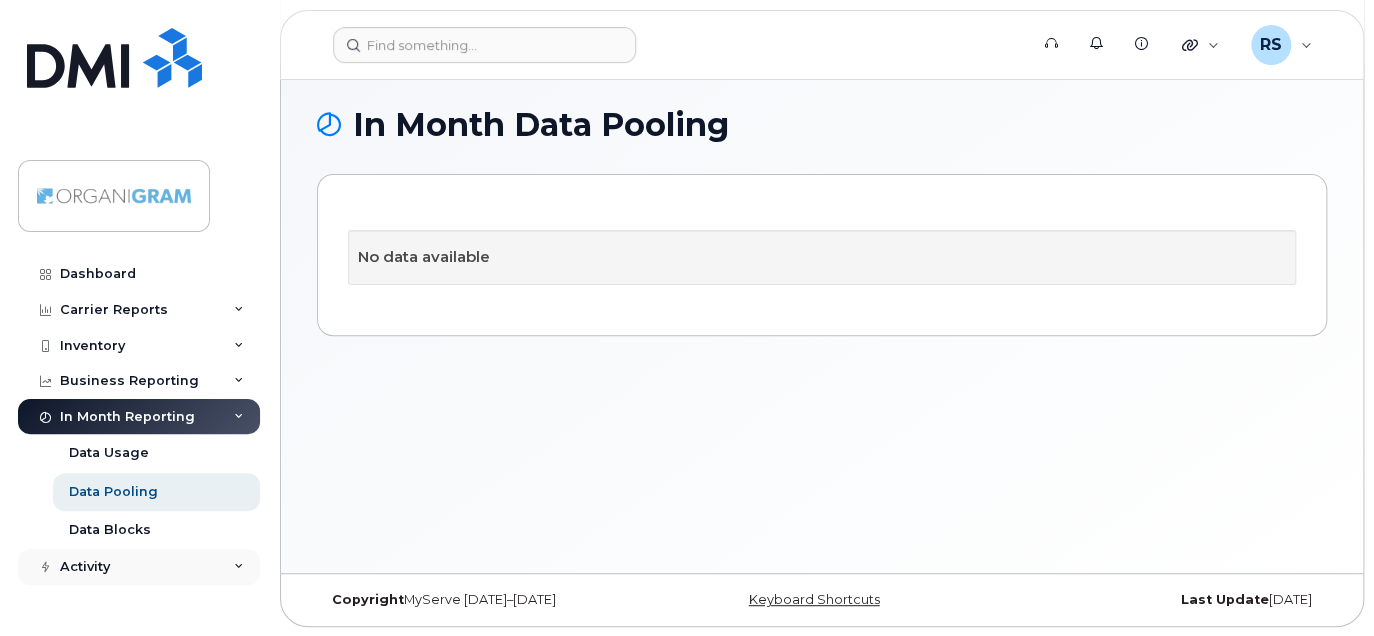 click 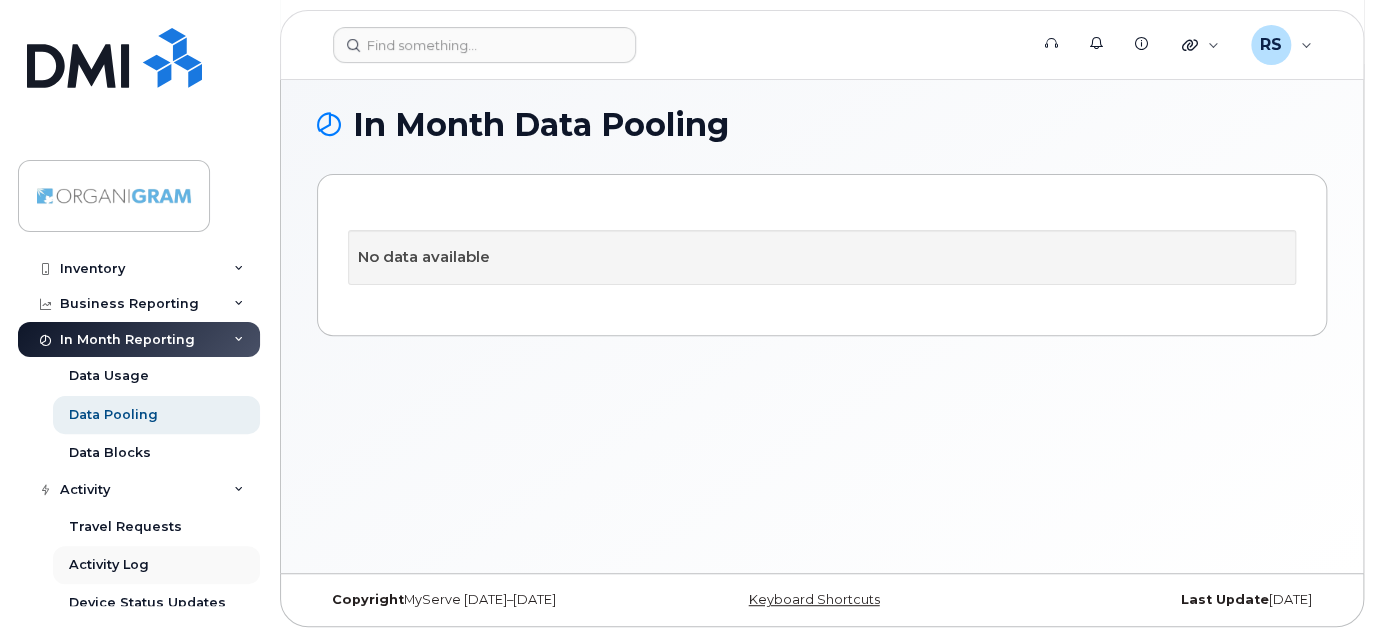scroll, scrollTop: 200, scrollLeft: 0, axis: vertical 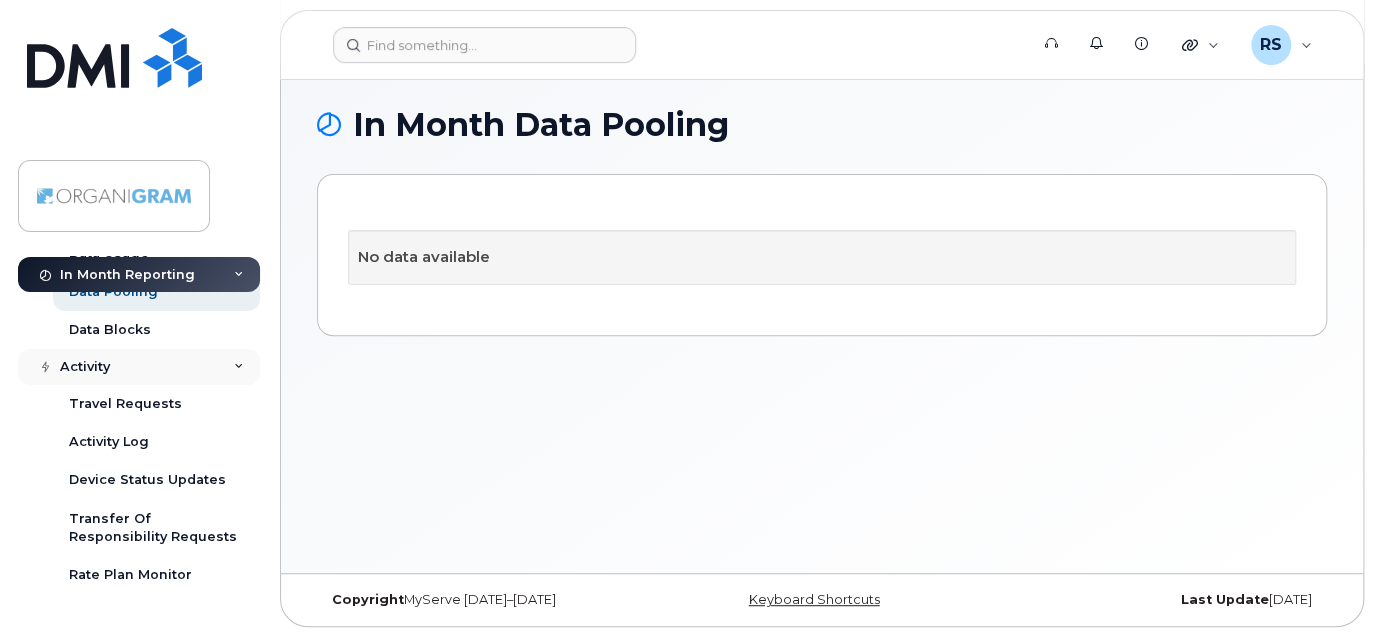 click on "Activity" 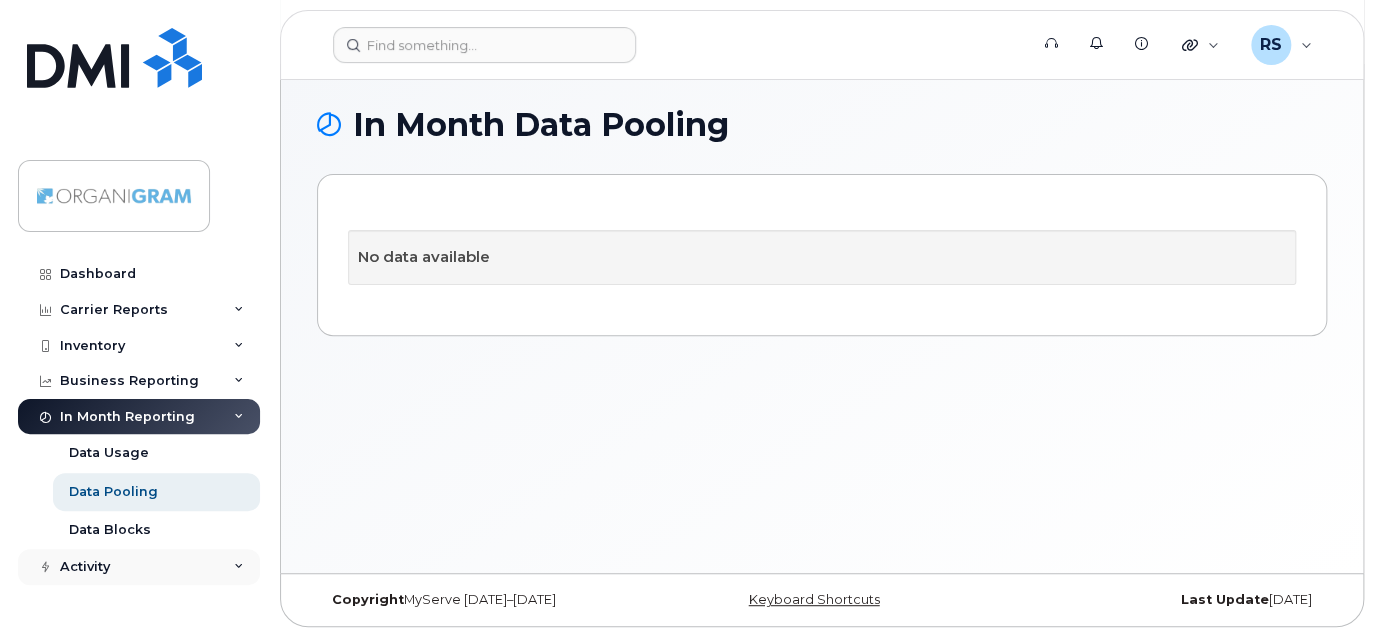 click on "Activity" 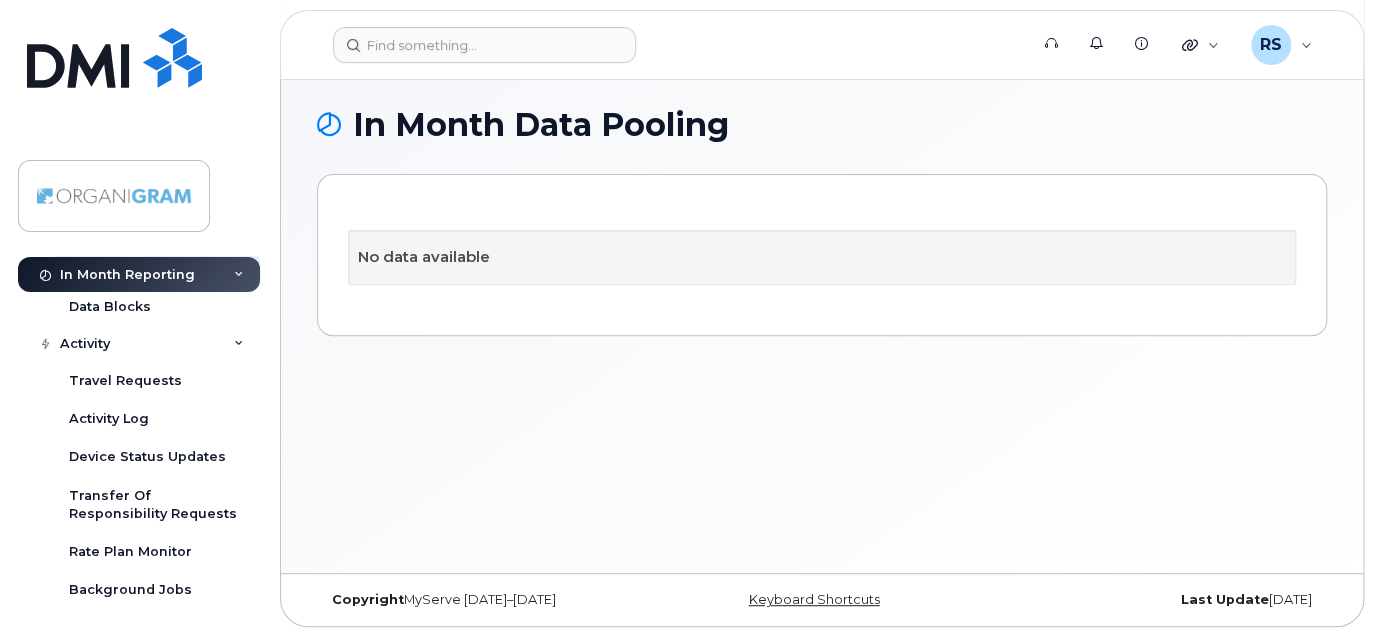 scroll, scrollTop: 225, scrollLeft: 0, axis: vertical 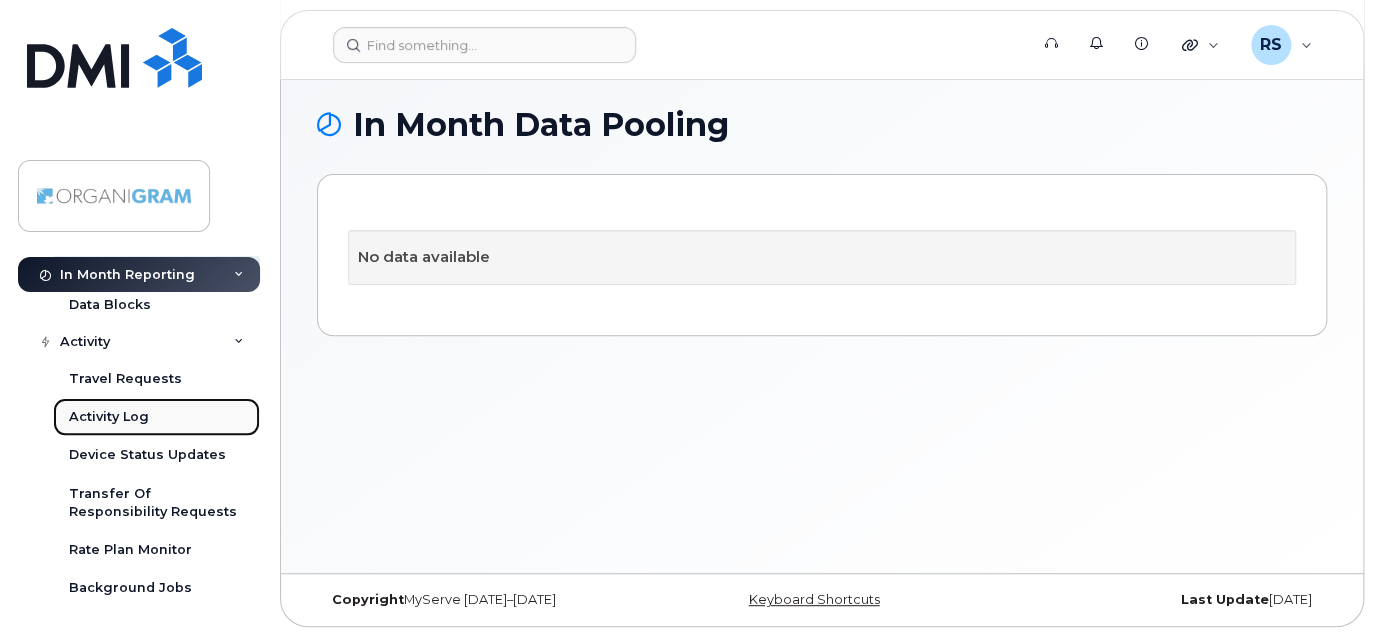 click on "Activity Log" 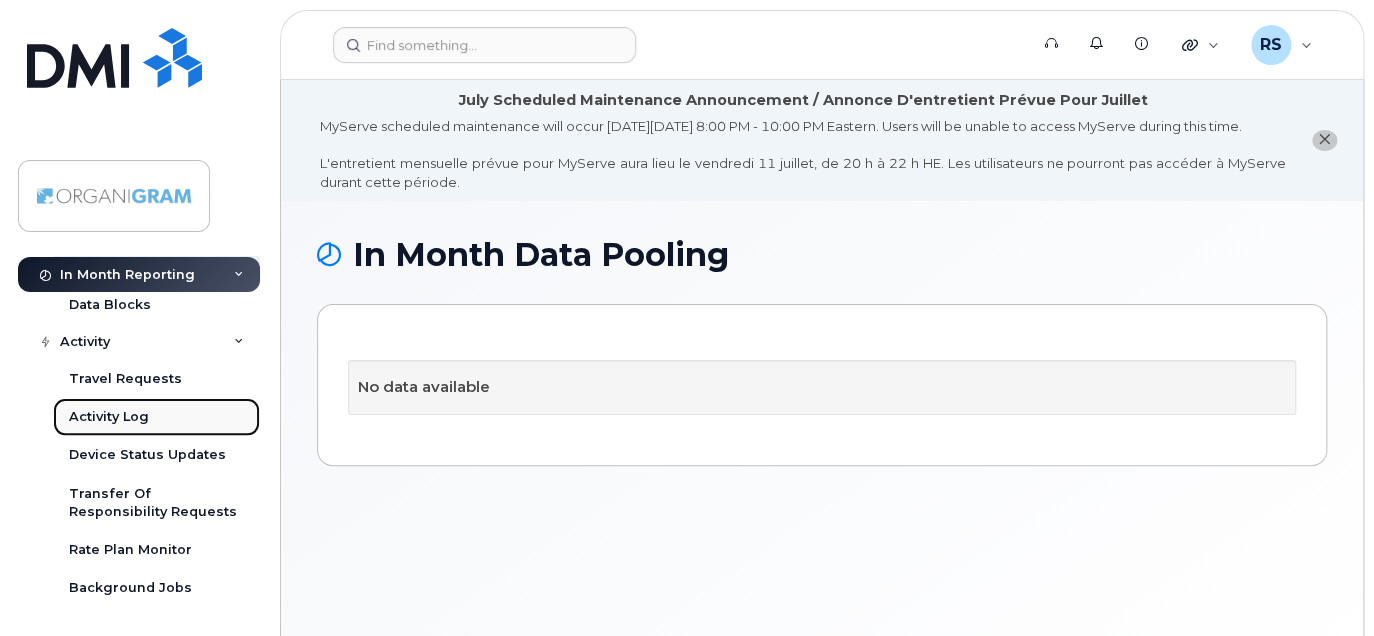 scroll, scrollTop: 111, scrollLeft: 0, axis: vertical 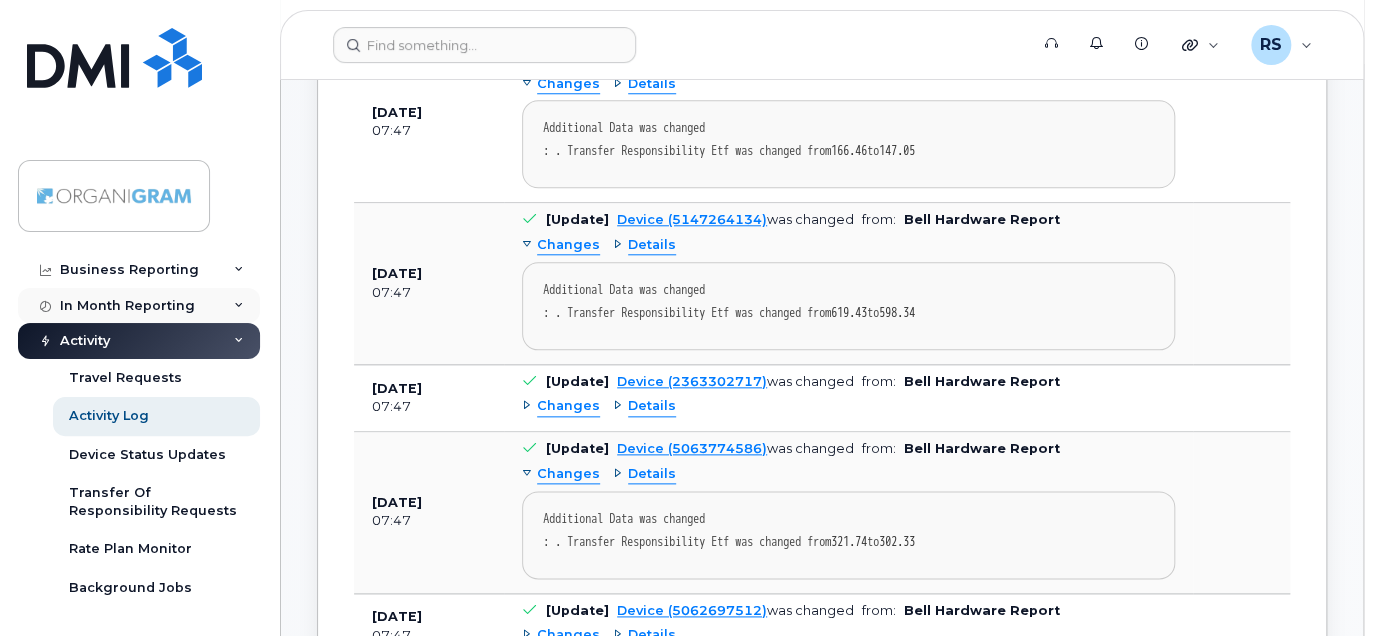click on "In Month Reporting" 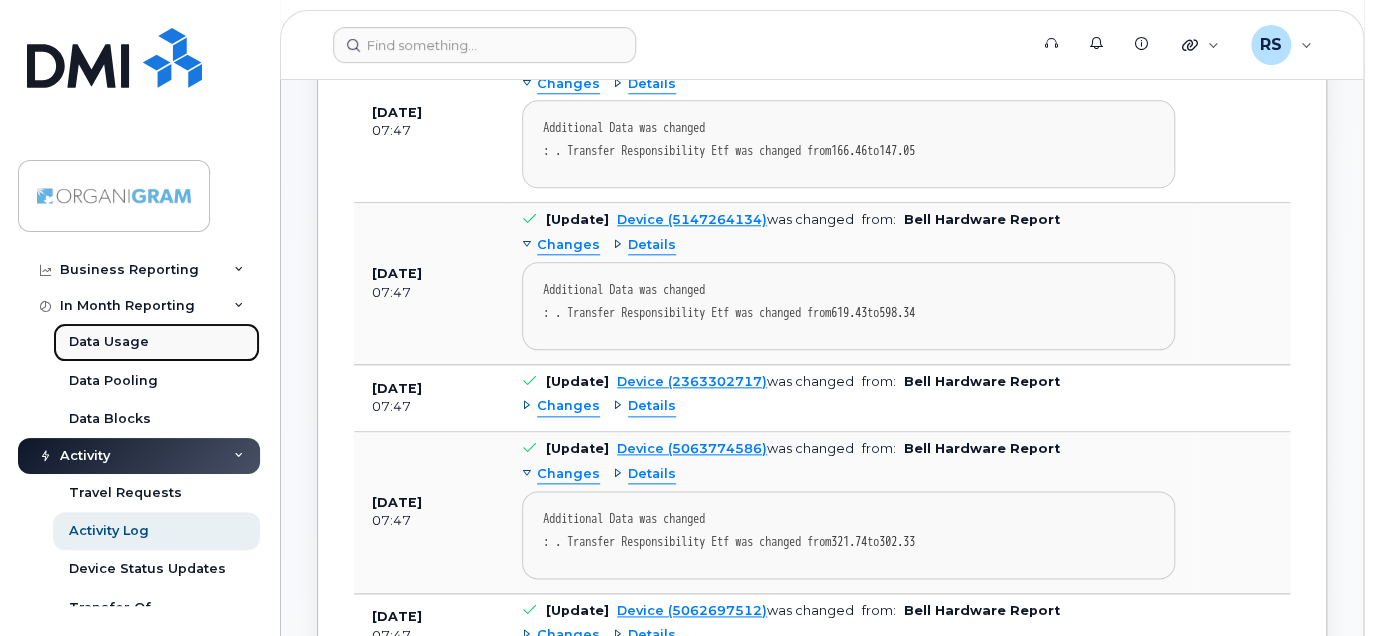 click on "Data Usage" 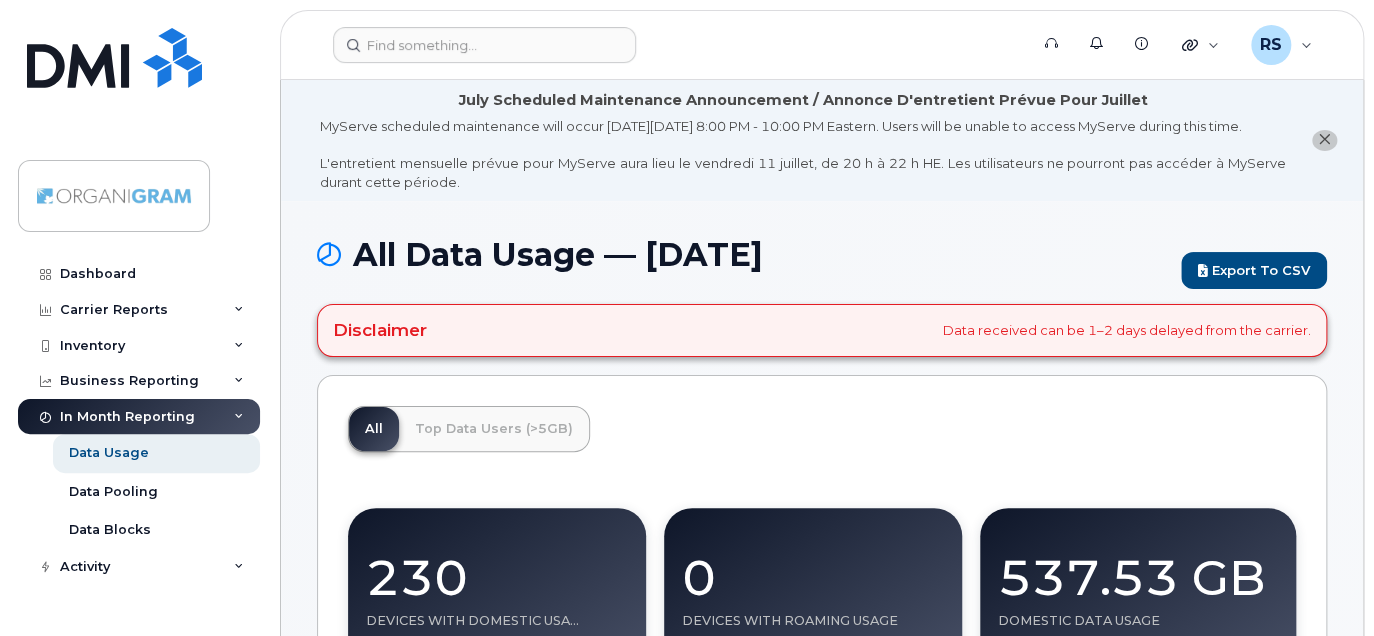 scroll, scrollTop: 100, scrollLeft: 0, axis: vertical 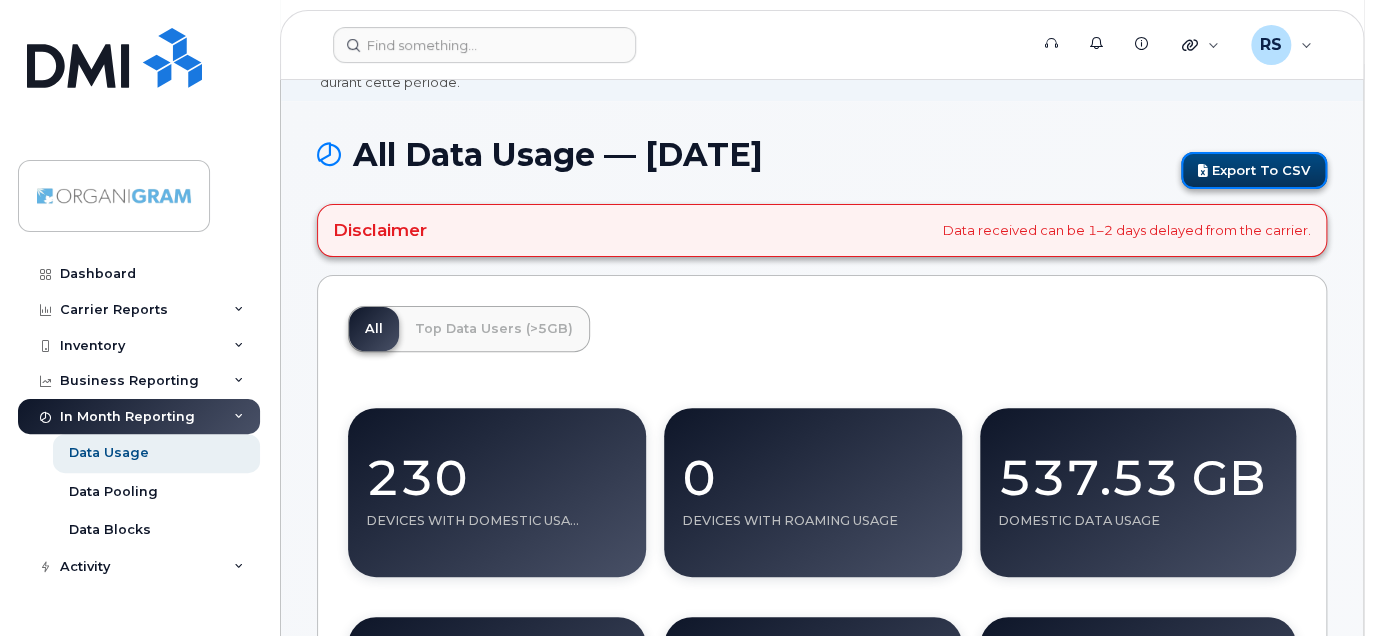 click on "Export to CSV" 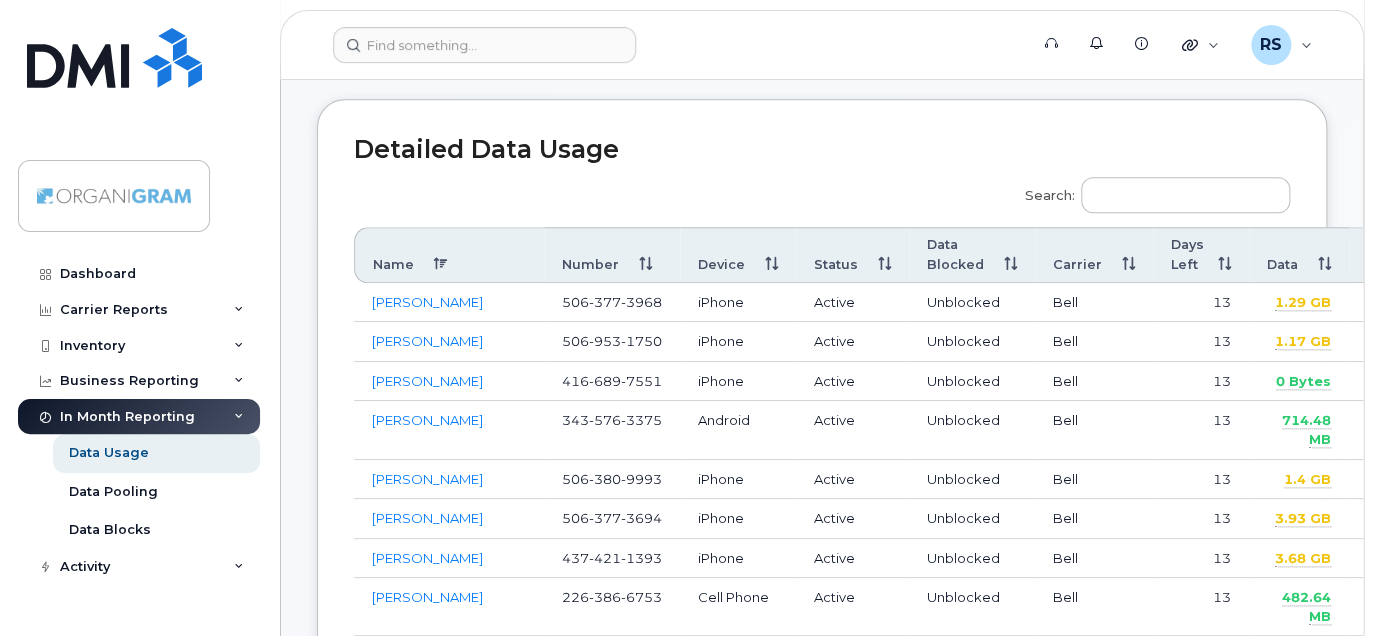 scroll, scrollTop: 900, scrollLeft: 0, axis: vertical 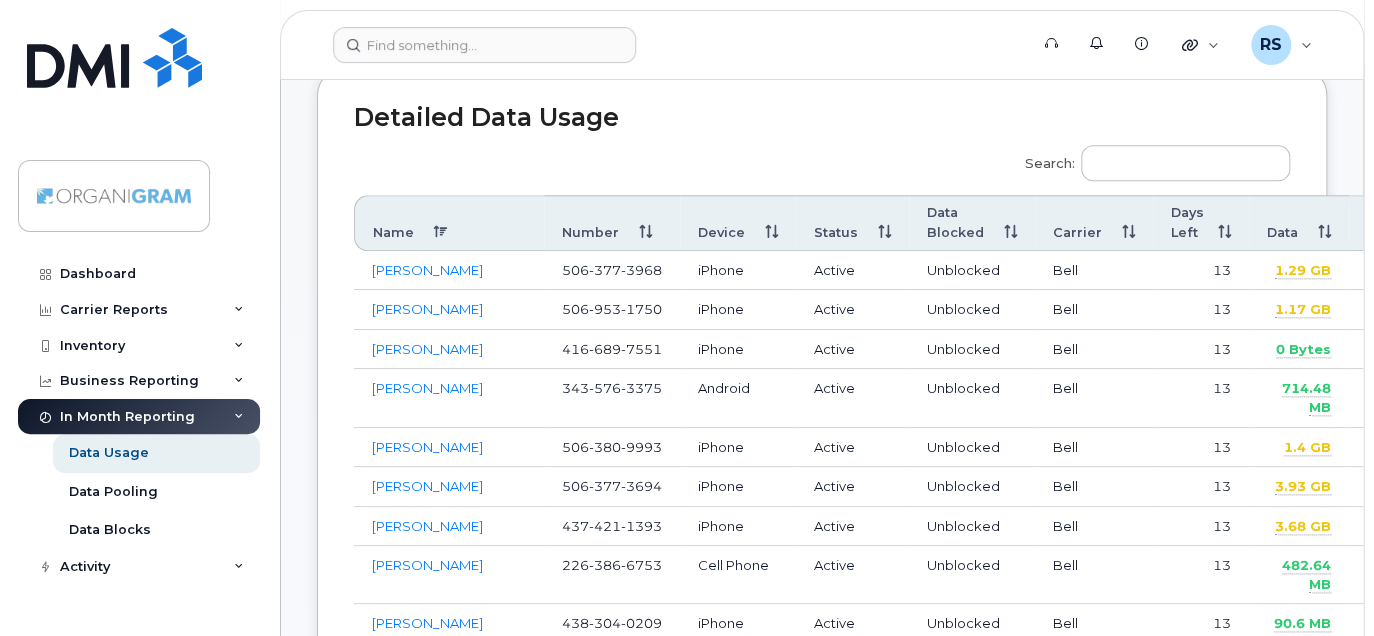 click on "Number" 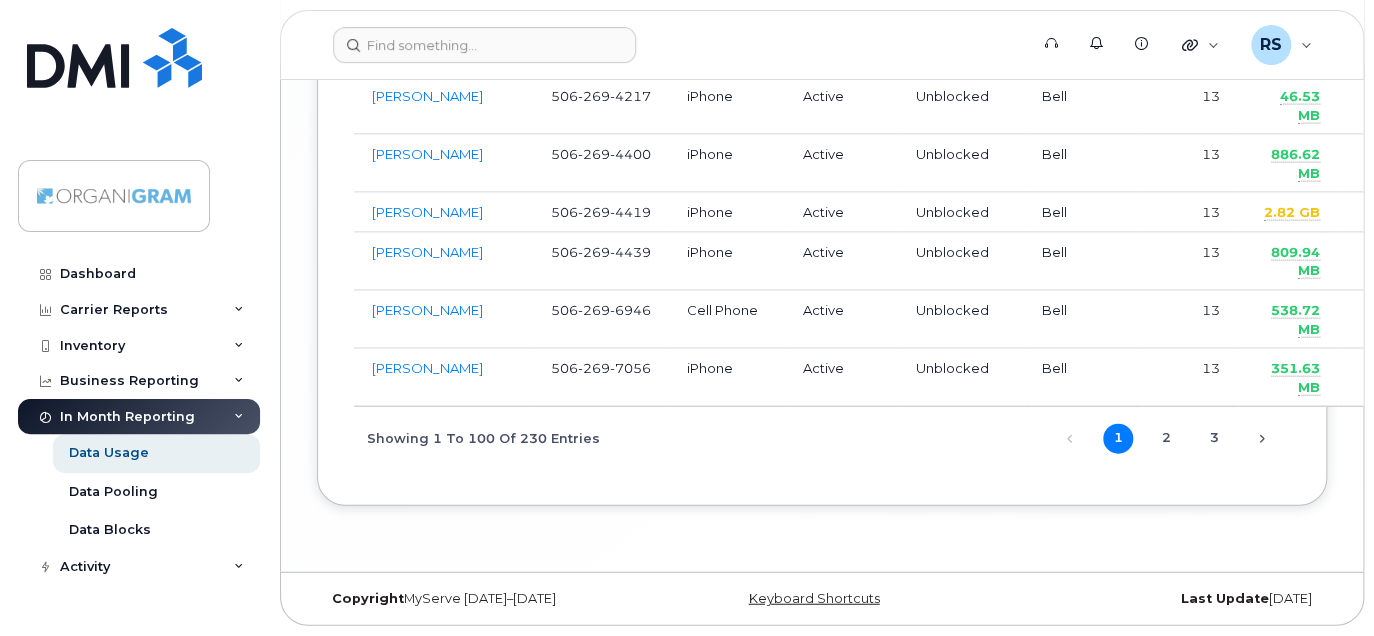 scroll, scrollTop: 6200, scrollLeft: 0, axis: vertical 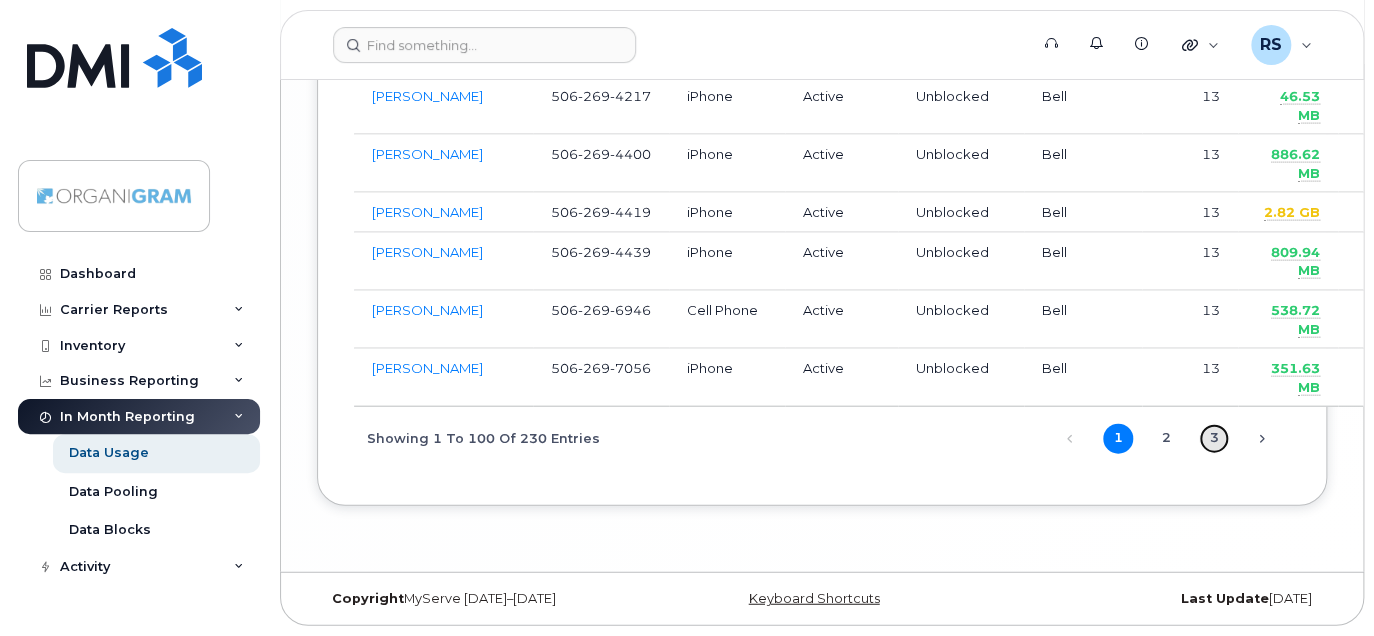 click on "3" 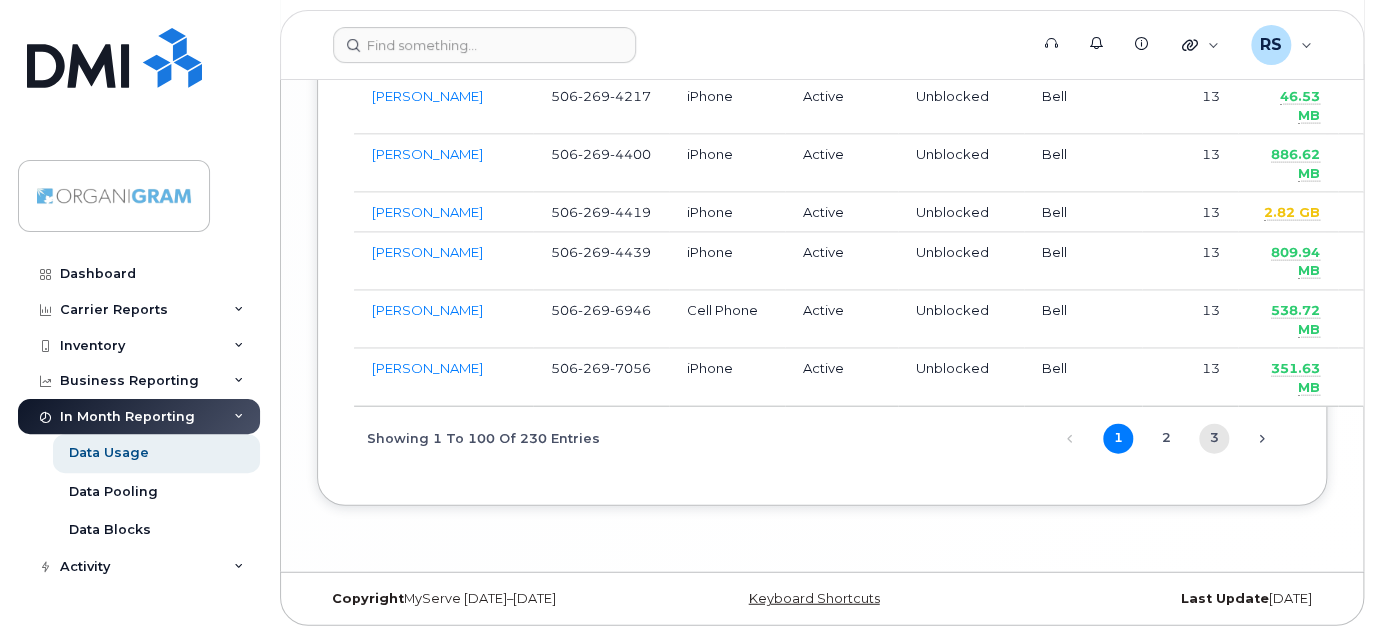 scroll, scrollTop: 2535, scrollLeft: 0, axis: vertical 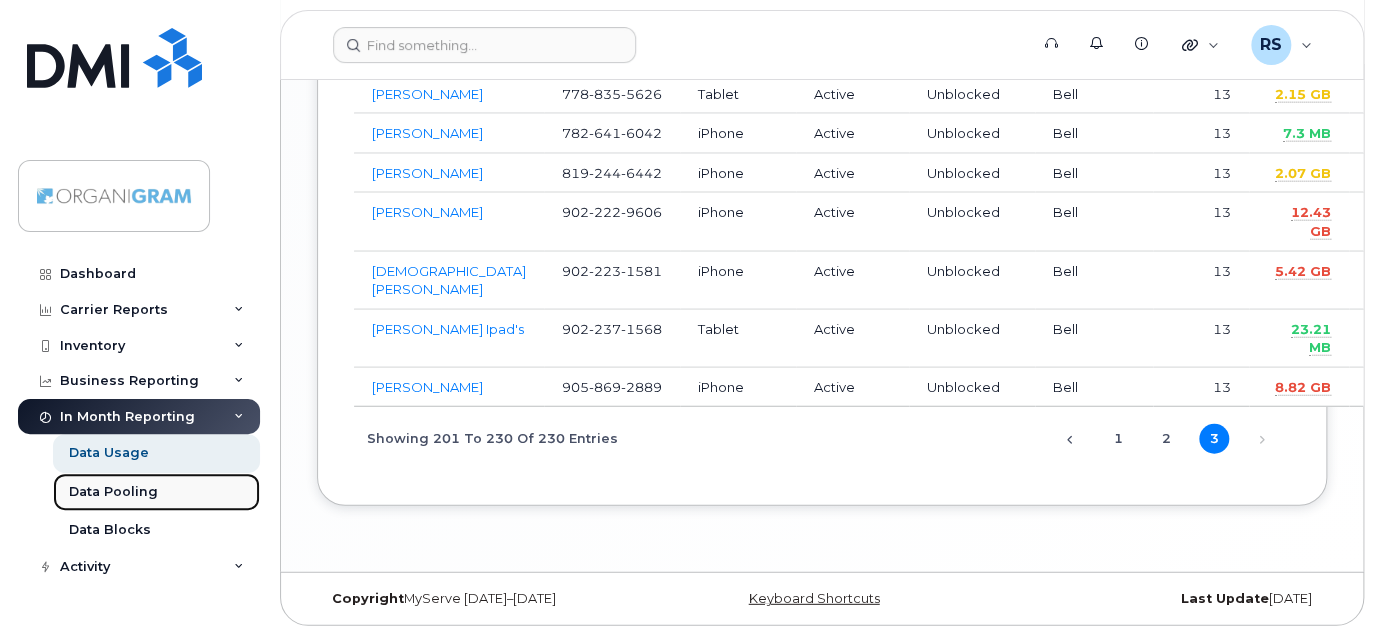 click on "Data Pooling" 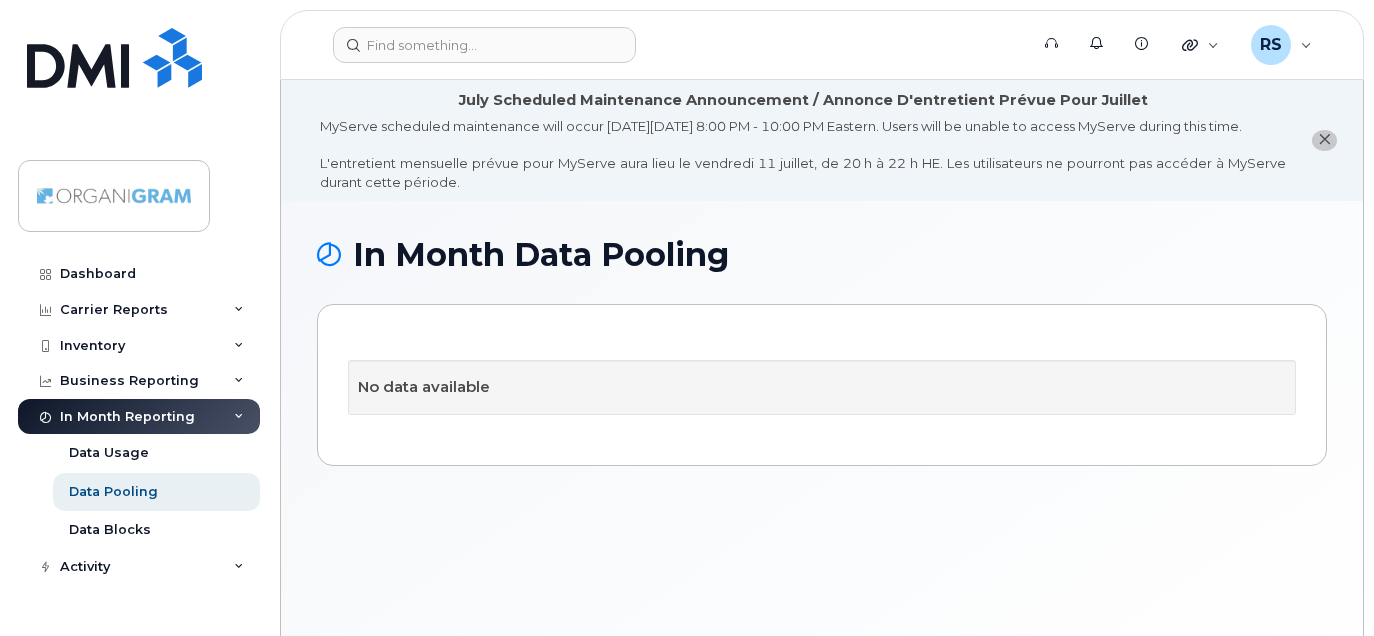 scroll, scrollTop: 0, scrollLeft: 0, axis: both 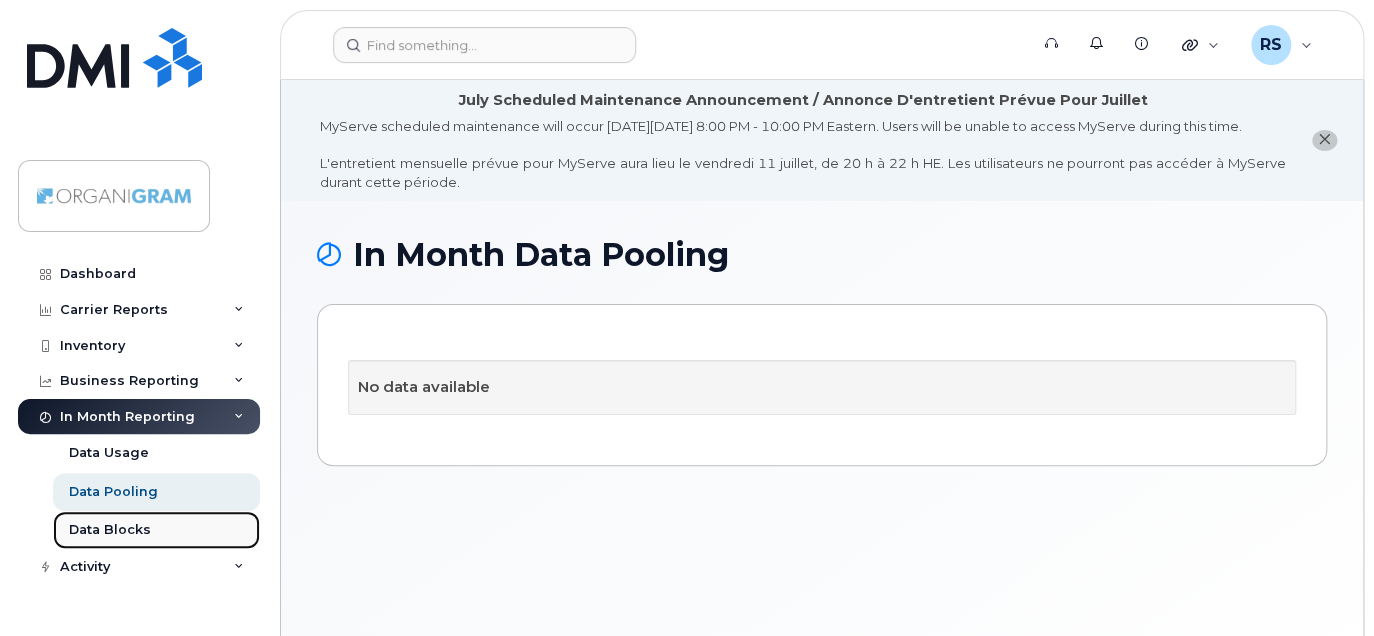 click on "Data Blocks" 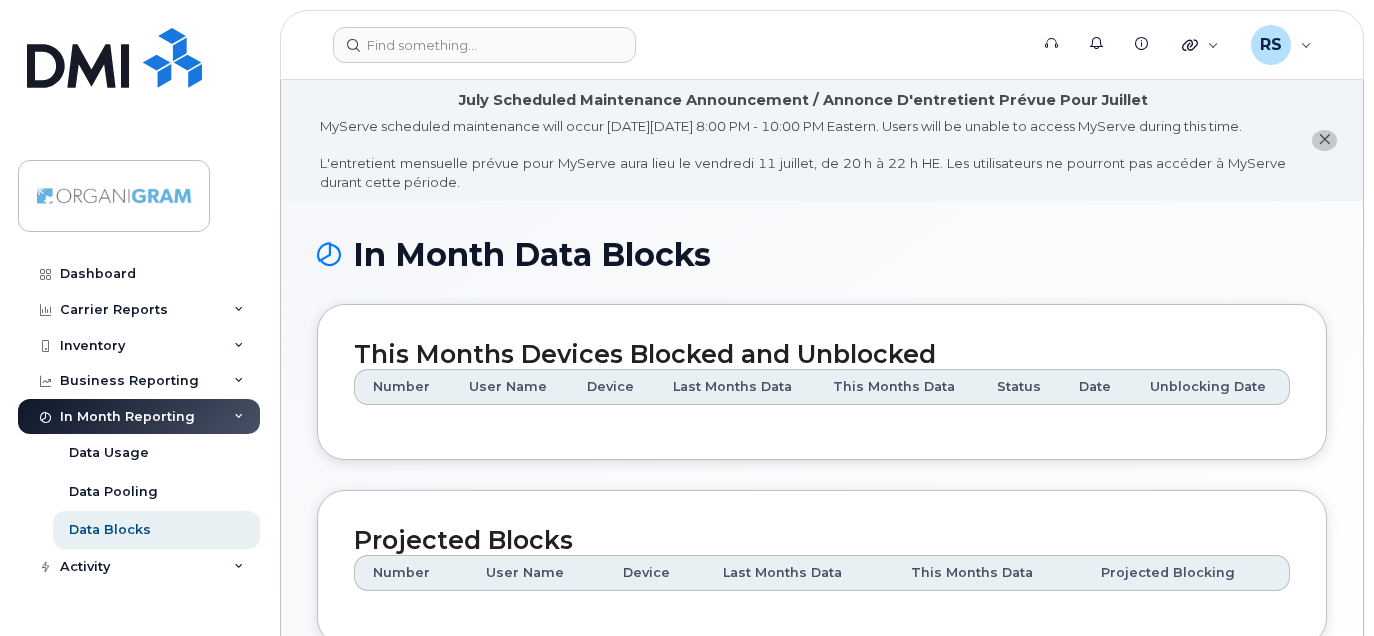 scroll, scrollTop: 0, scrollLeft: 0, axis: both 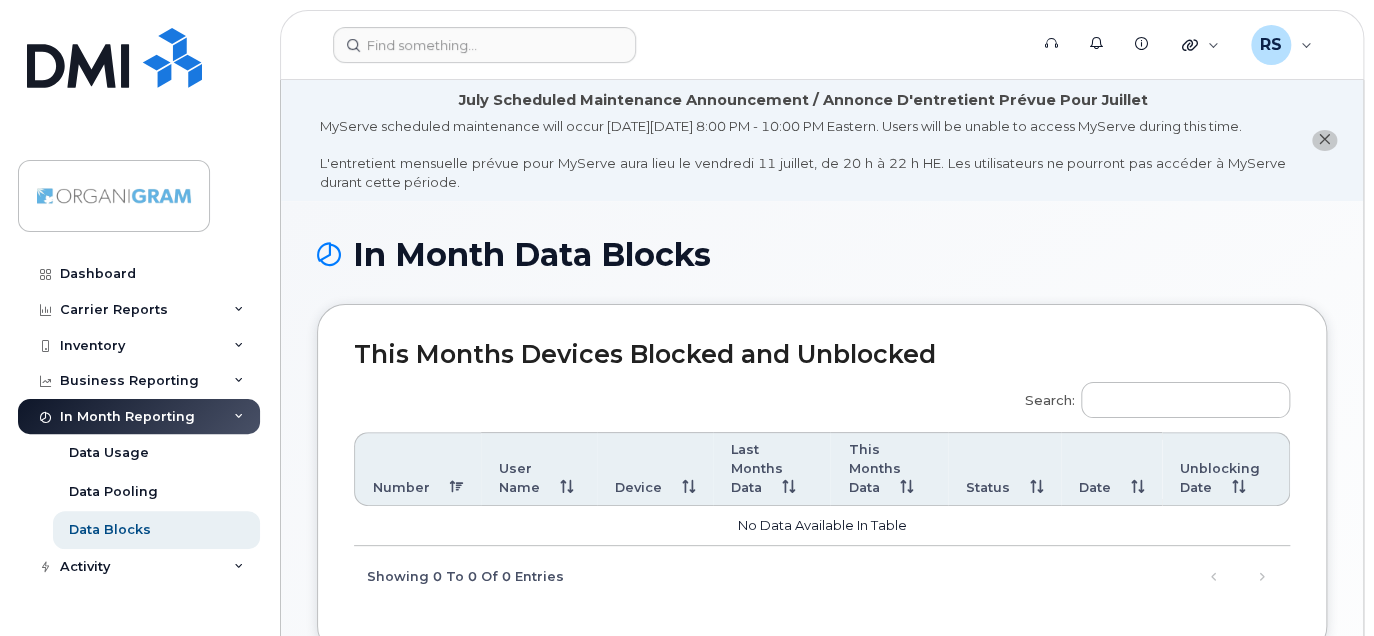 click 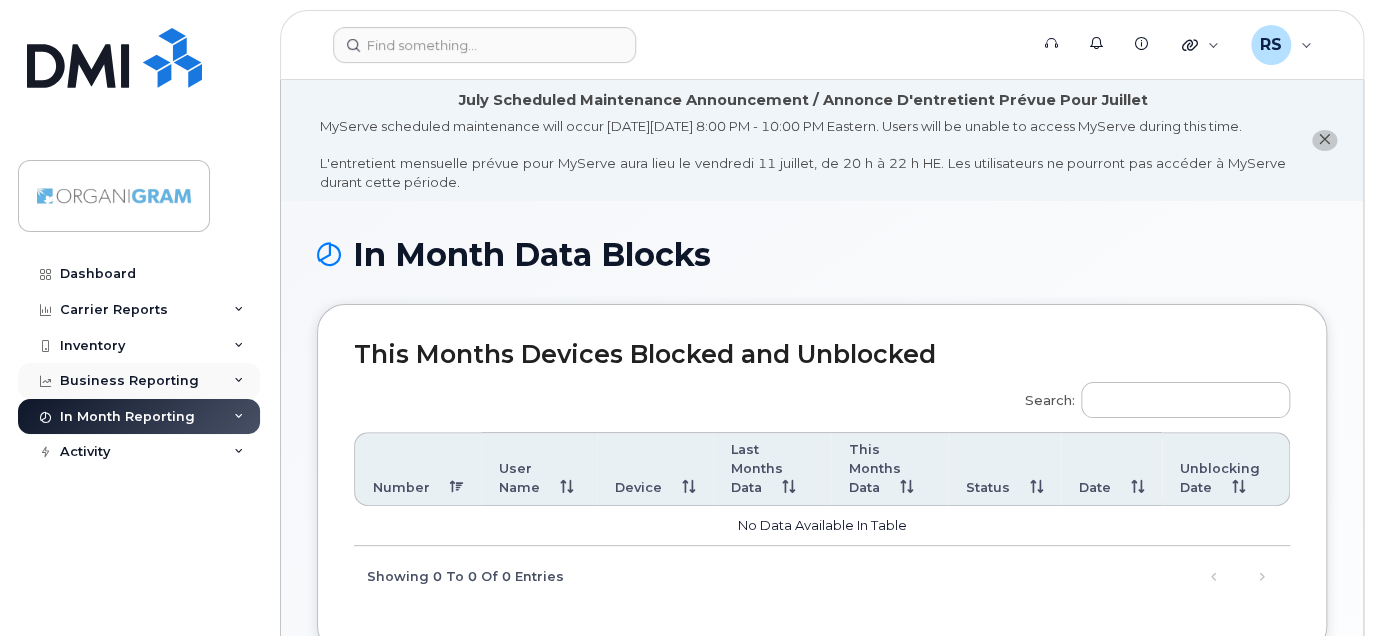 click on "Business Reporting" 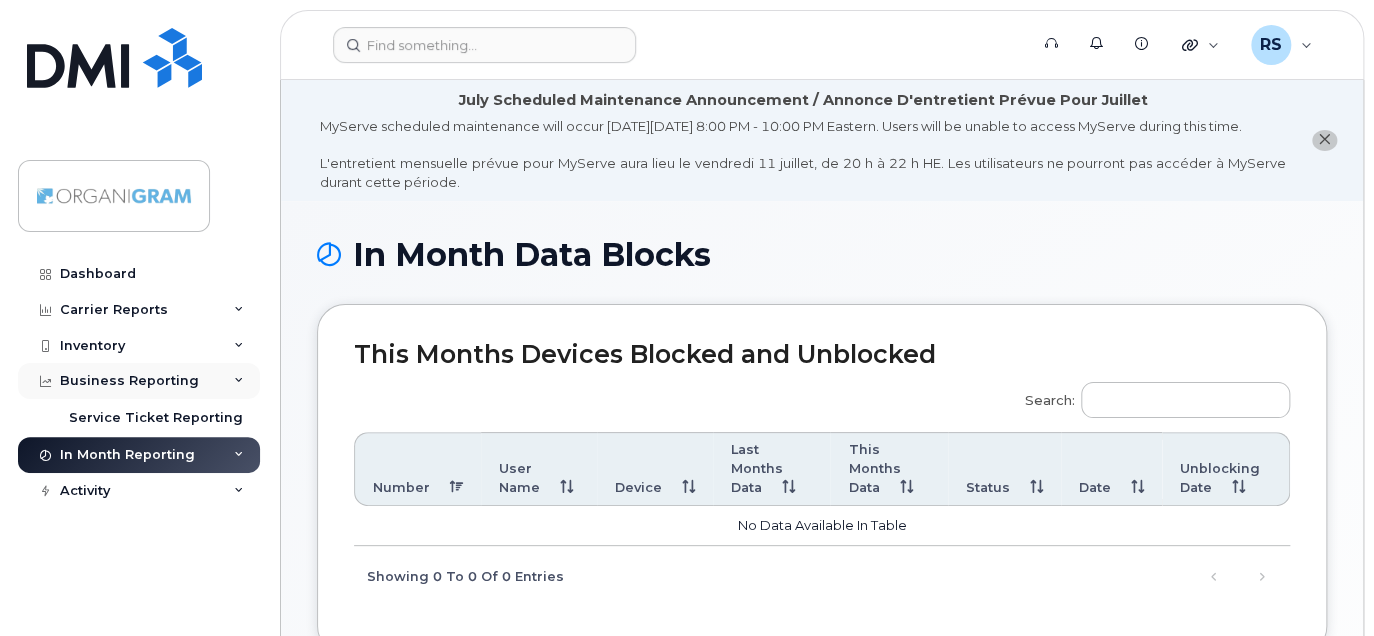 click on "Business Reporting" 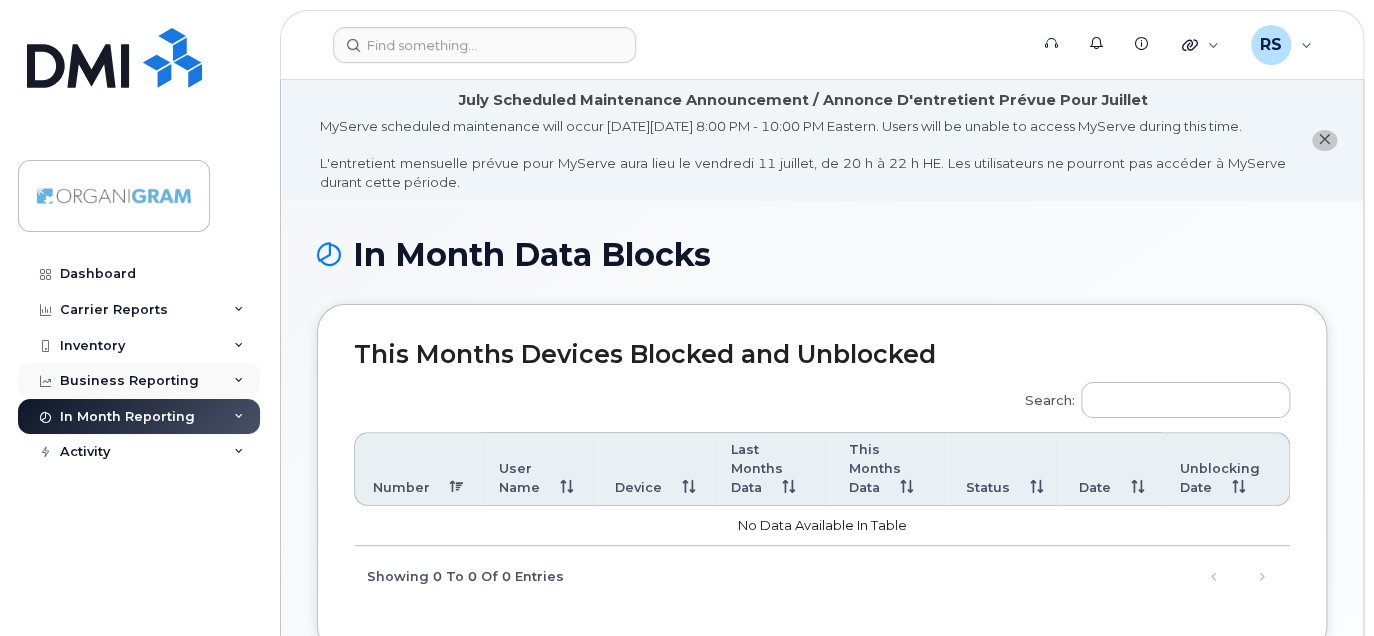 click on "Business Reporting" 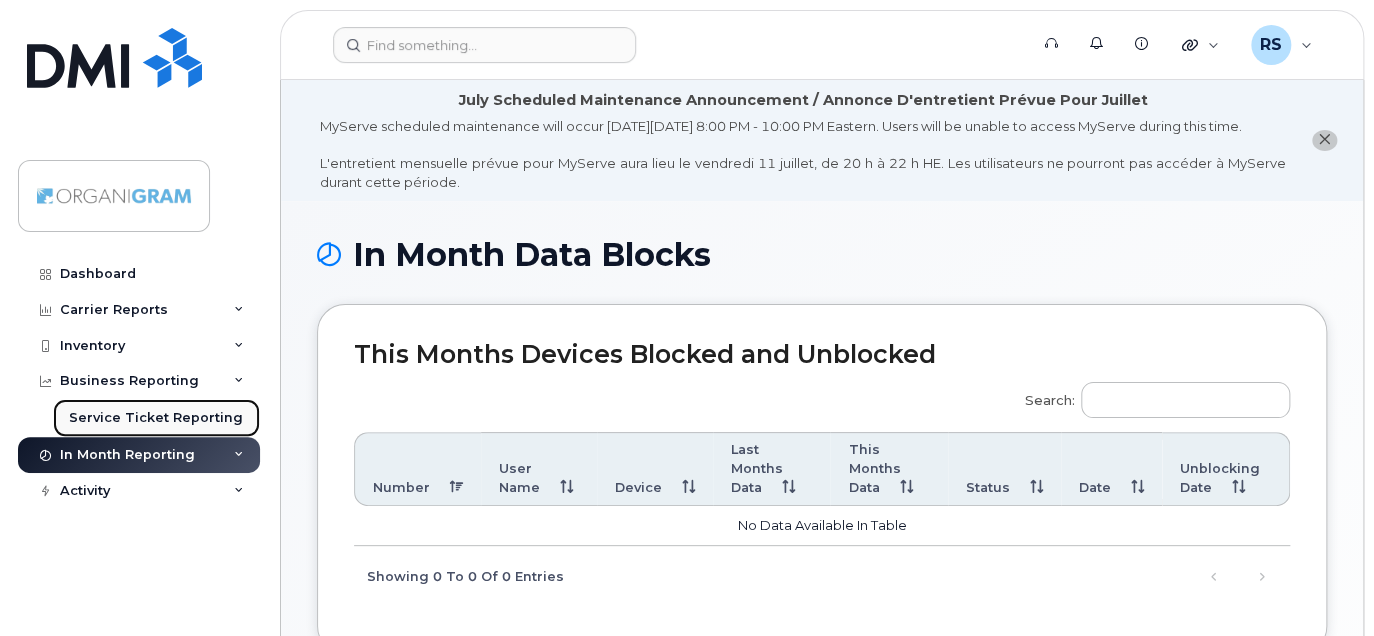 click on "Service Ticket Reporting" 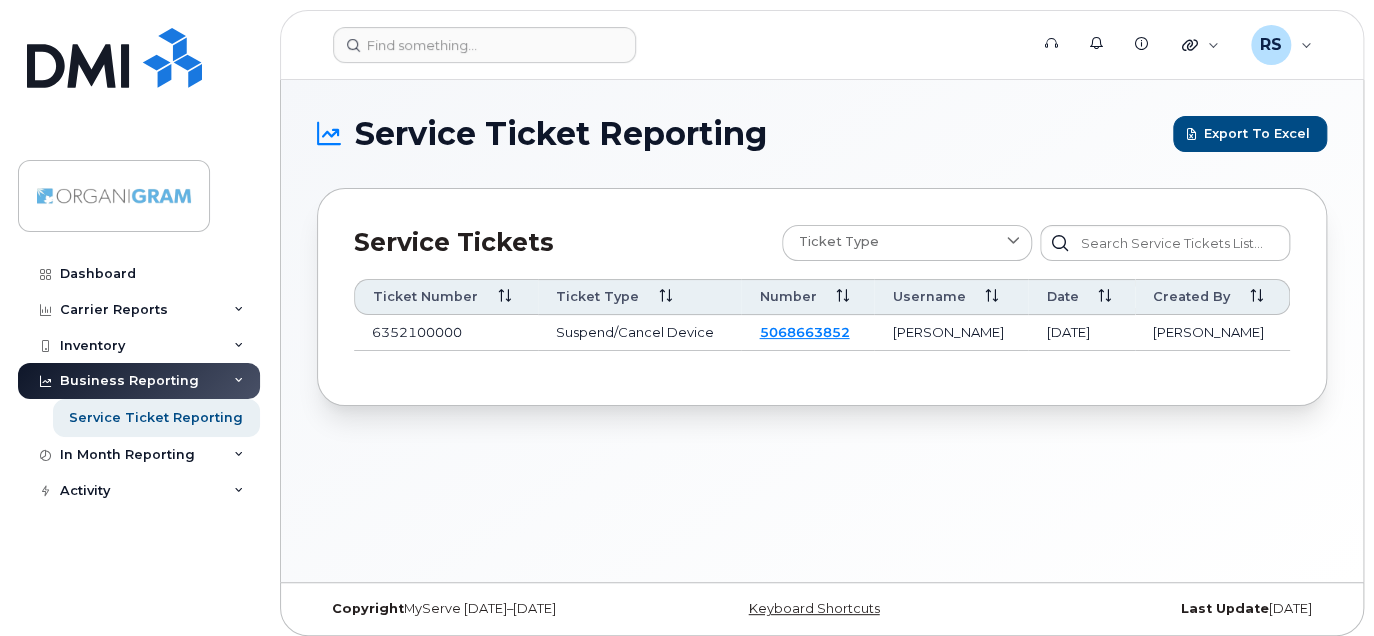 click on "Business Reporting" 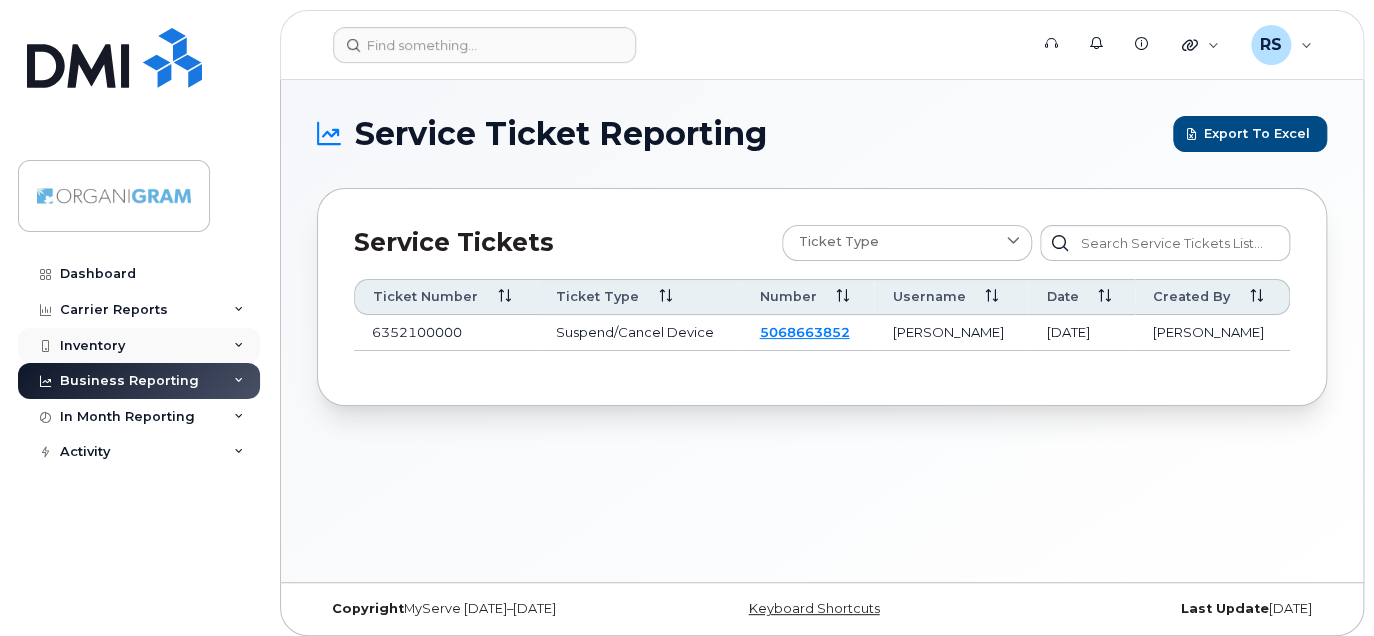 click on "Inventory" 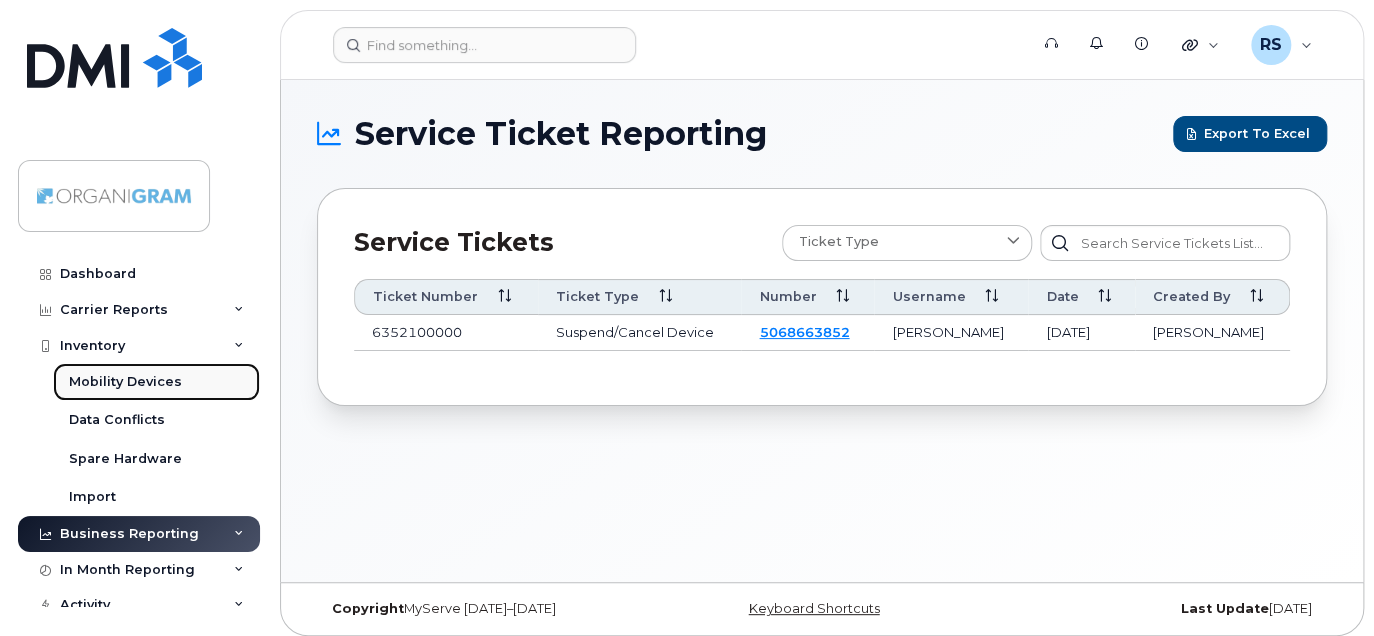 click on "Mobility Devices" 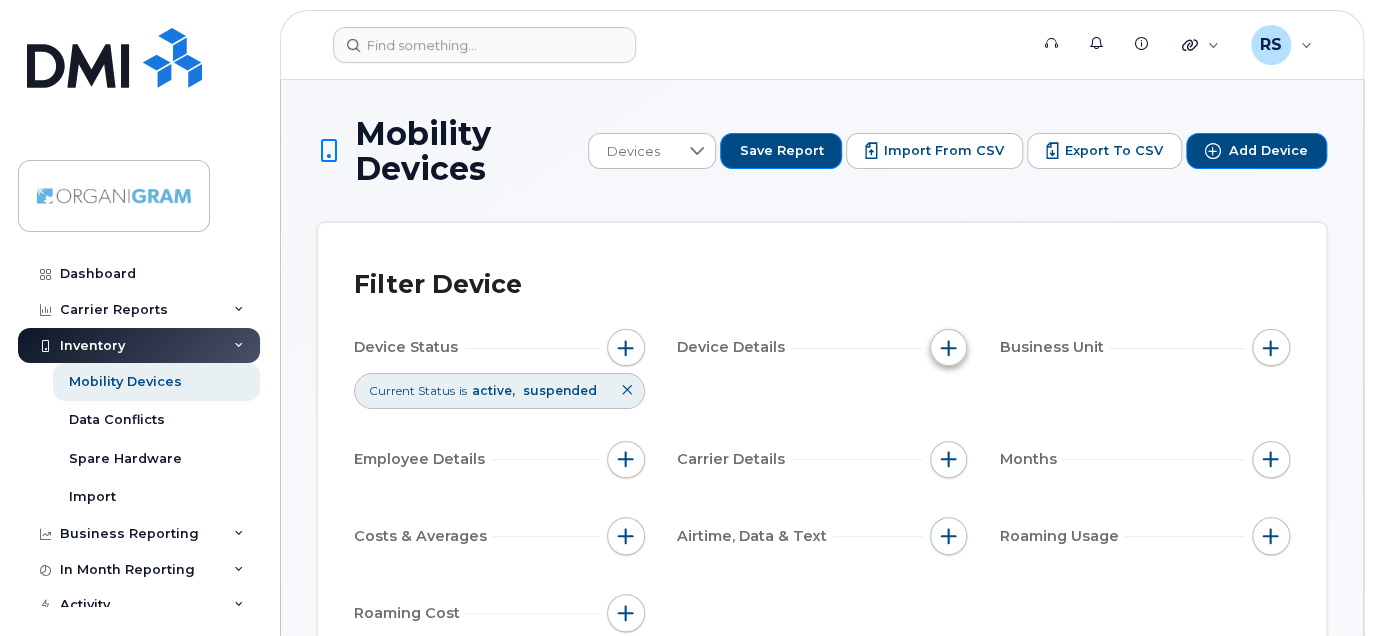 click 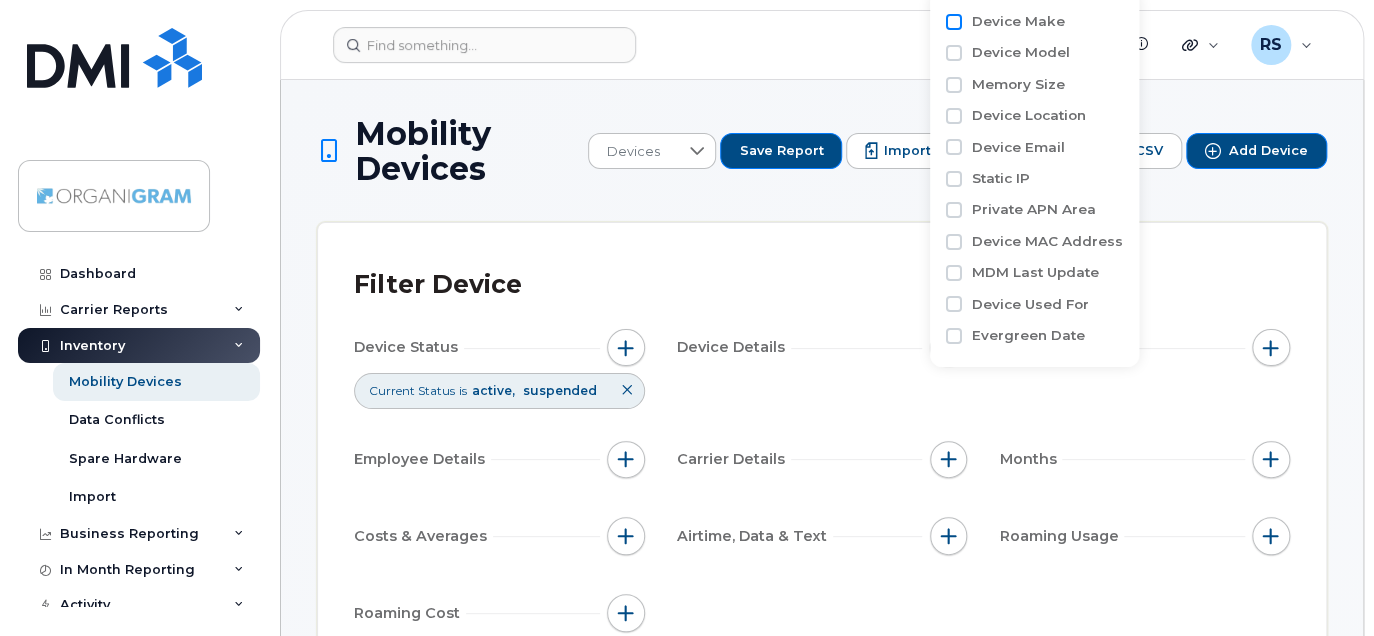 click on "Device Make" 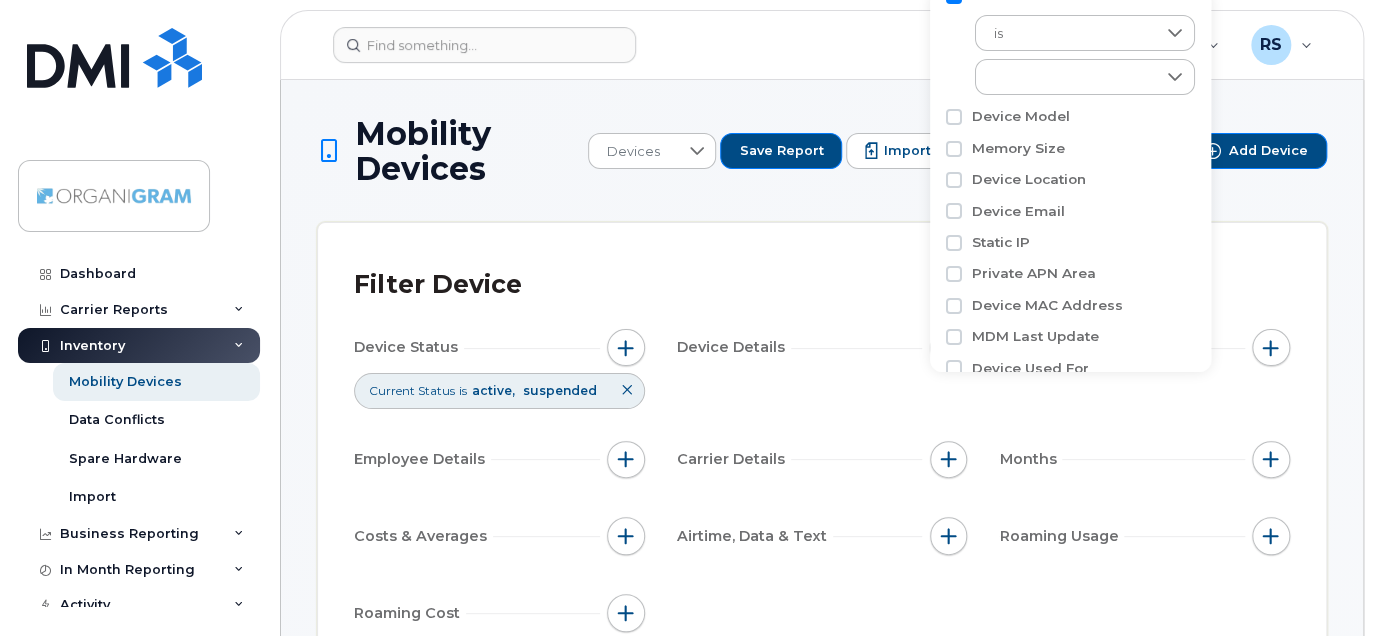 scroll, scrollTop: 0, scrollLeft: 0, axis: both 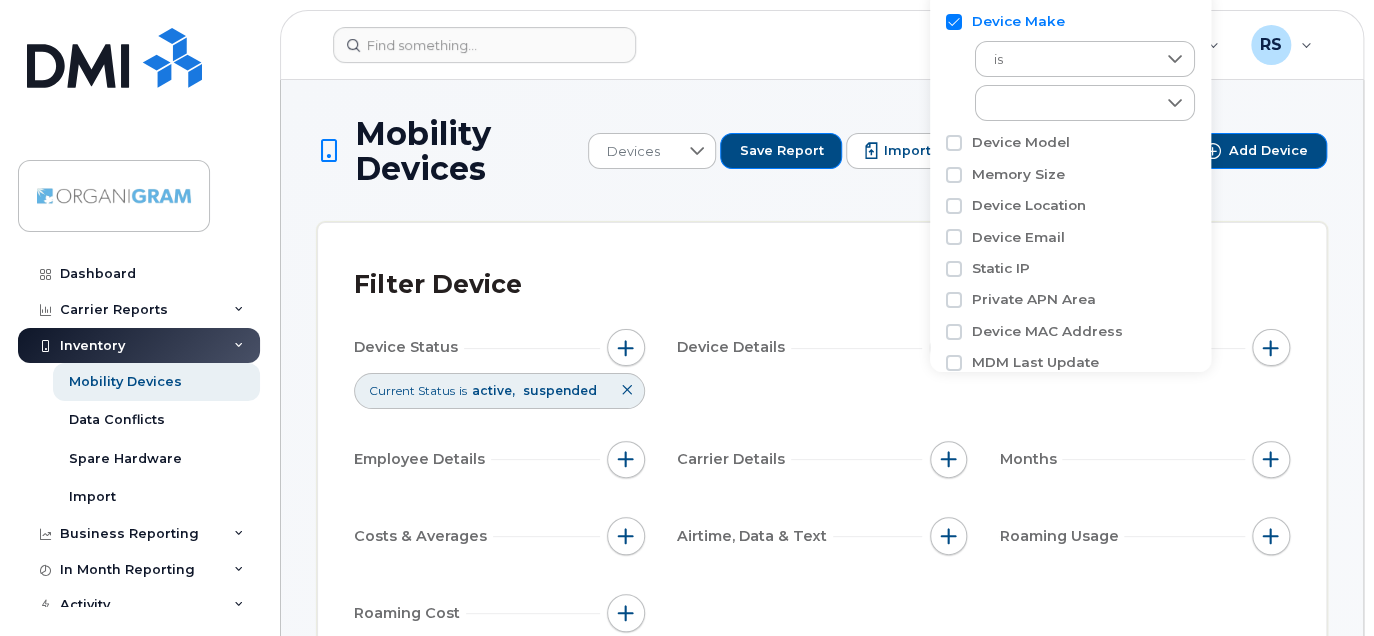click on "Device Make" 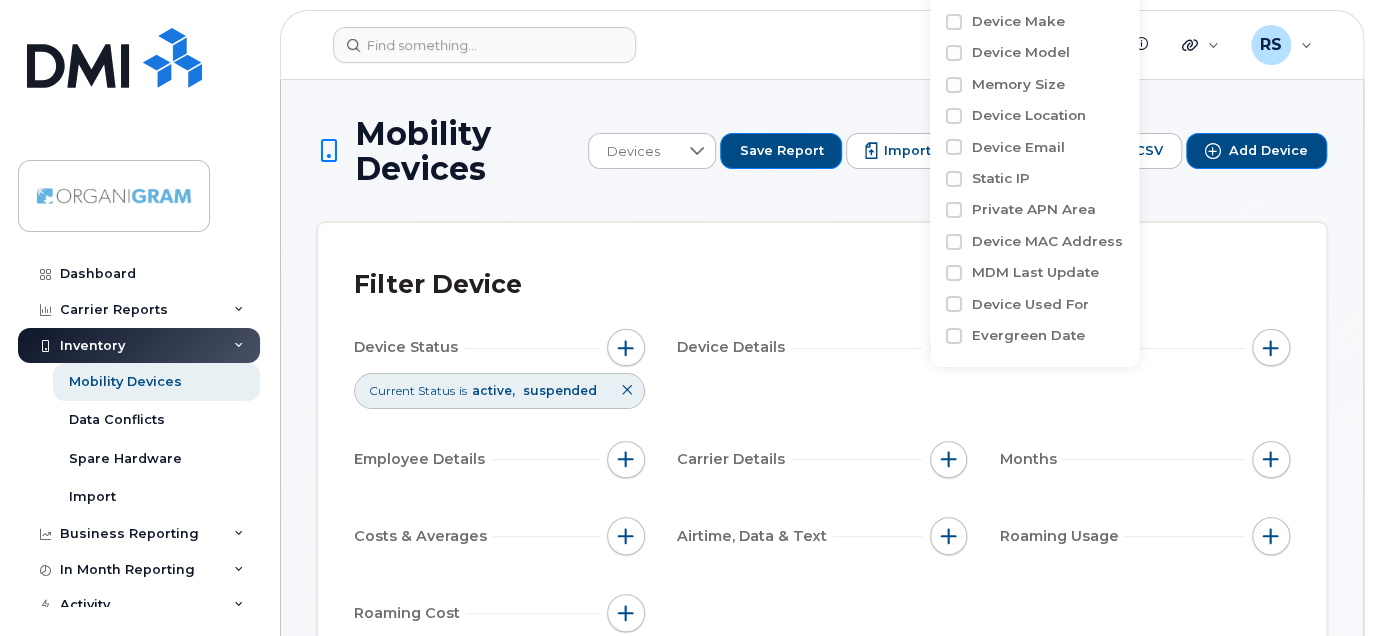 click on "Filter Device" 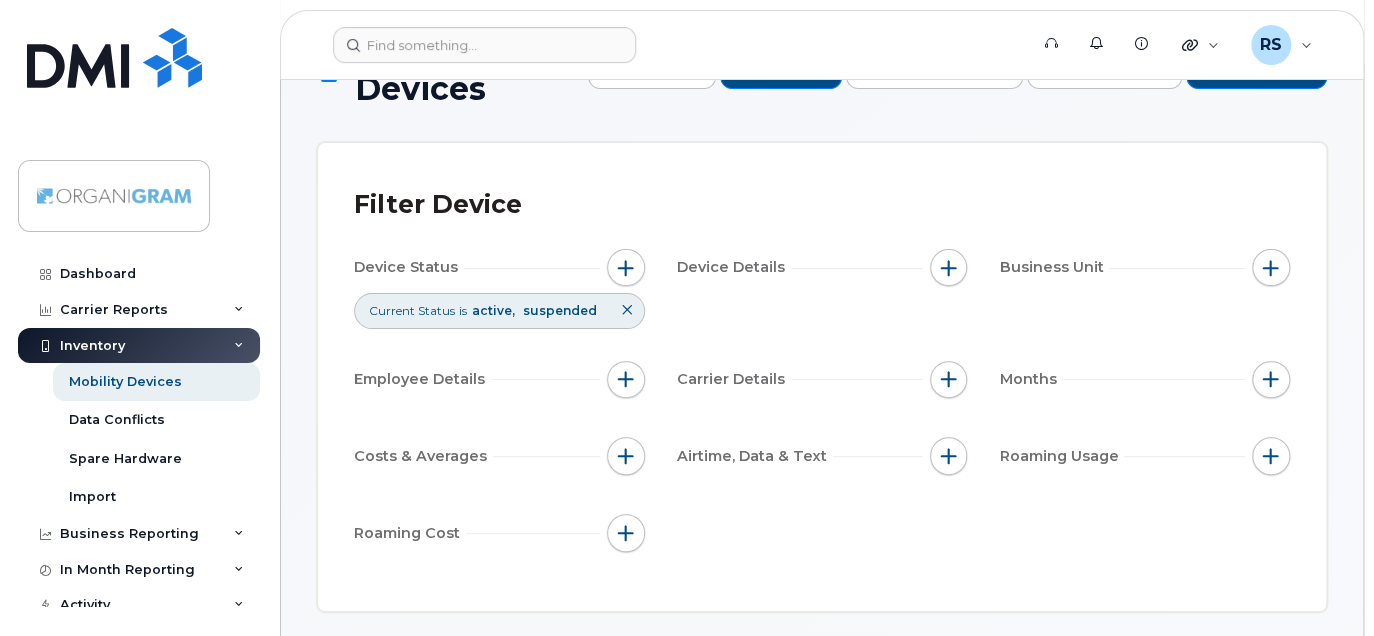 scroll, scrollTop: 100, scrollLeft: 0, axis: vertical 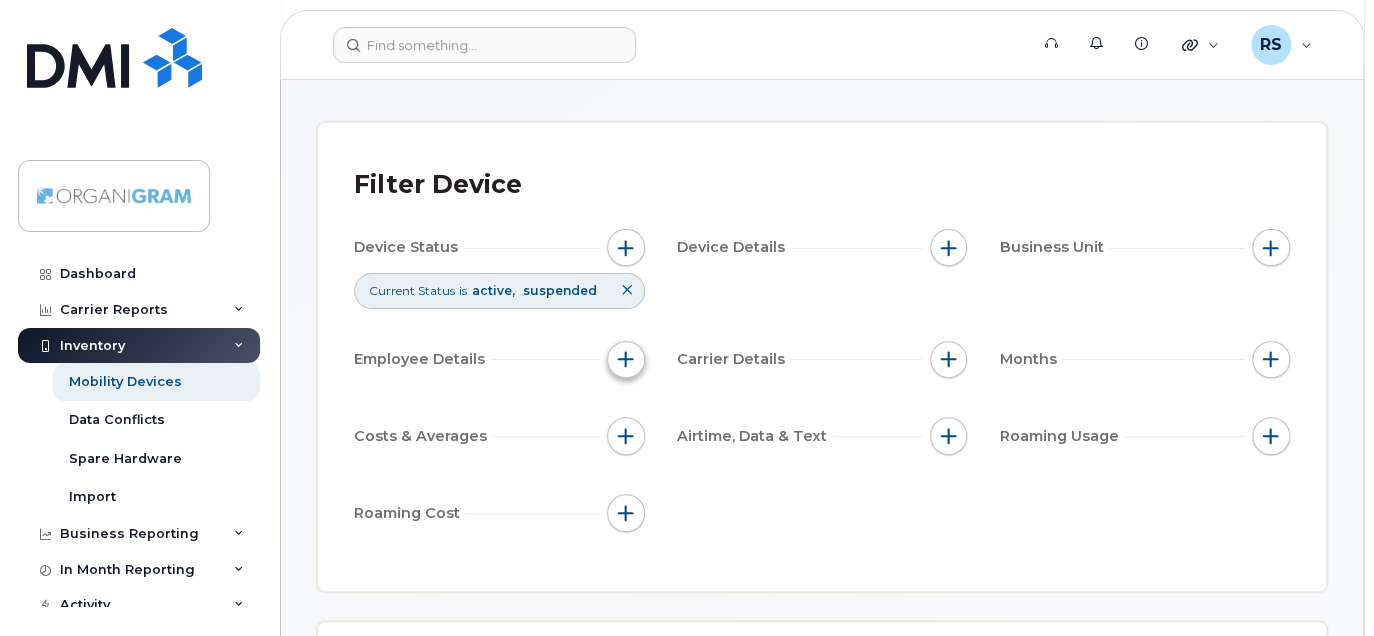 click 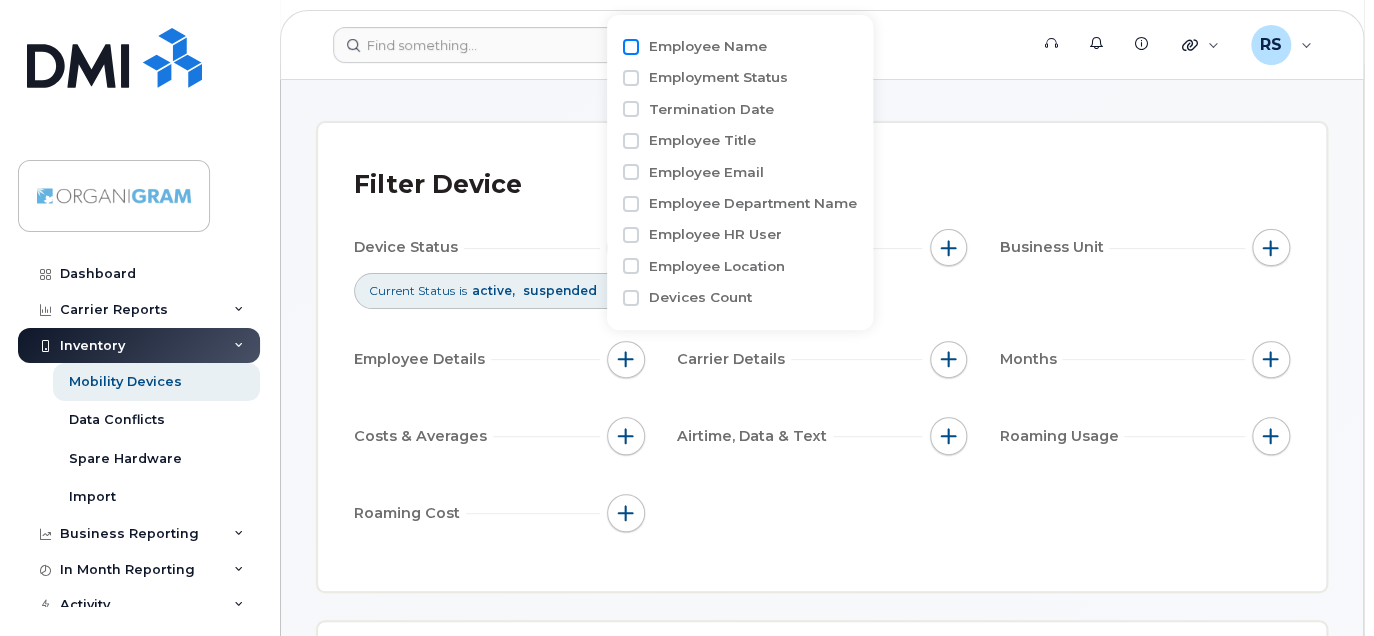 click on "Employee Name" 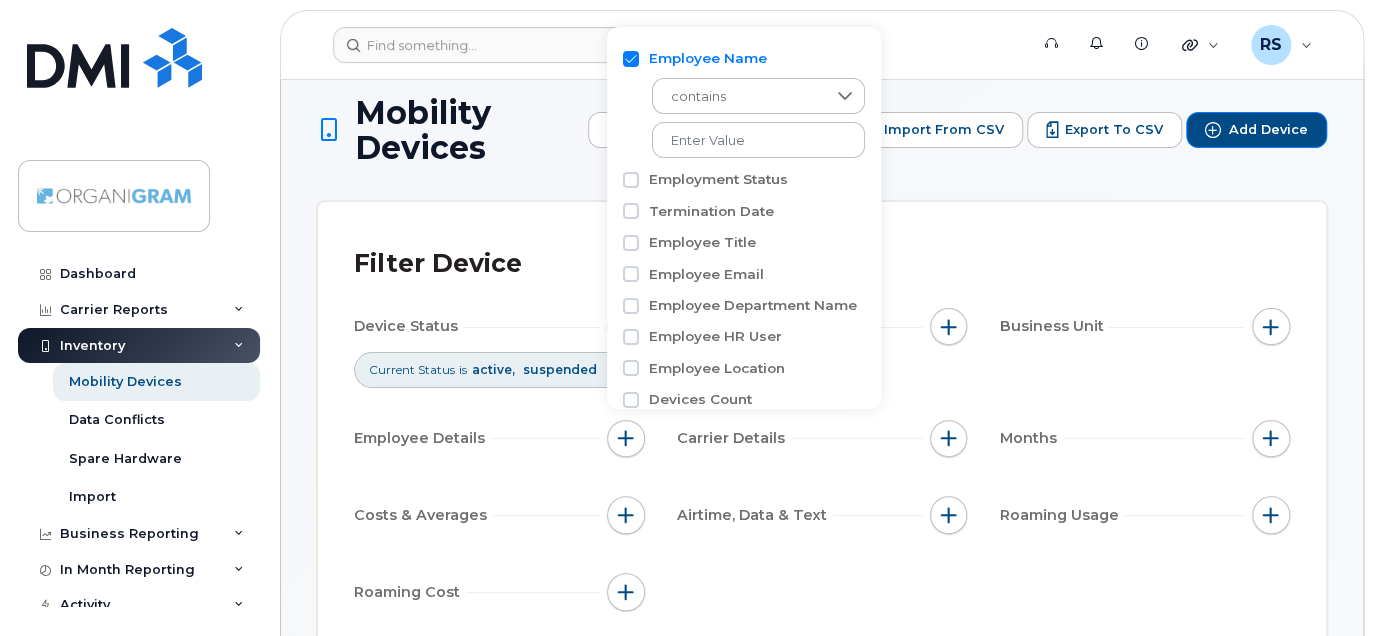 scroll, scrollTop: 0, scrollLeft: 0, axis: both 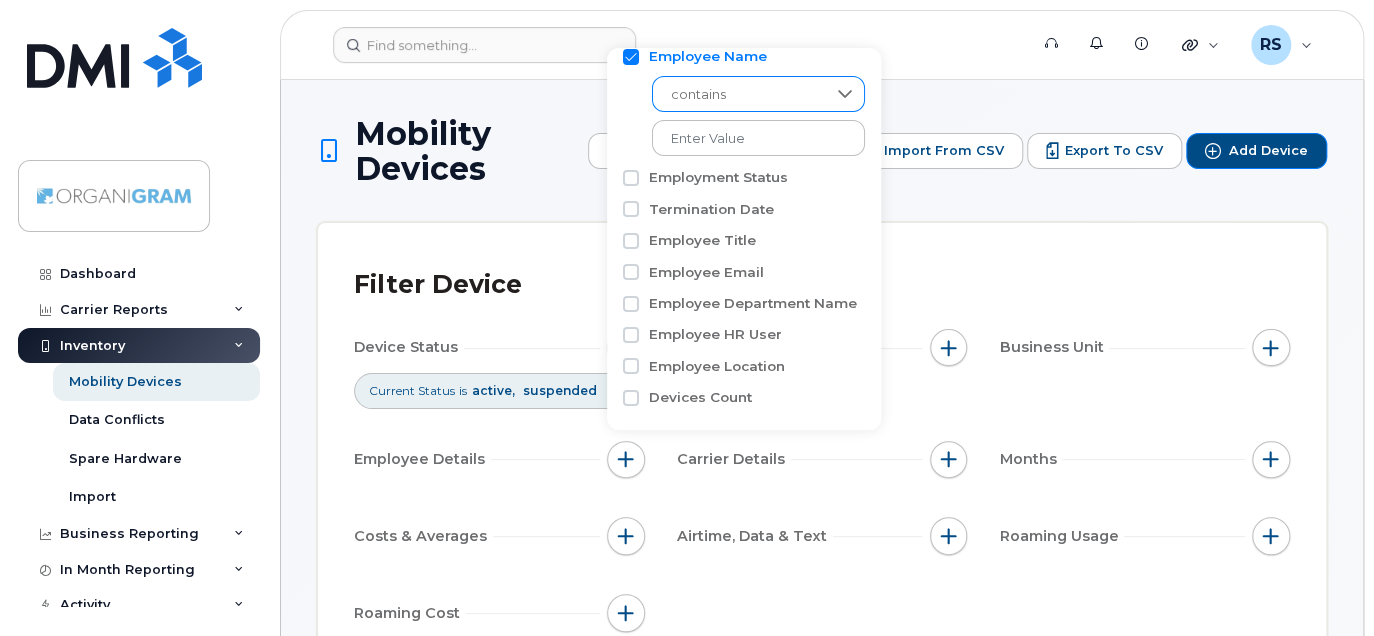 click 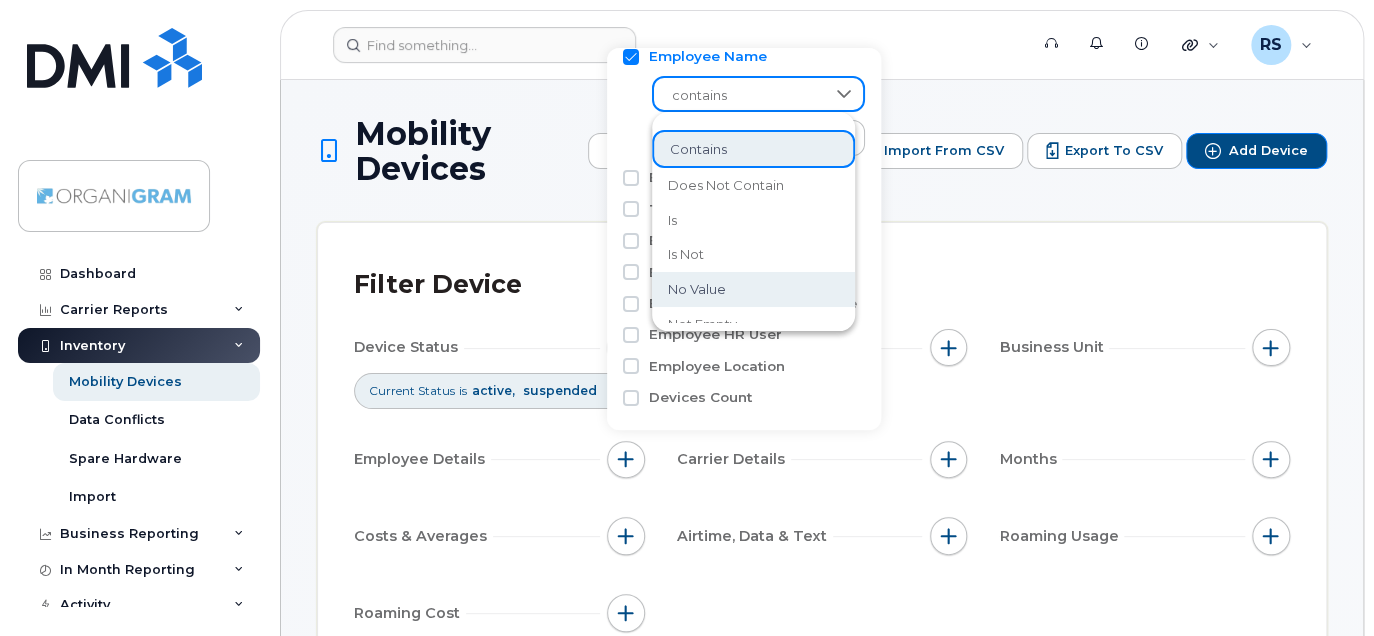 scroll, scrollTop: 18, scrollLeft: 0, axis: vertical 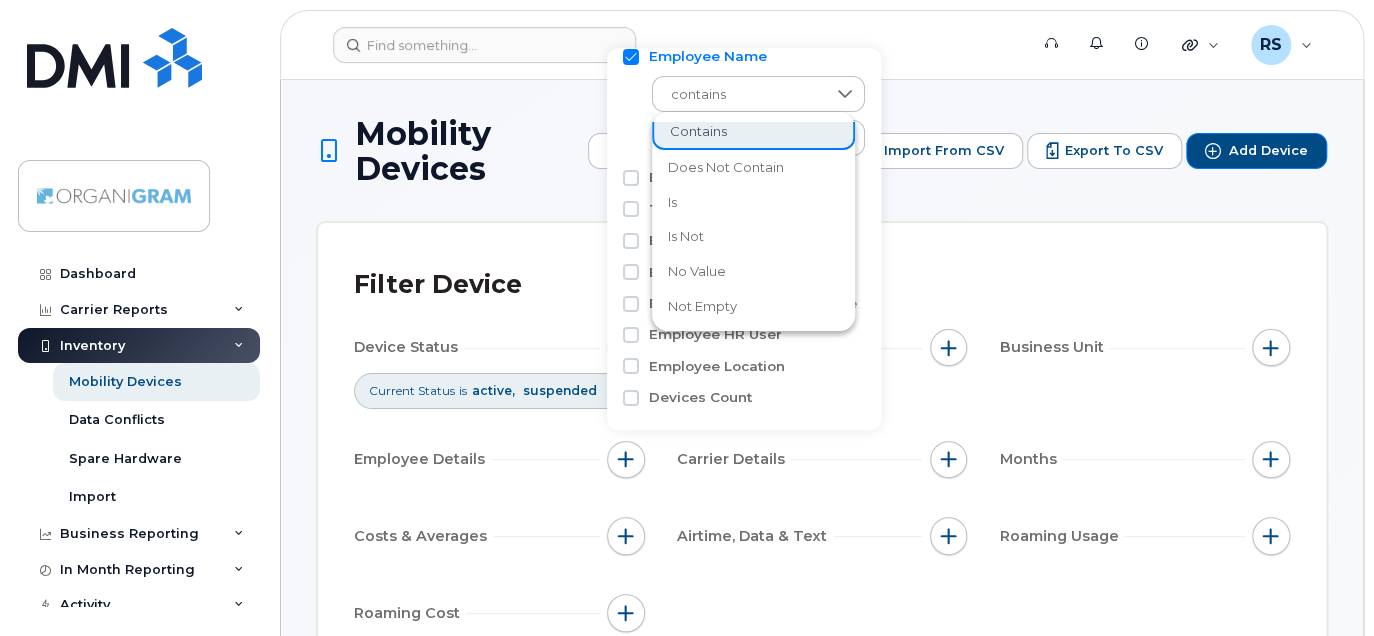 click on "not empty" 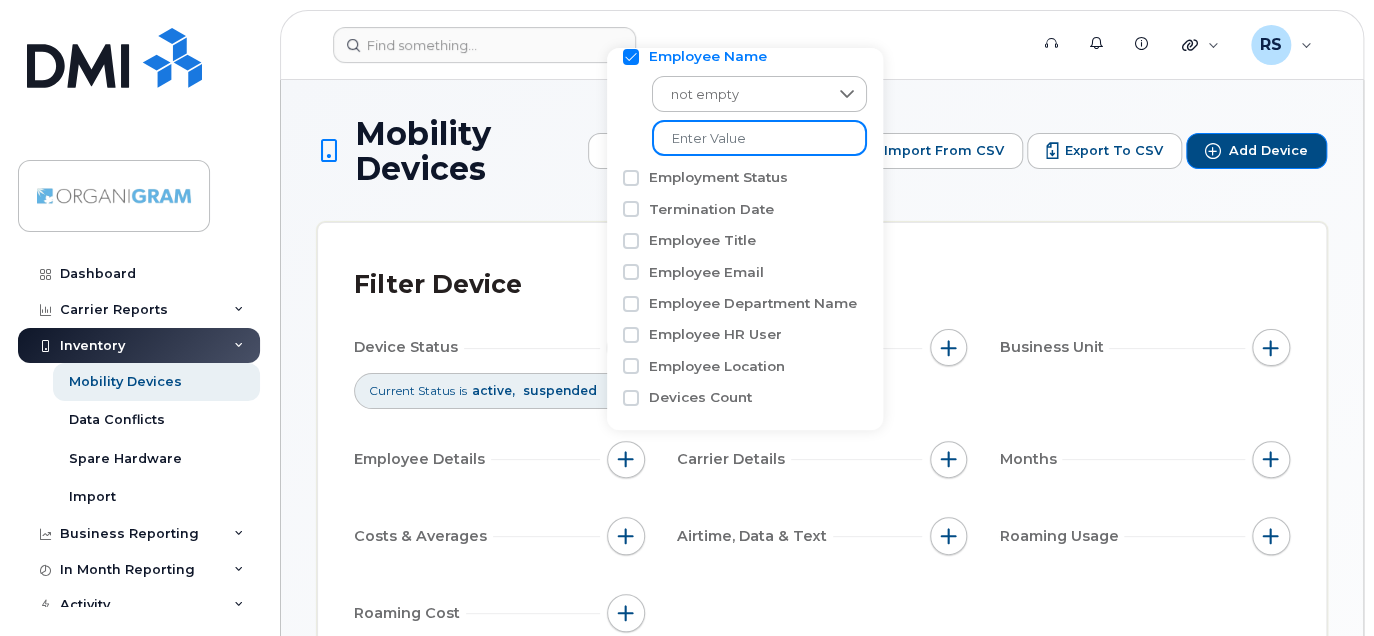 click 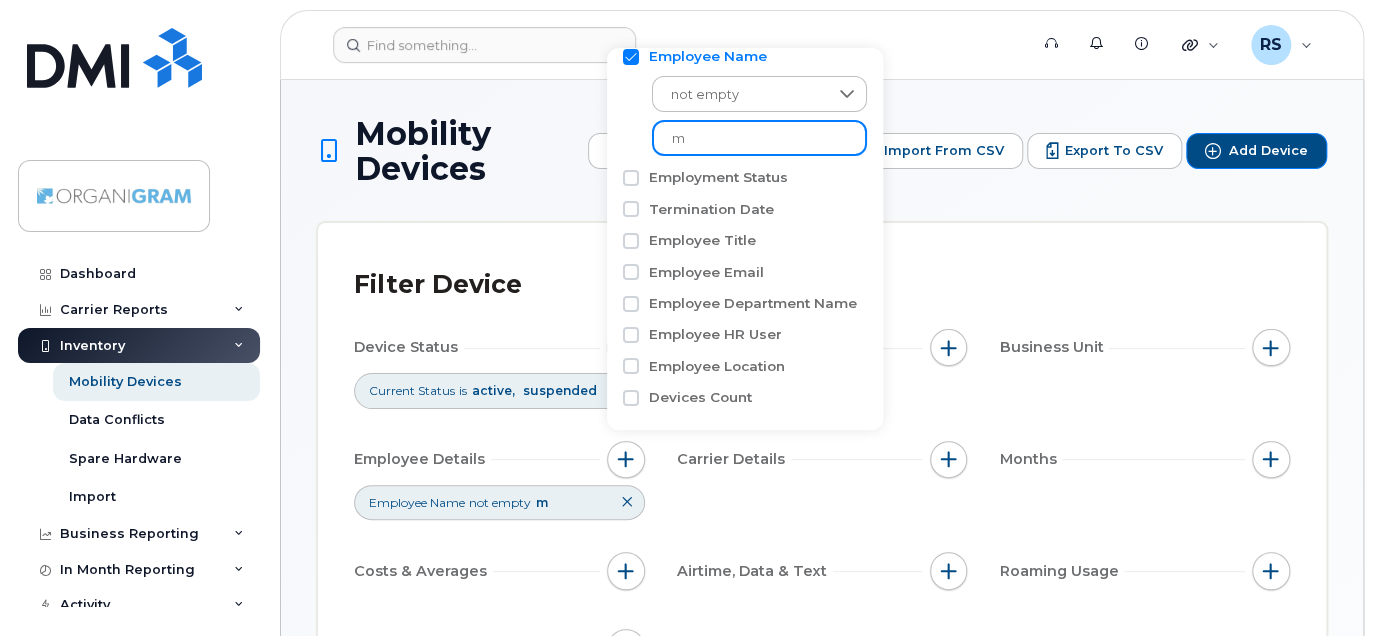 type on "m" 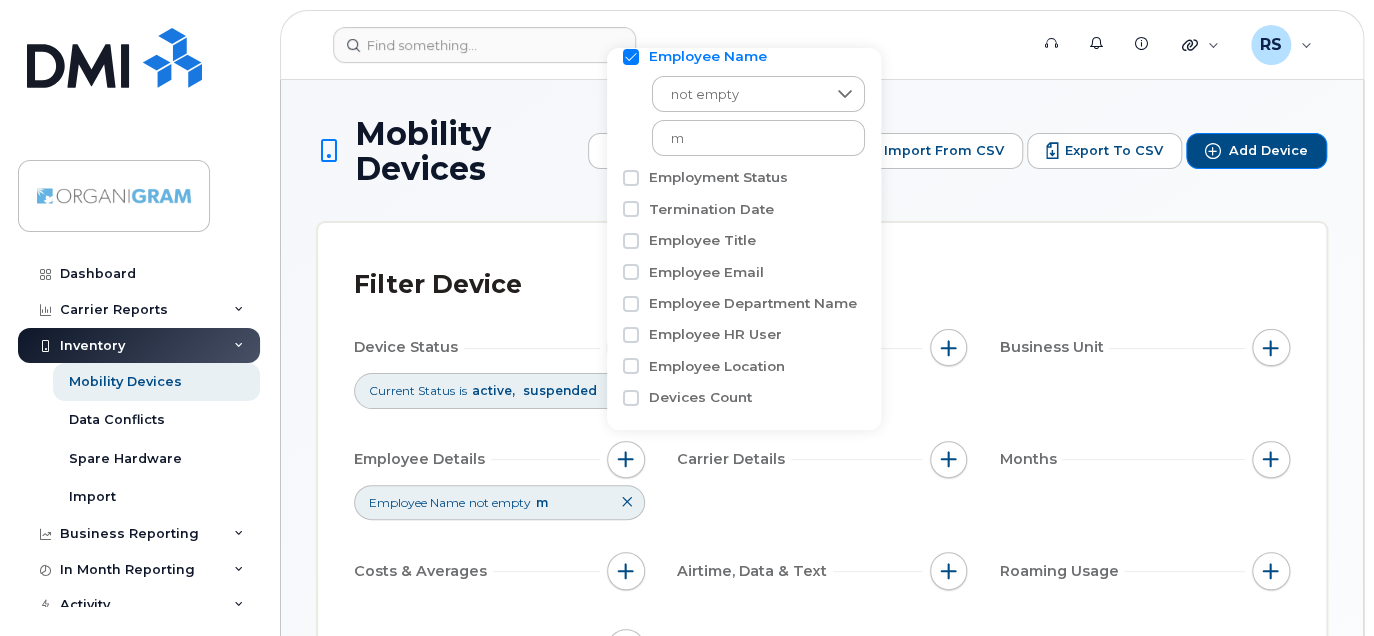 click 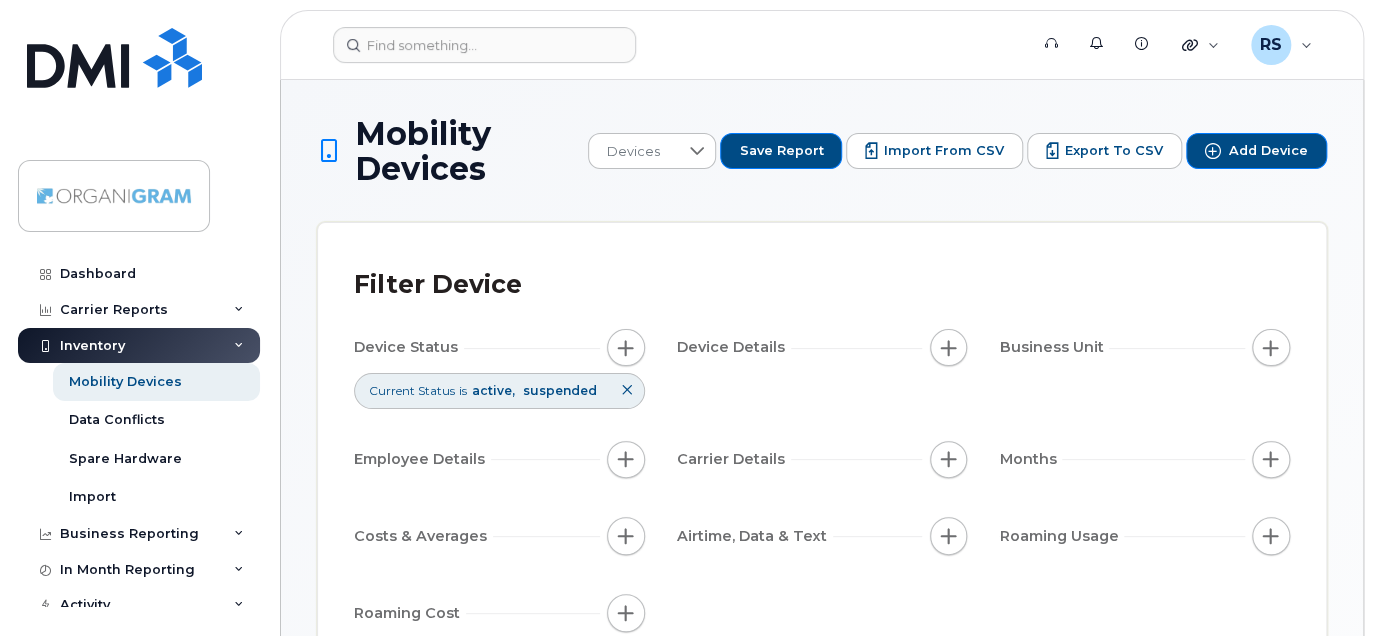scroll, scrollTop: 0, scrollLeft: 0, axis: both 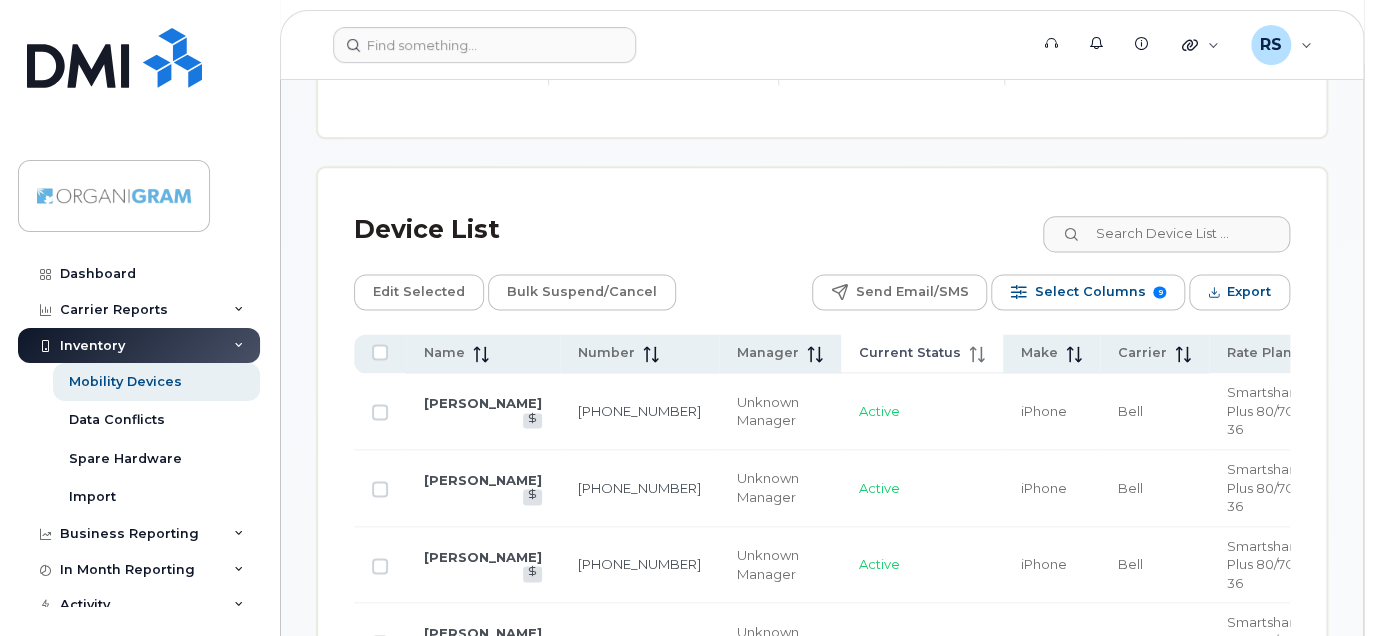 click on "Current Status" 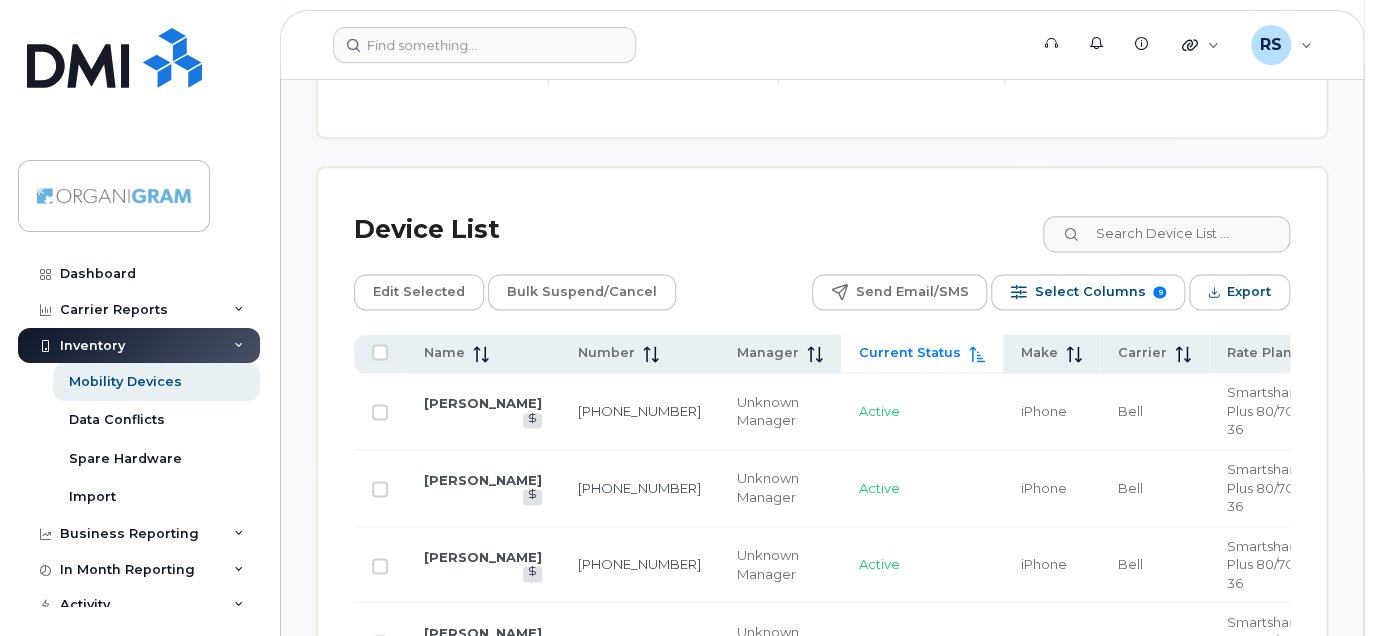 click on "Current Status" 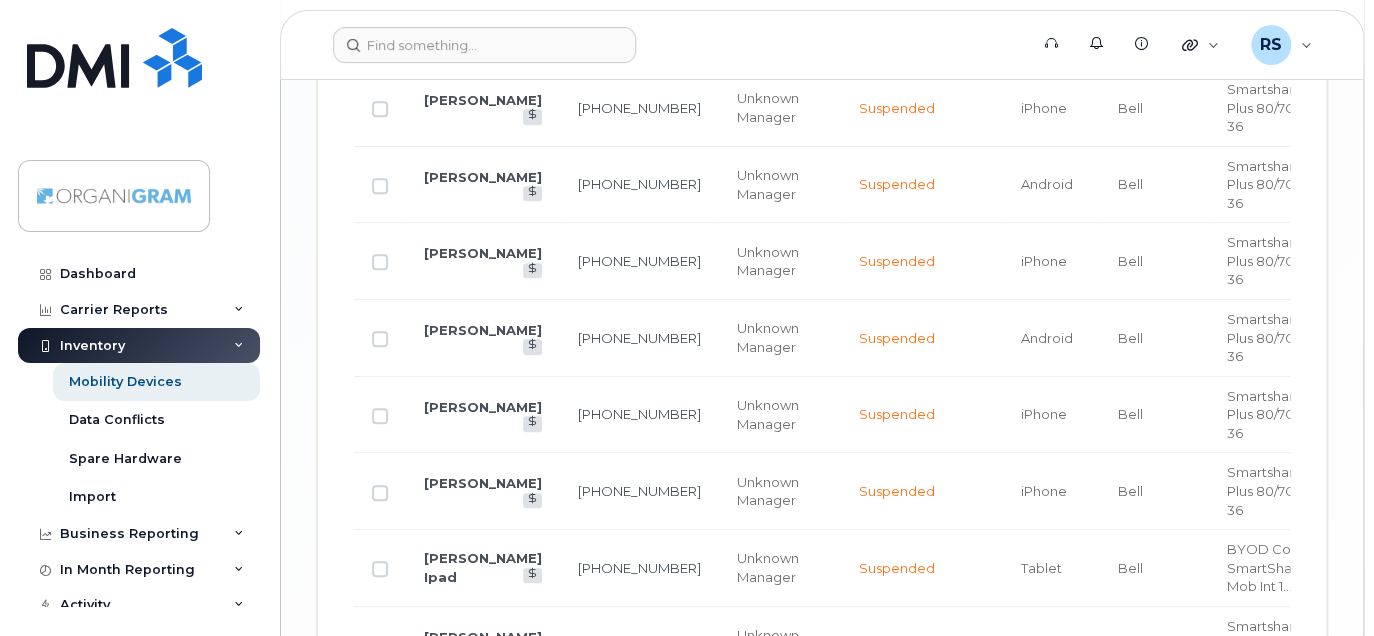 scroll, scrollTop: 4146, scrollLeft: 0, axis: vertical 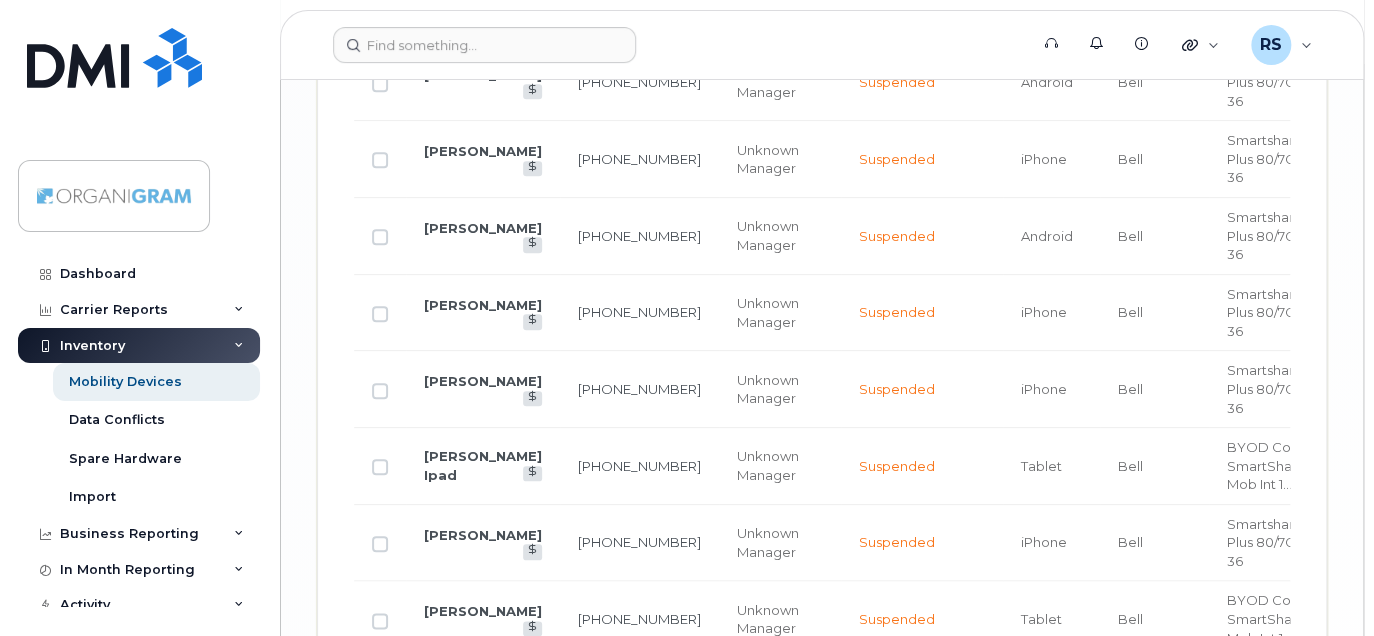 click 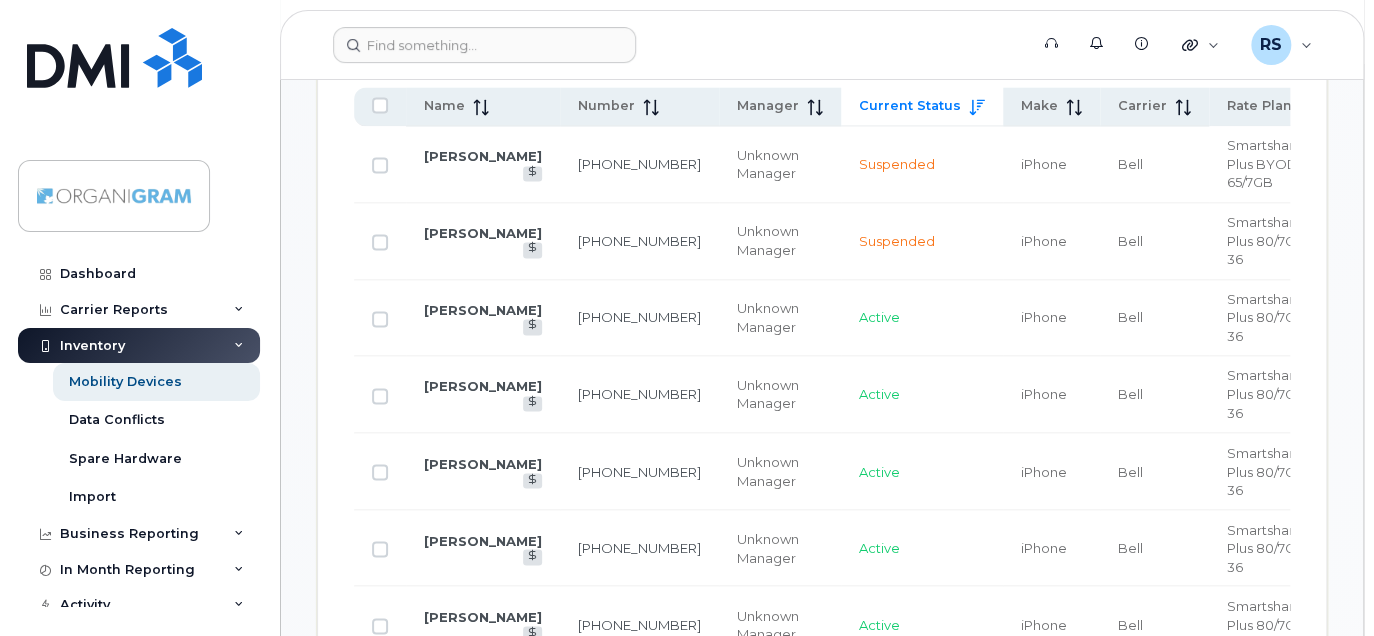 scroll, scrollTop: 1127, scrollLeft: 0, axis: vertical 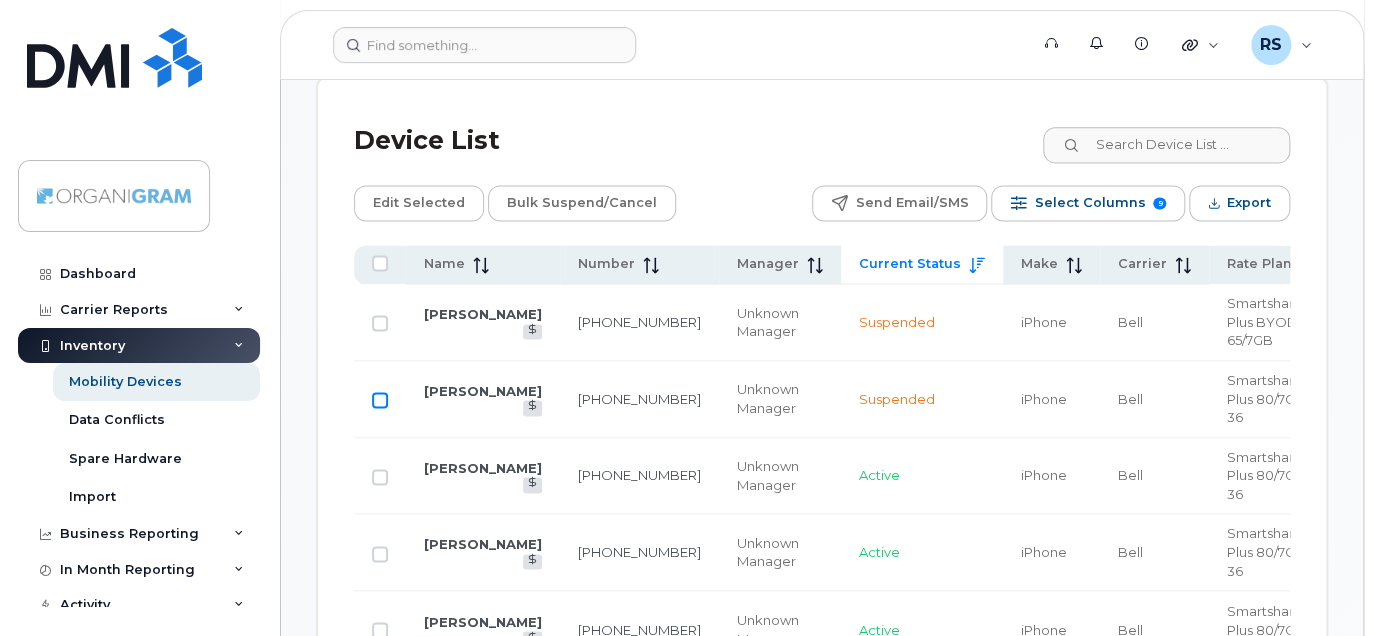 click 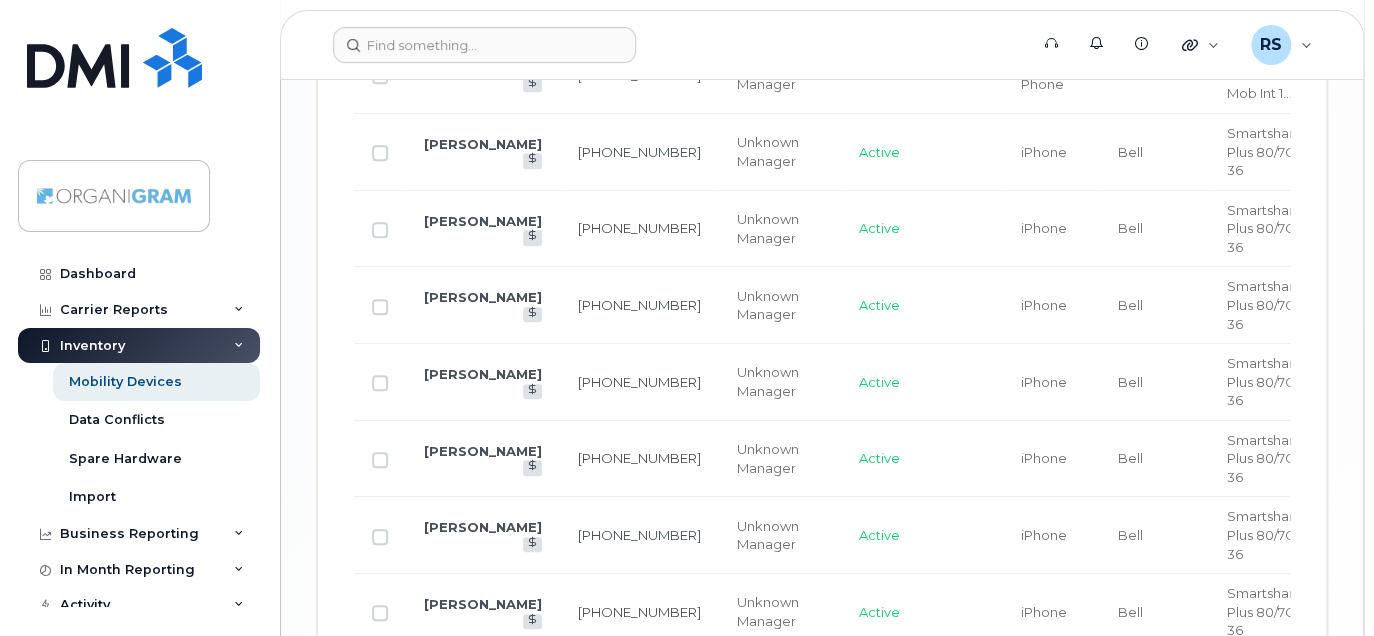 scroll, scrollTop: 3927, scrollLeft: 0, axis: vertical 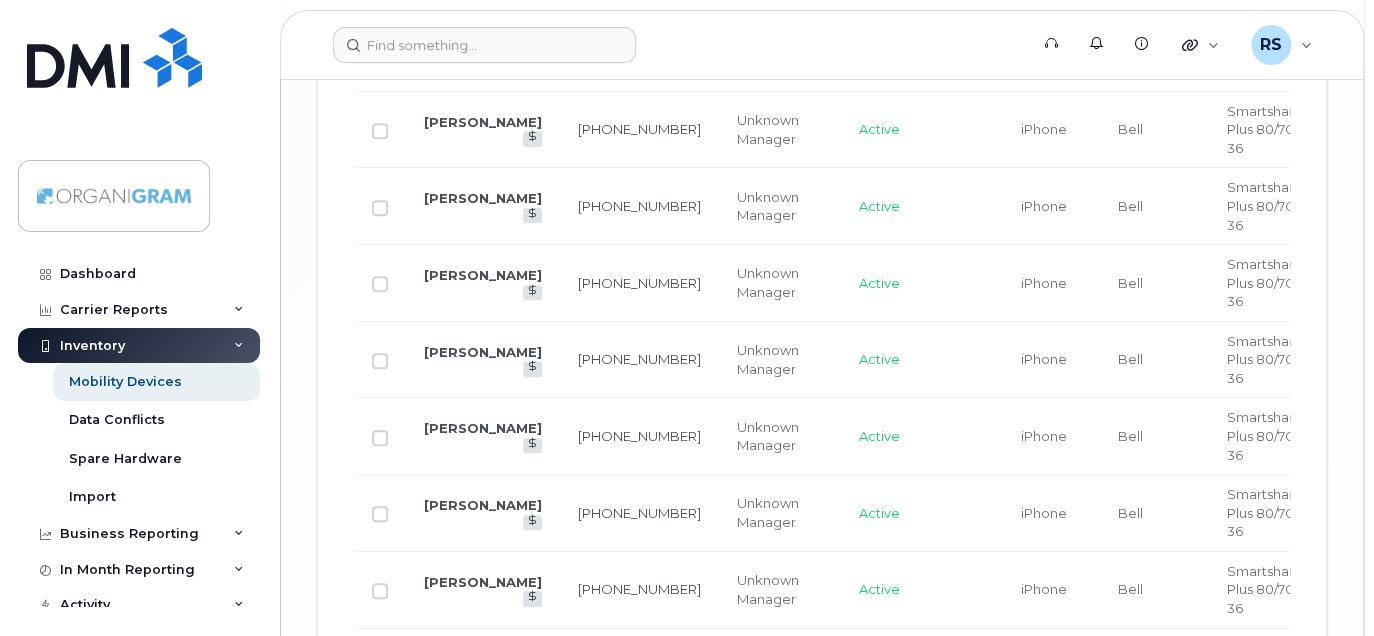 click 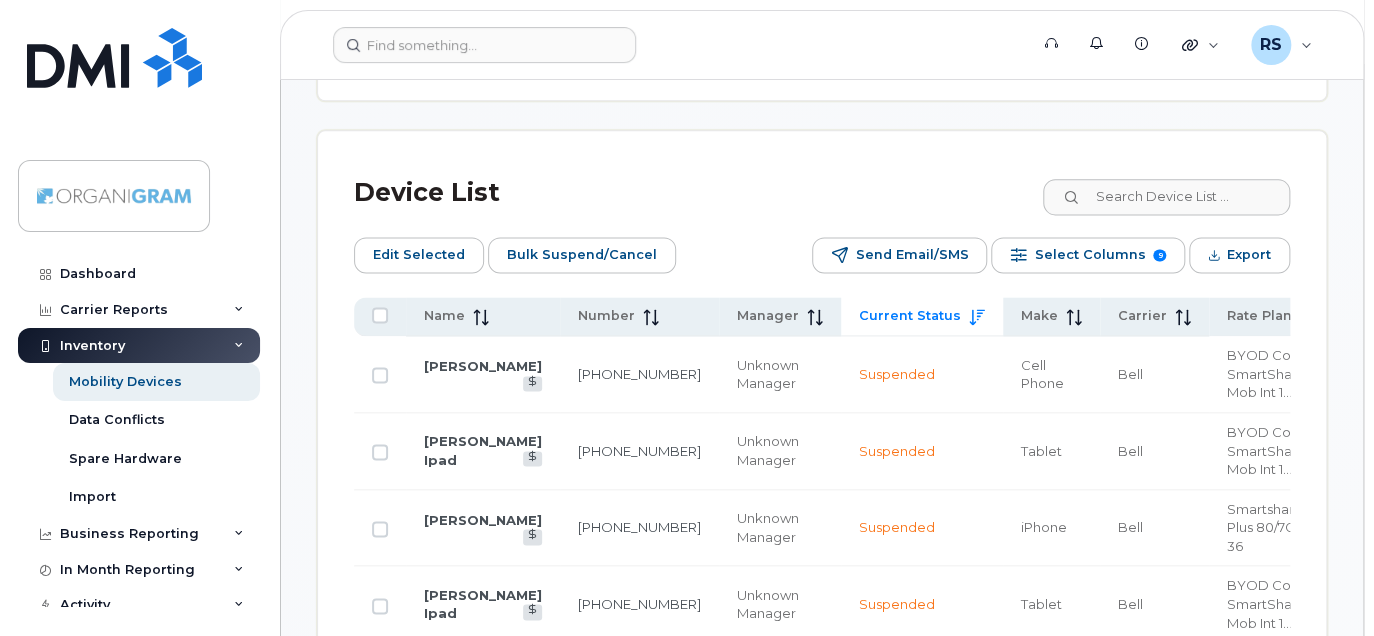 scroll, scrollTop: 1127, scrollLeft: 0, axis: vertical 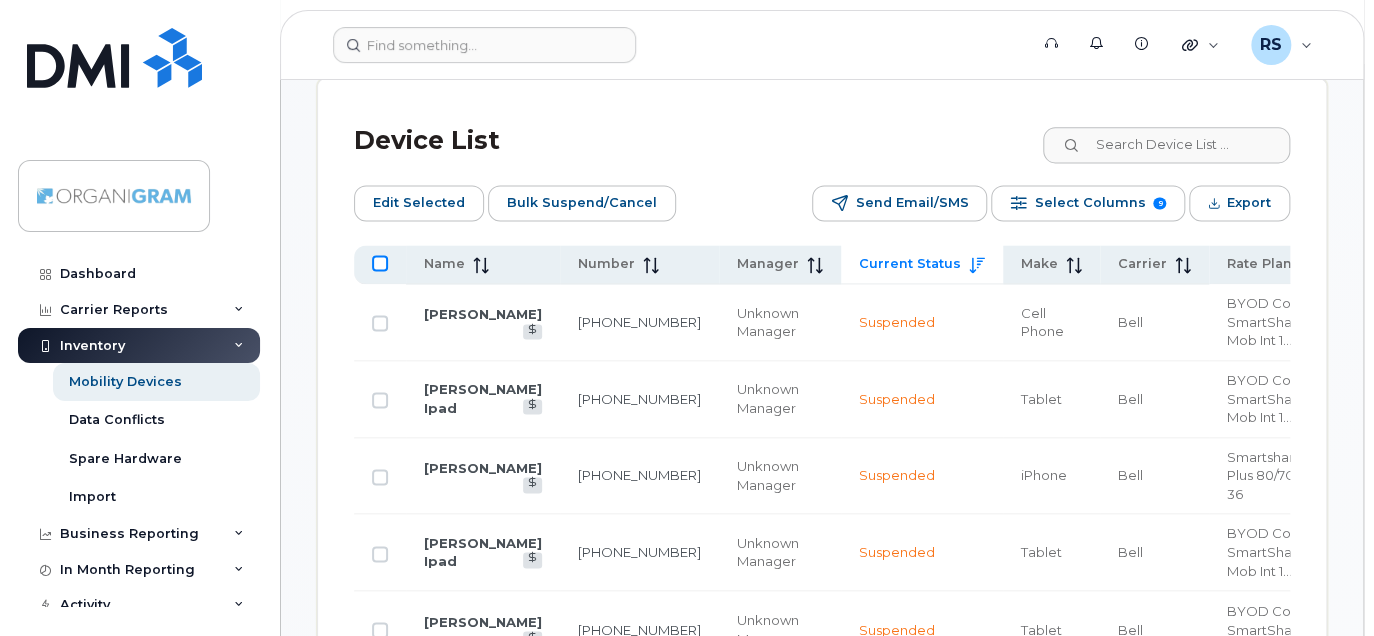 click 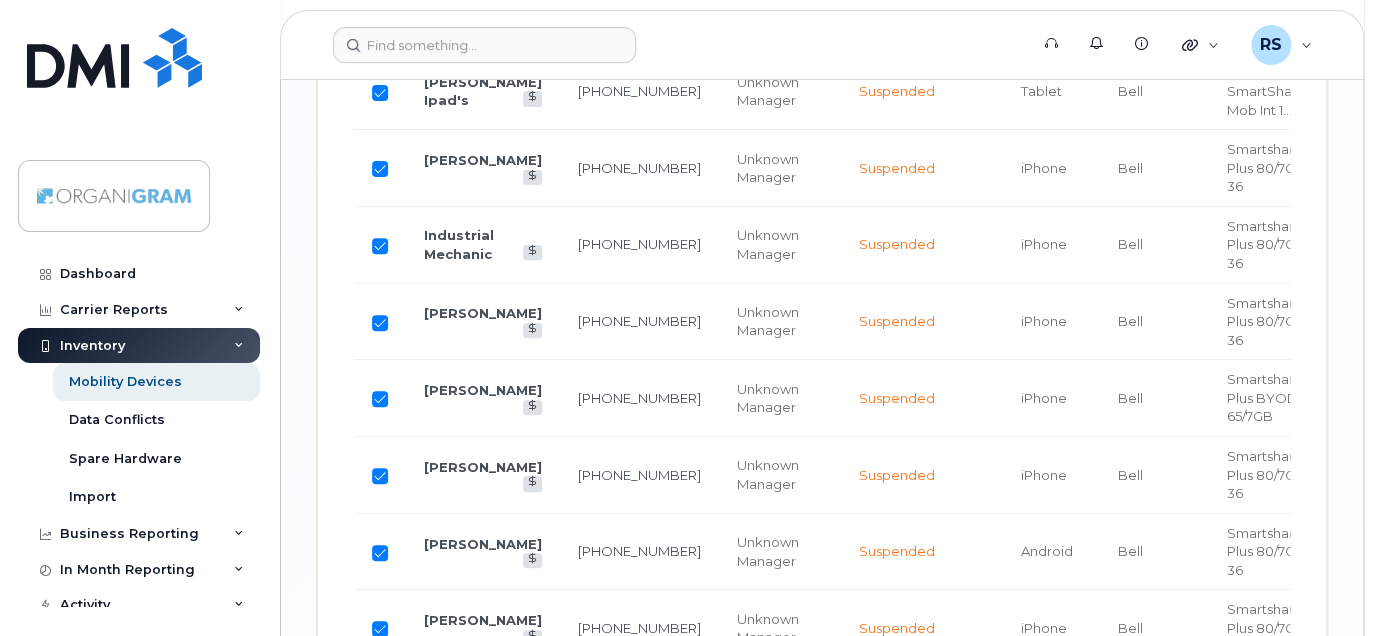 scroll, scrollTop: 4146, scrollLeft: 0, axis: vertical 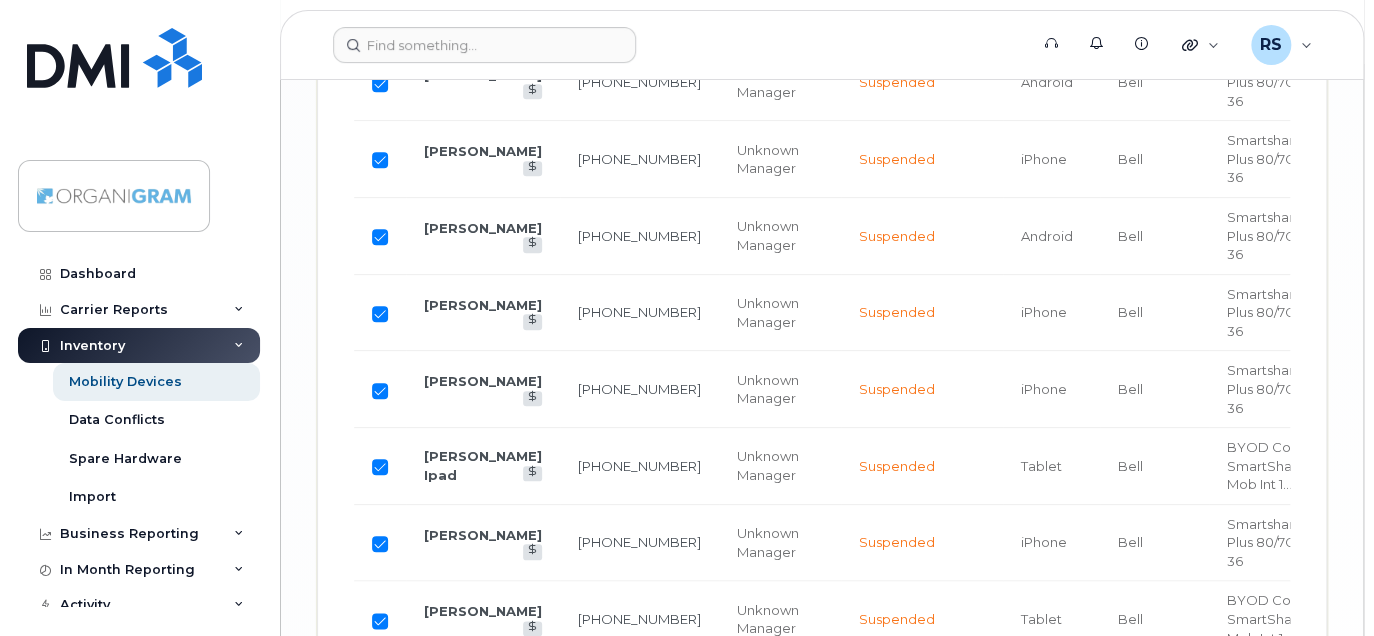 click on "2" 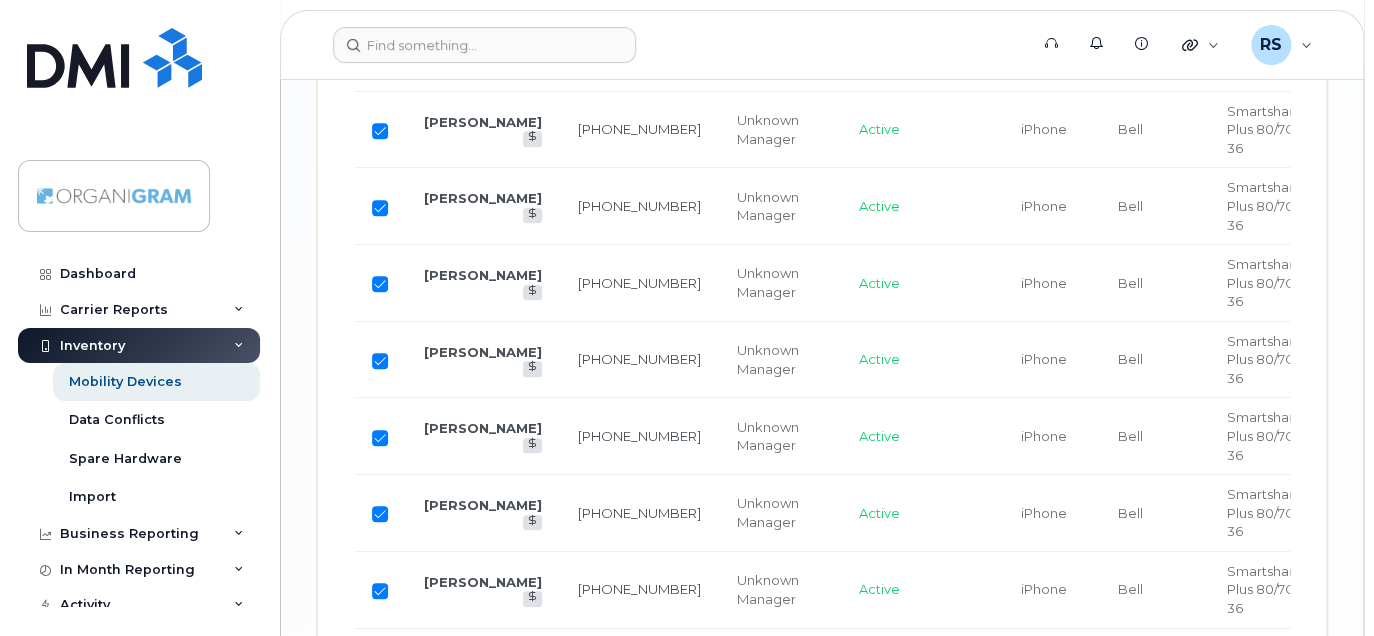 click on "3" 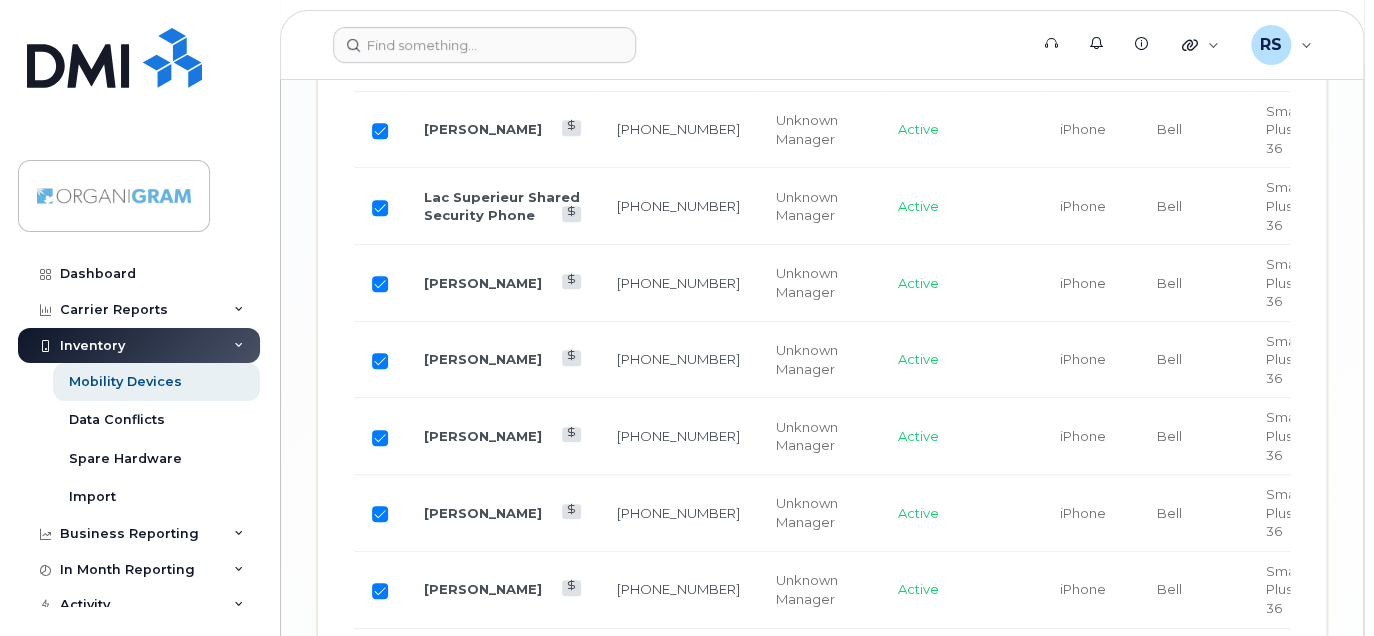 scroll, scrollTop: 3890, scrollLeft: 0, axis: vertical 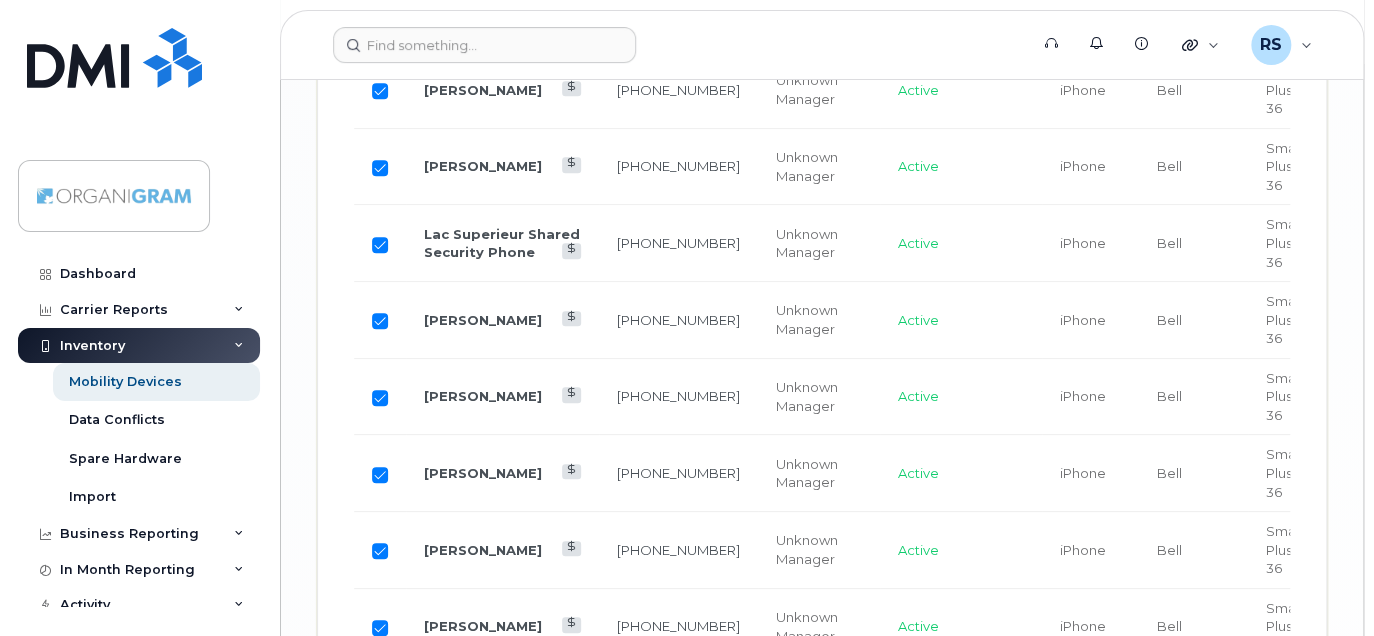 click on "1" 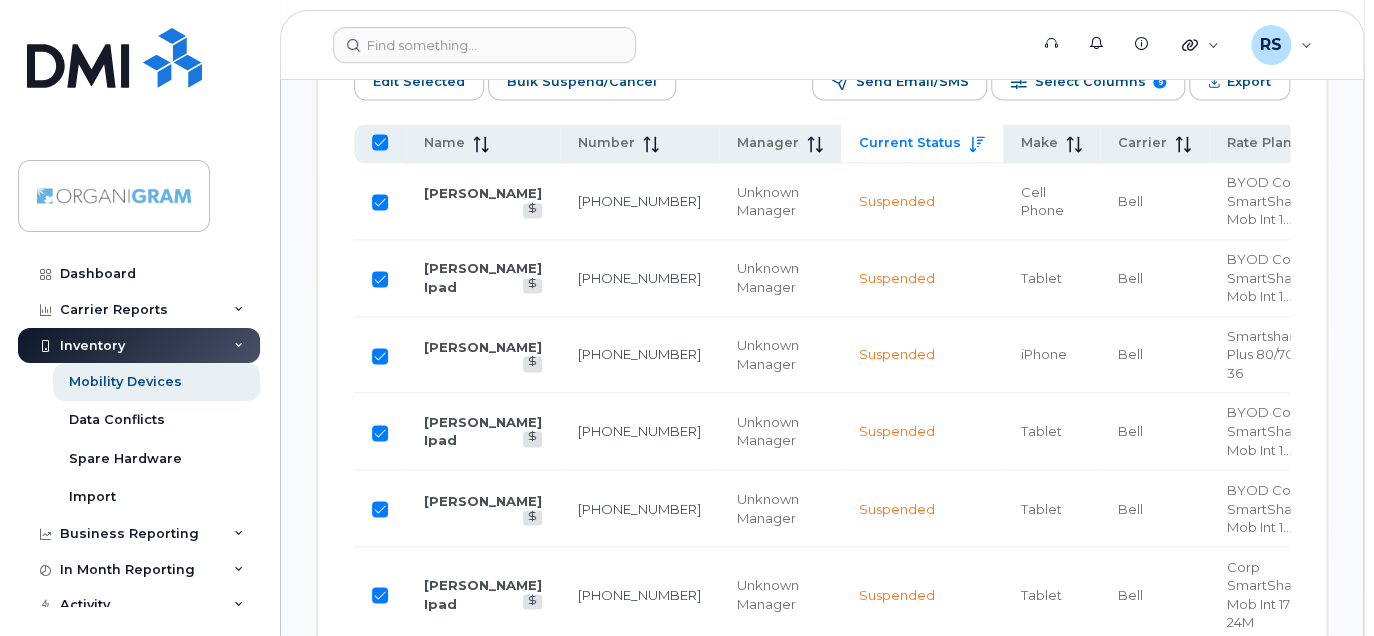 scroll, scrollTop: 1290, scrollLeft: 0, axis: vertical 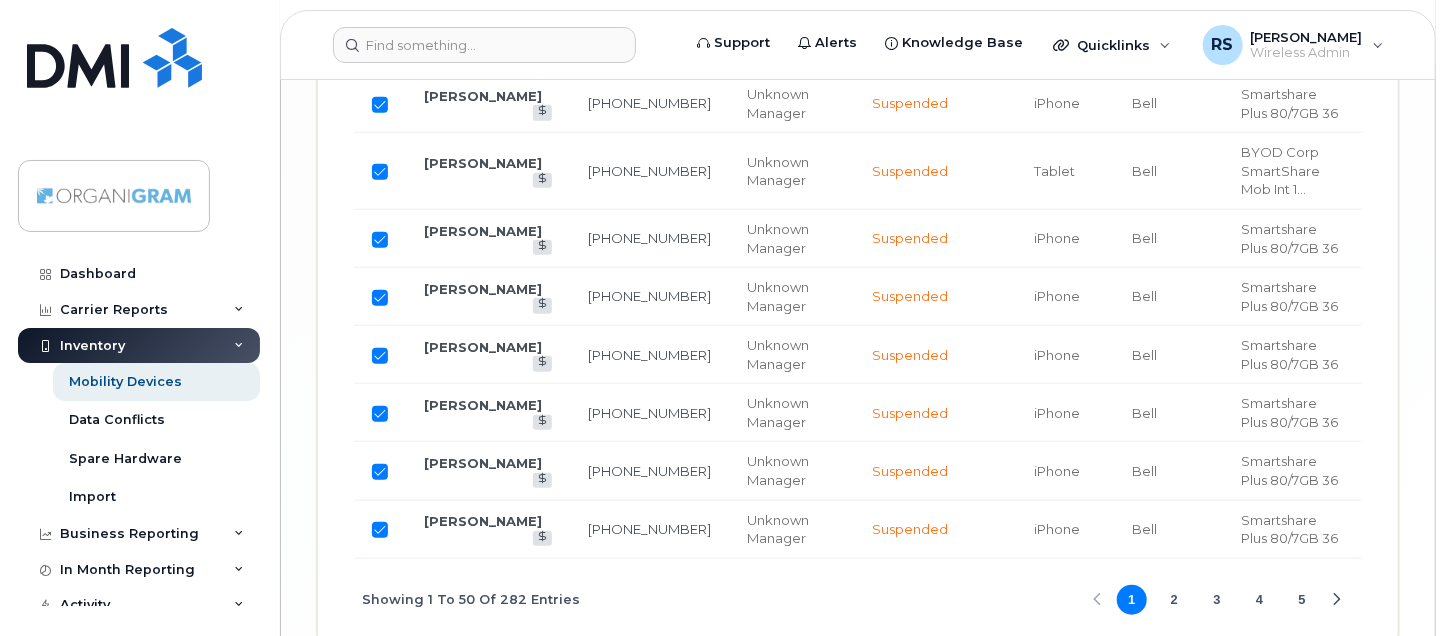 drag, startPoint x: 448, startPoint y: 366, endPoint x: 801, endPoint y: 527, distance: 387.98196 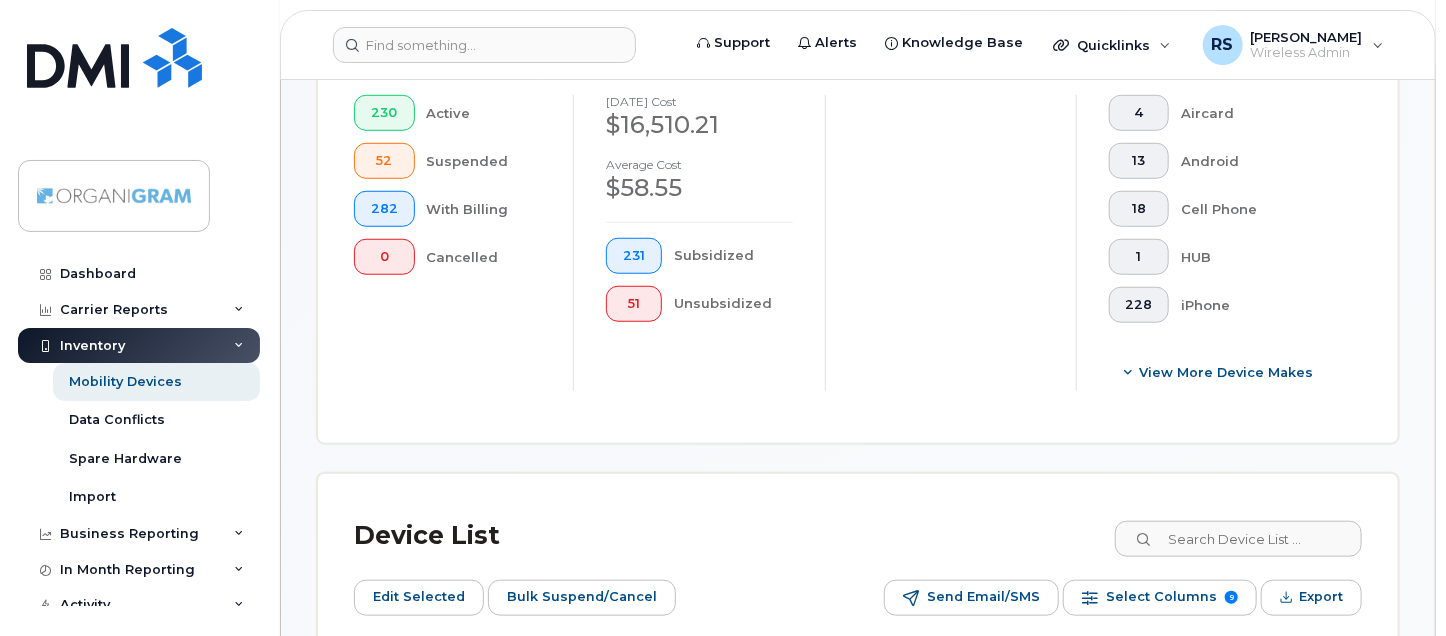 scroll, scrollTop: 518, scrollLeft: 0, axis: vertical 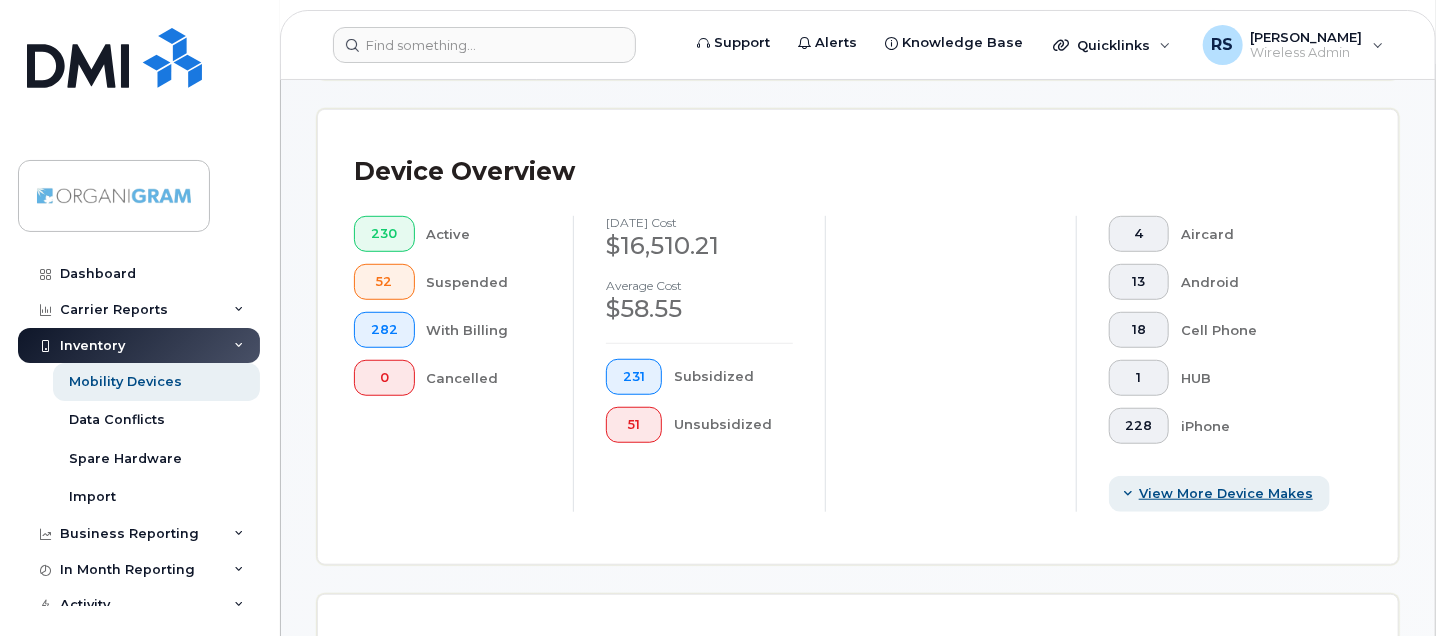 click 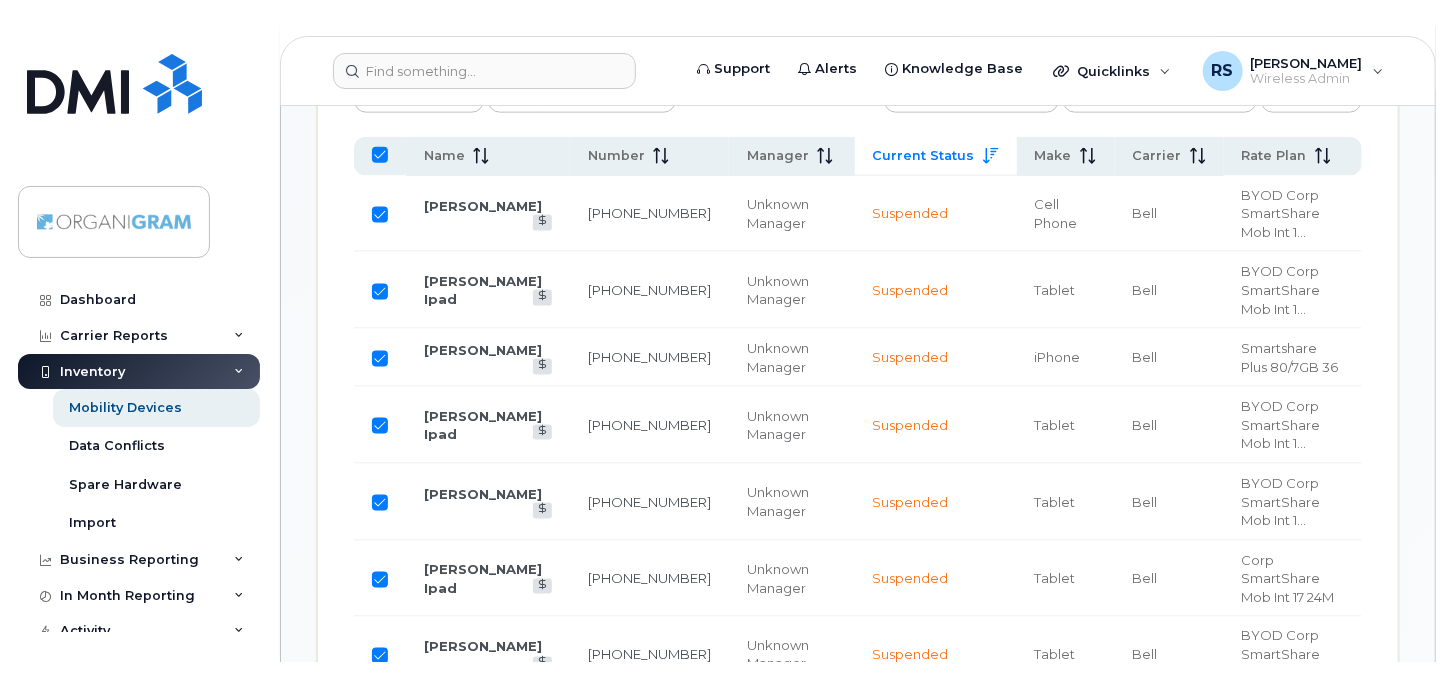 scroll, scrollTop: 1218, scrollLeft: 0, axis: vertical 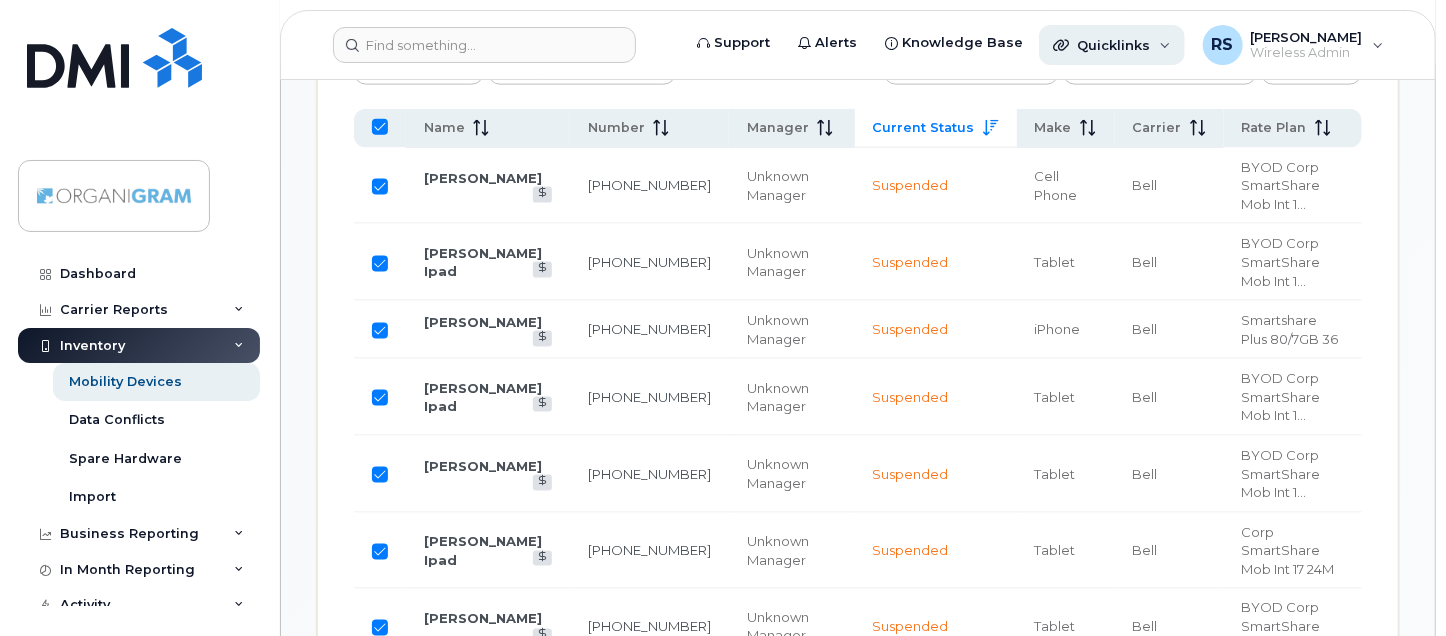 click on "Quicklinks" 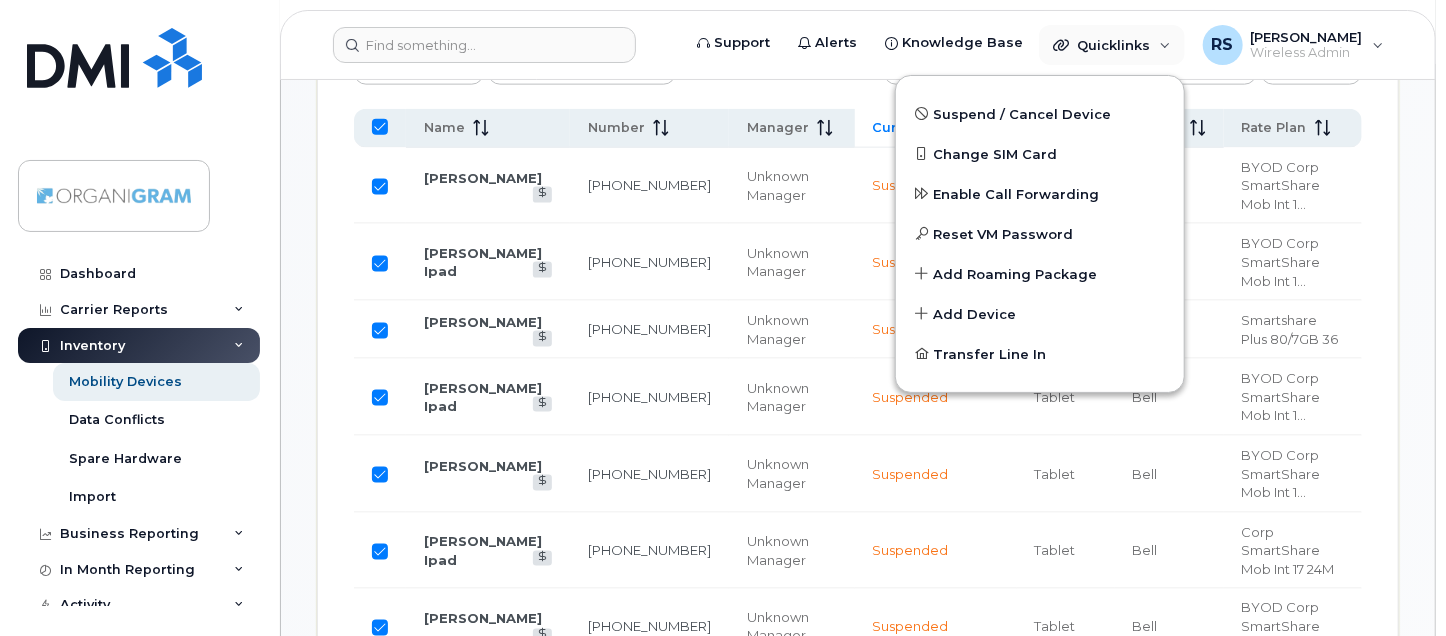click on "Support   Alerts   Knowledge Base Quicklinks Suspend / Cancel Device Change SIM Card Enable Call Forwarding Reset VM Password Add Roaming Package Add Device Transfer Line In RS Ramzi Saba Wireless Admin English Français  Sign out" 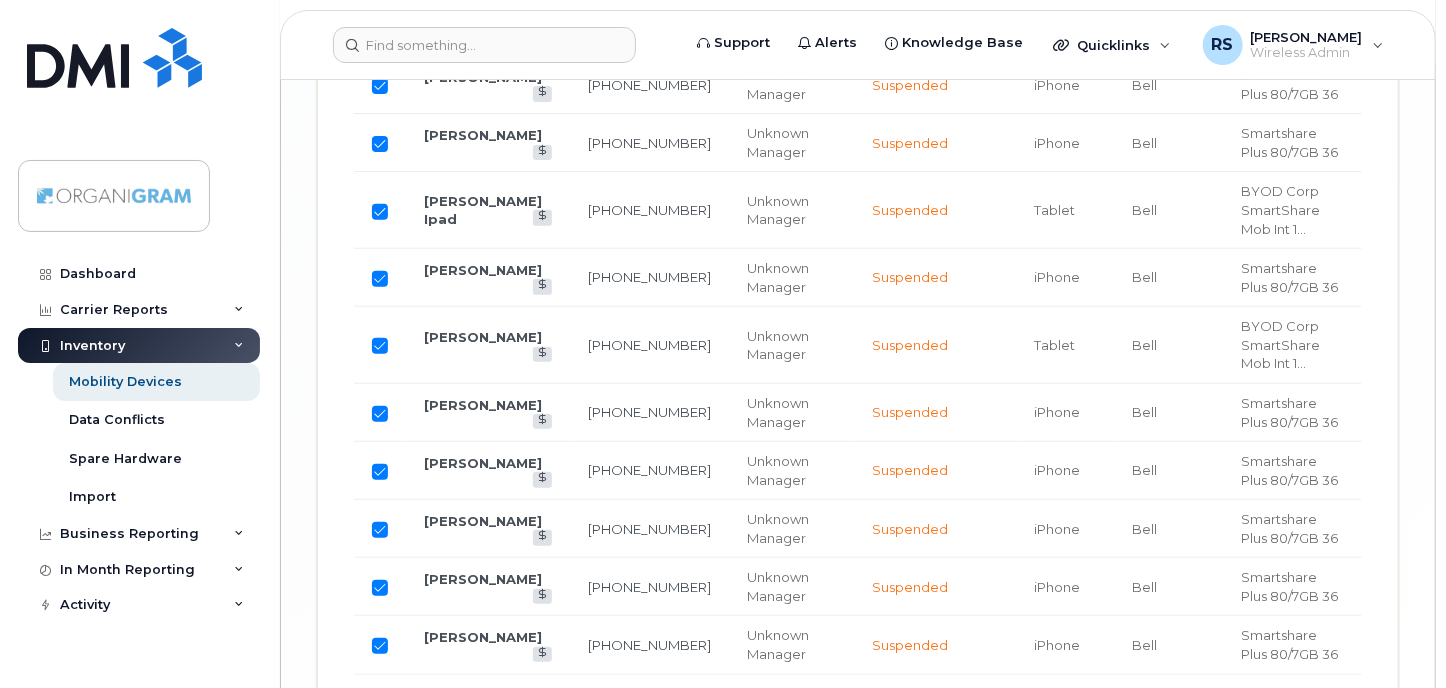 scroll, scrollTop: 4015, scrollLeft: 0, axis: vertical 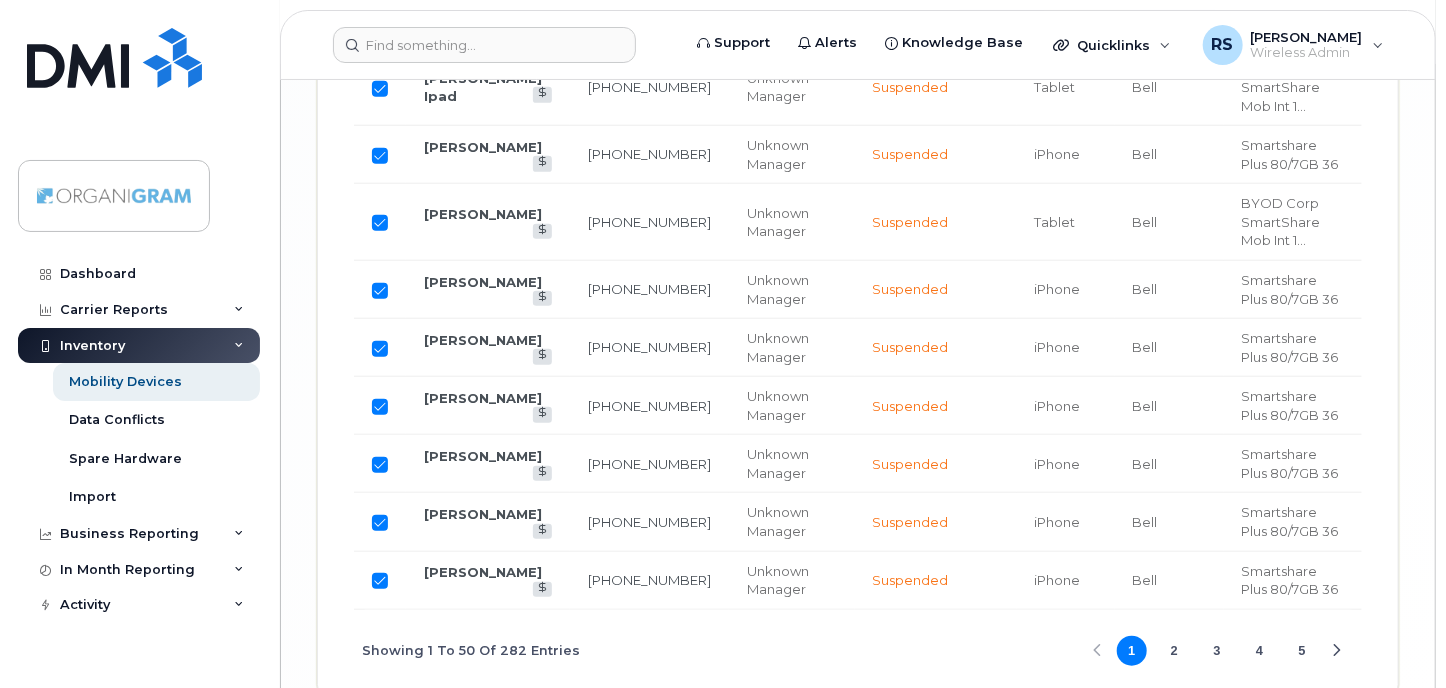 click on "Keyboard Shortcuts" 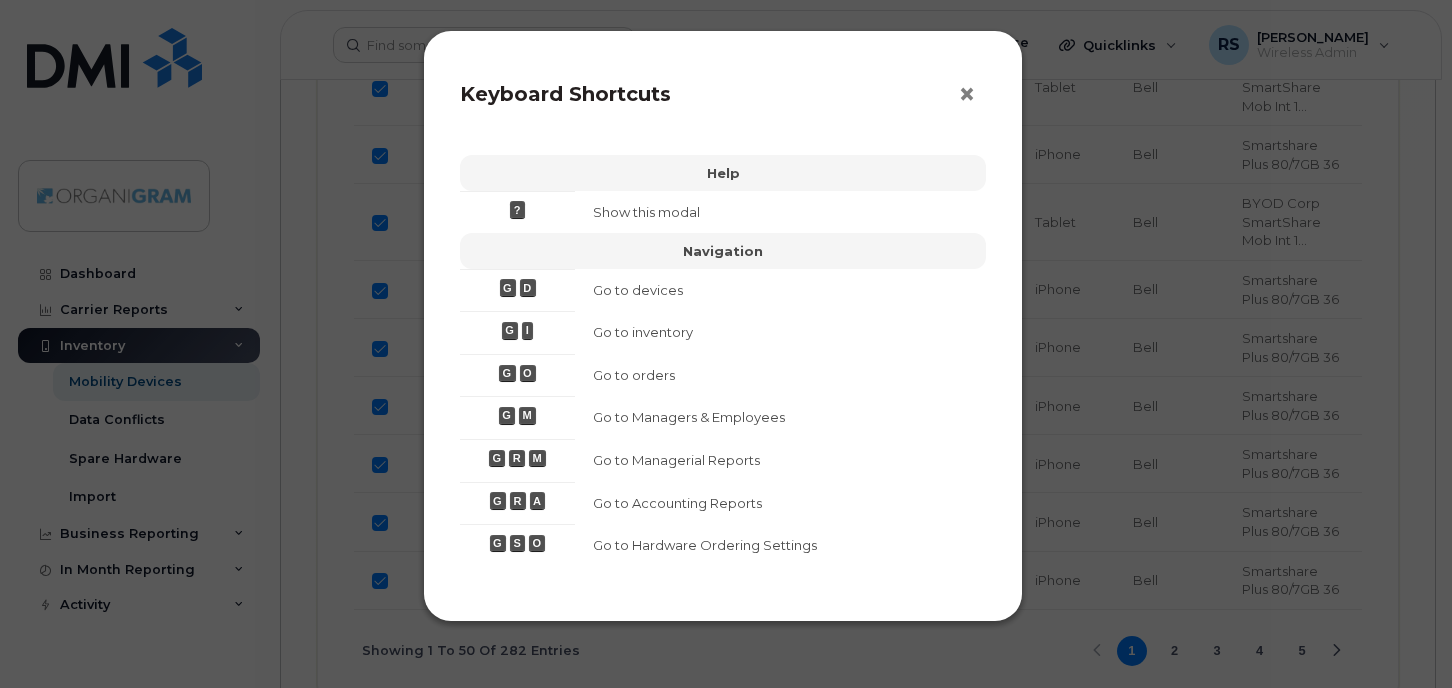 click on "×" 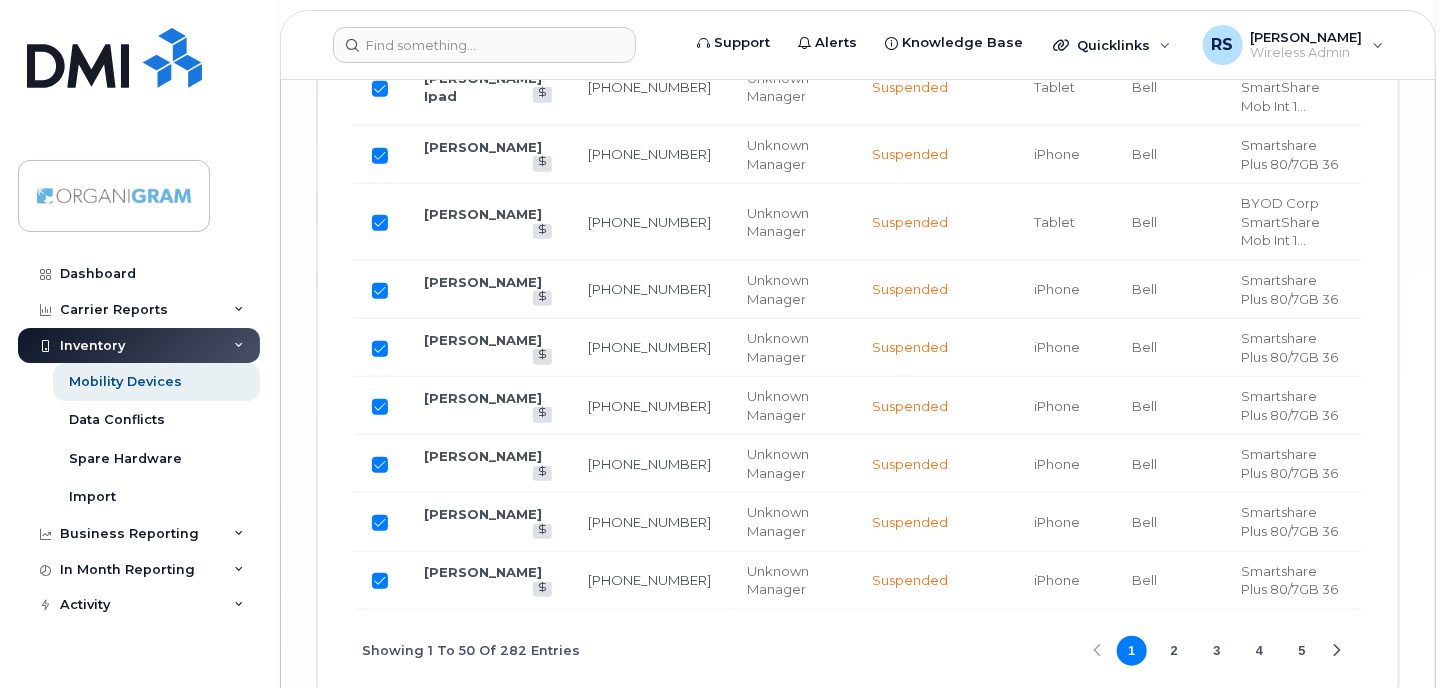 click 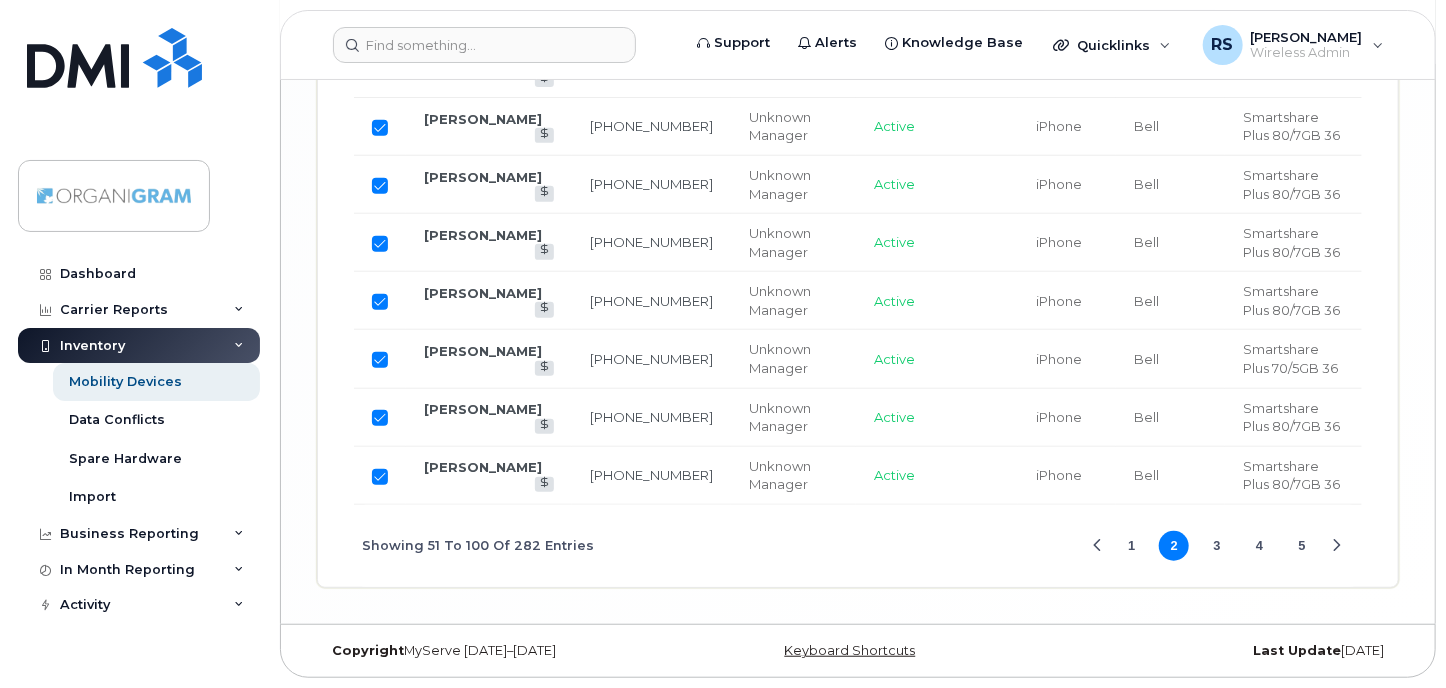 scroll, scrollTop: 3829, scrollLeft: 0, axis: vertical 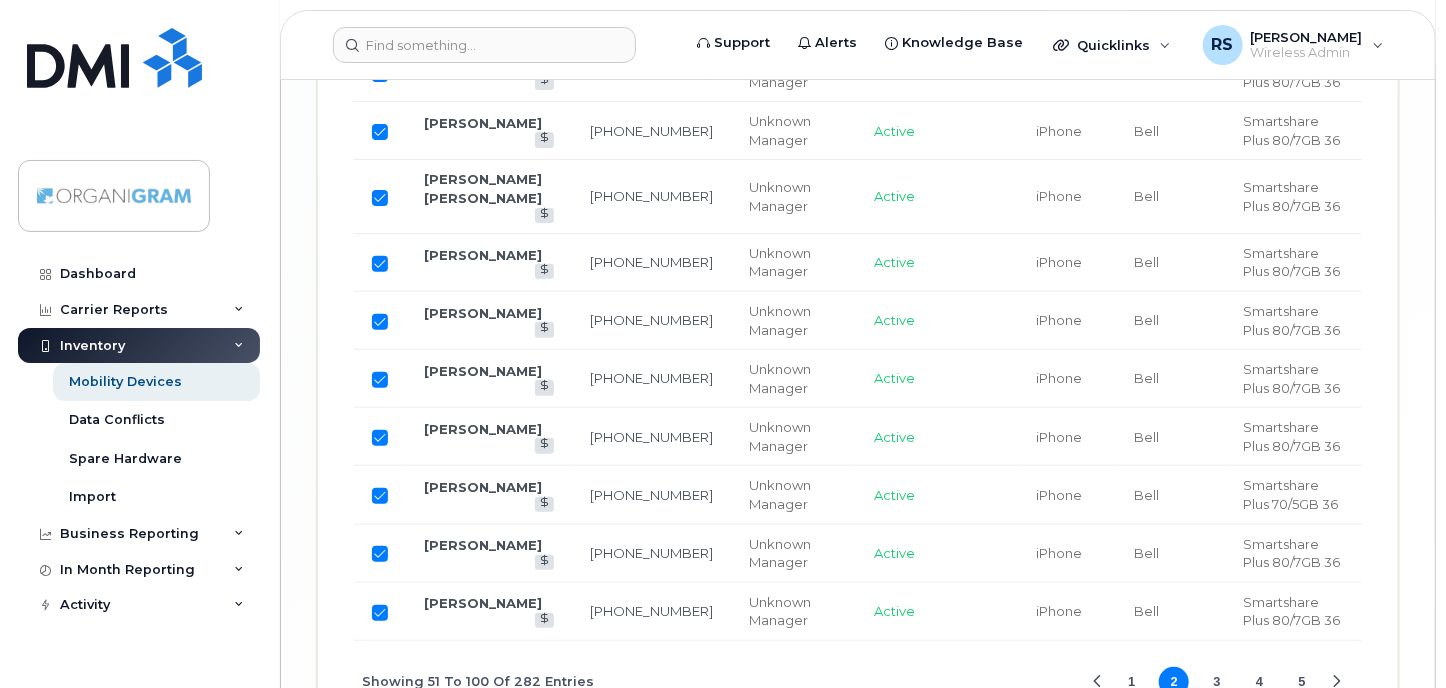 click on "5" 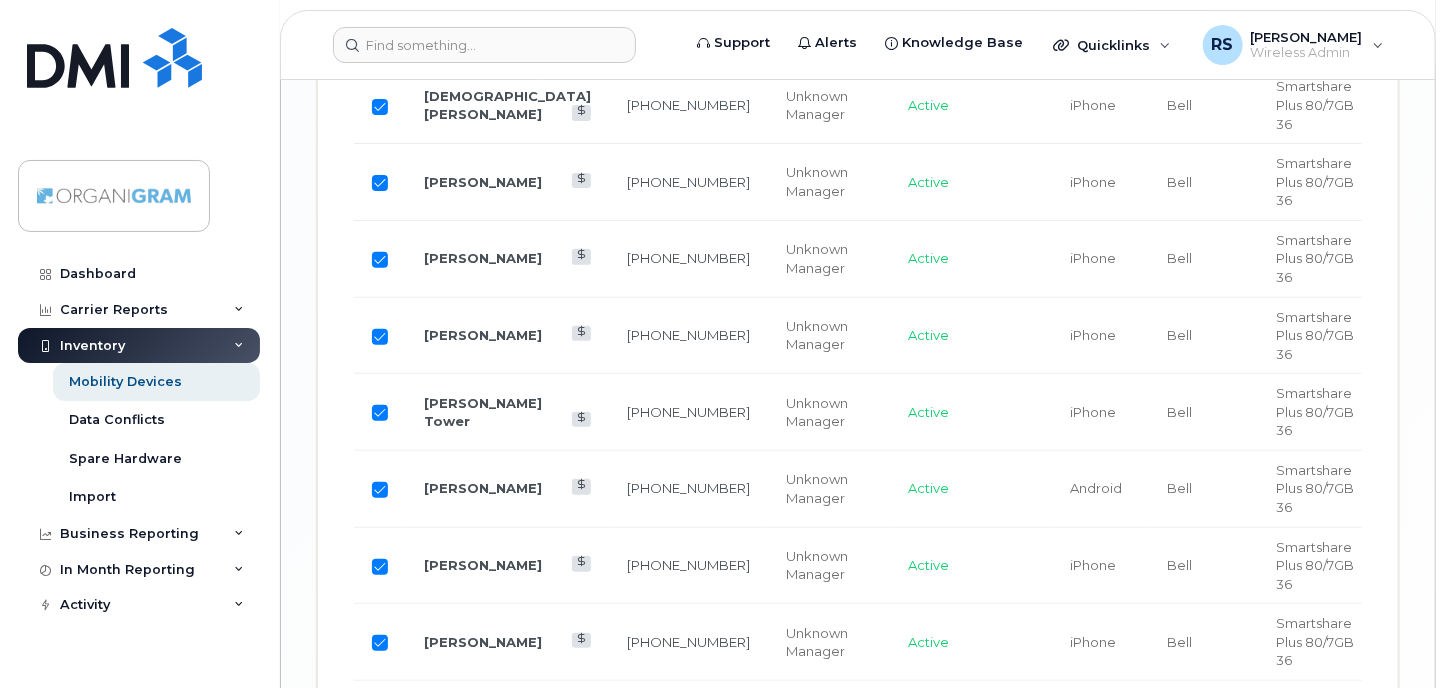 click 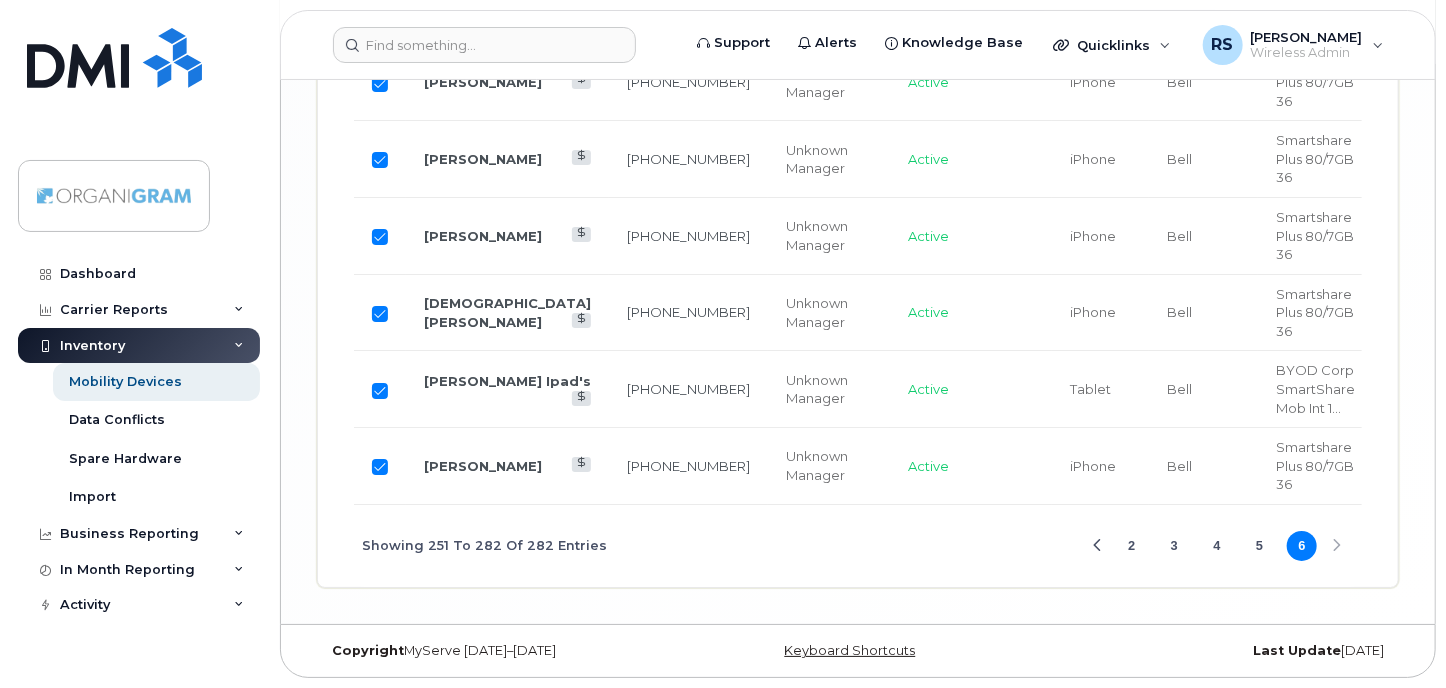 scroll, scrollTop: 2805, scrollLeft: 0, axis: vertical 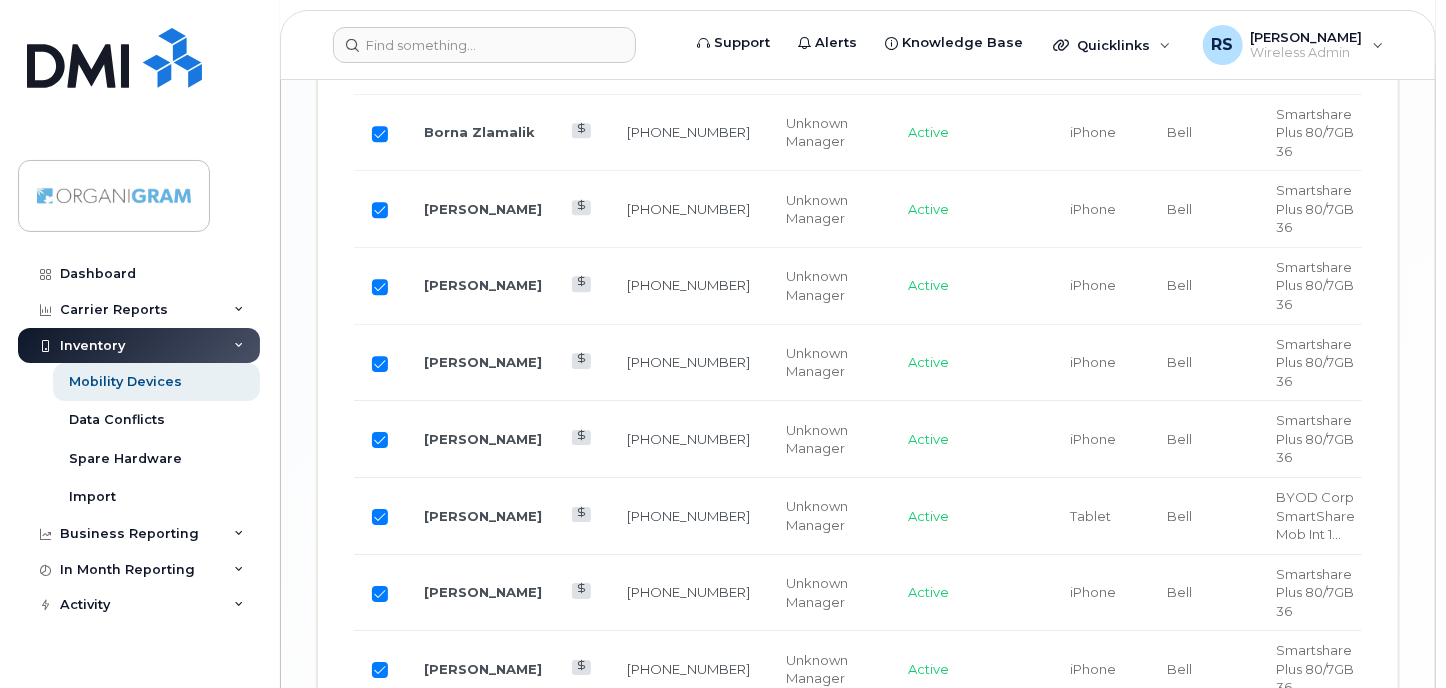 click on "Showing 251 To 282 Of 282 Entries 2 3 4 5 6" 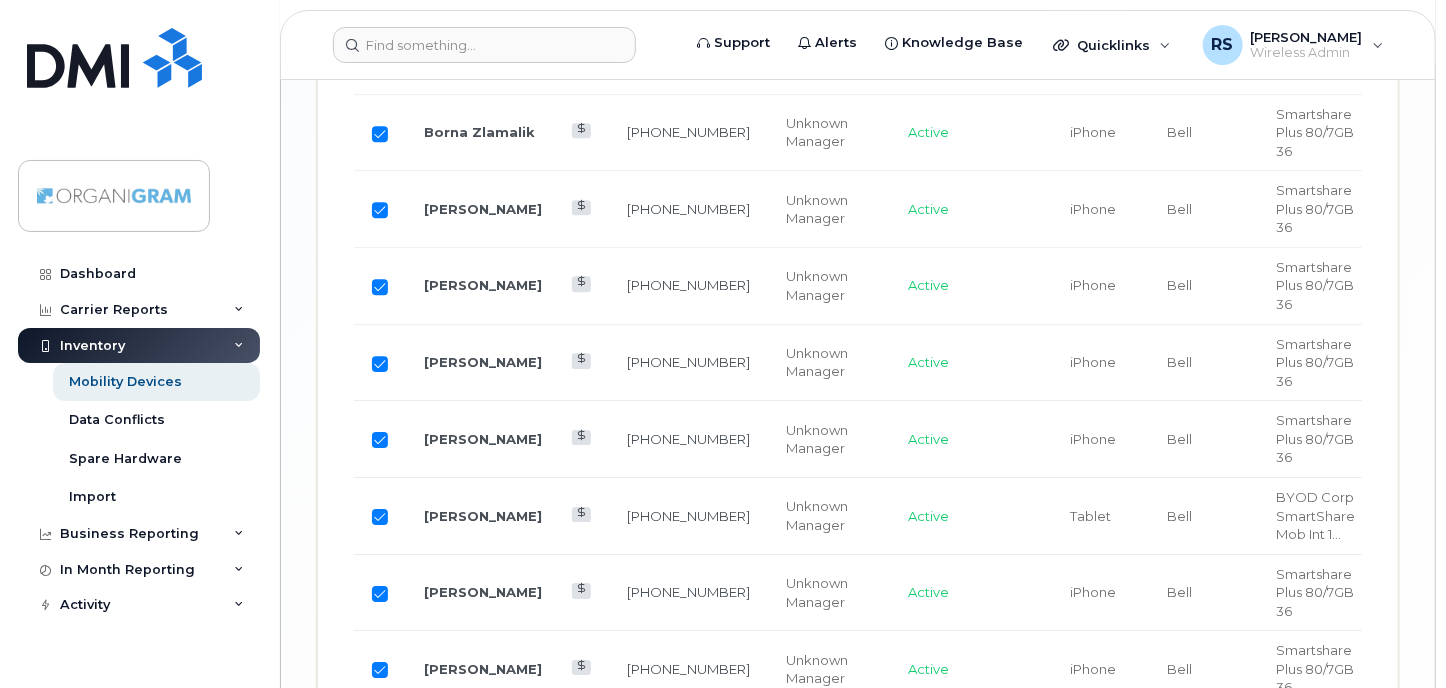 click 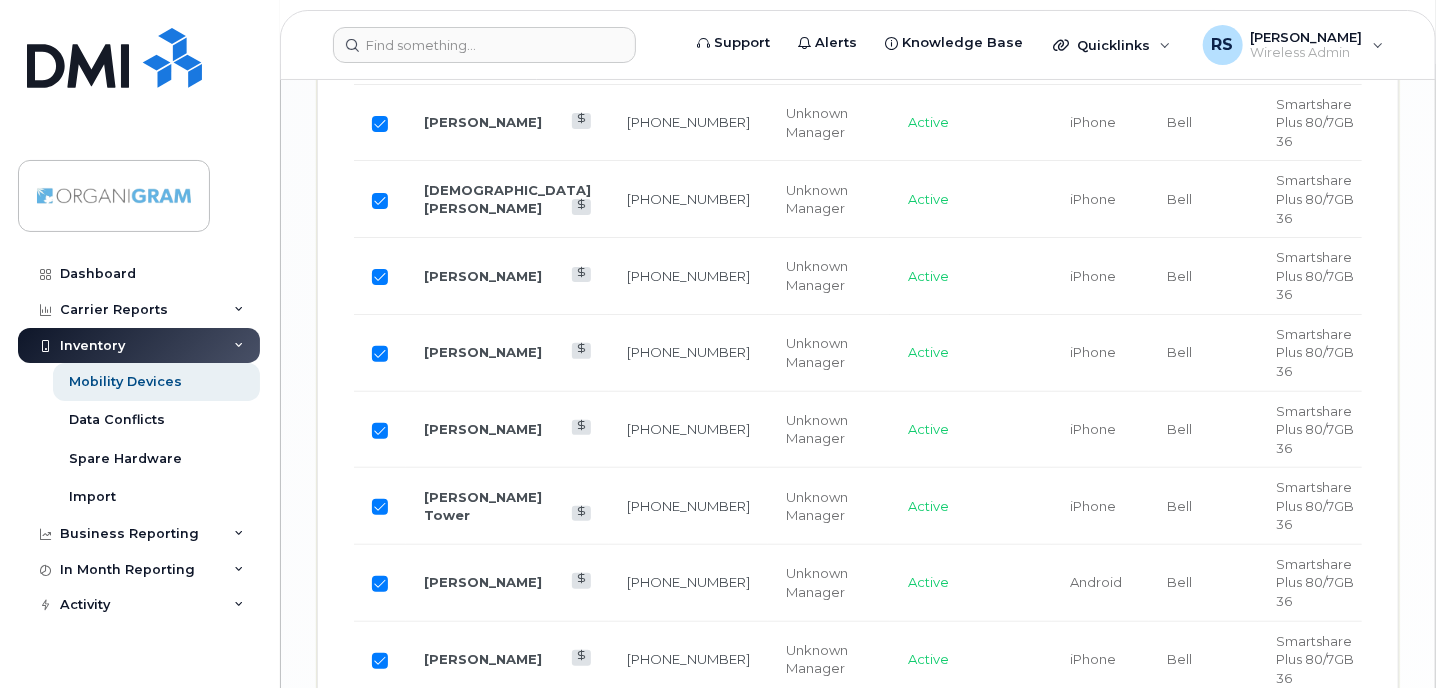 scroll, scrollTop: 3829, scrollLeft: 0, axis: vertical 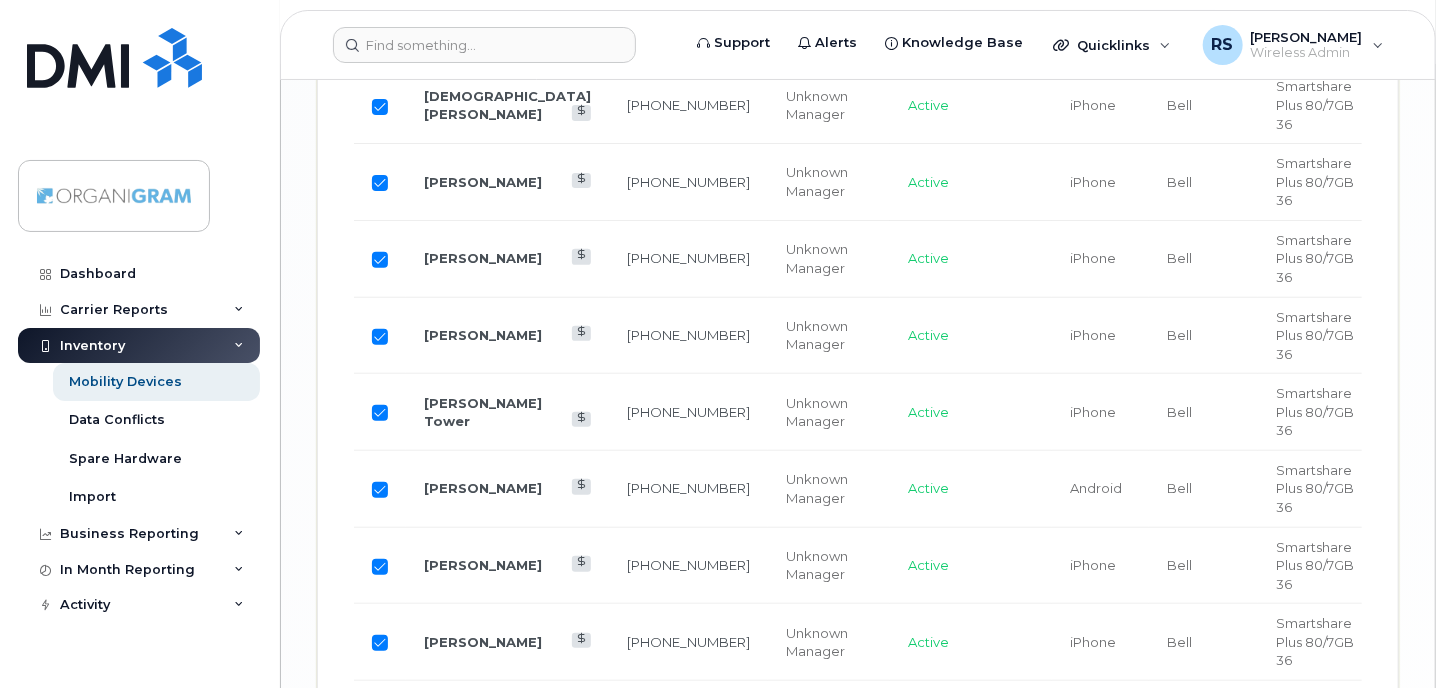 click on "2" 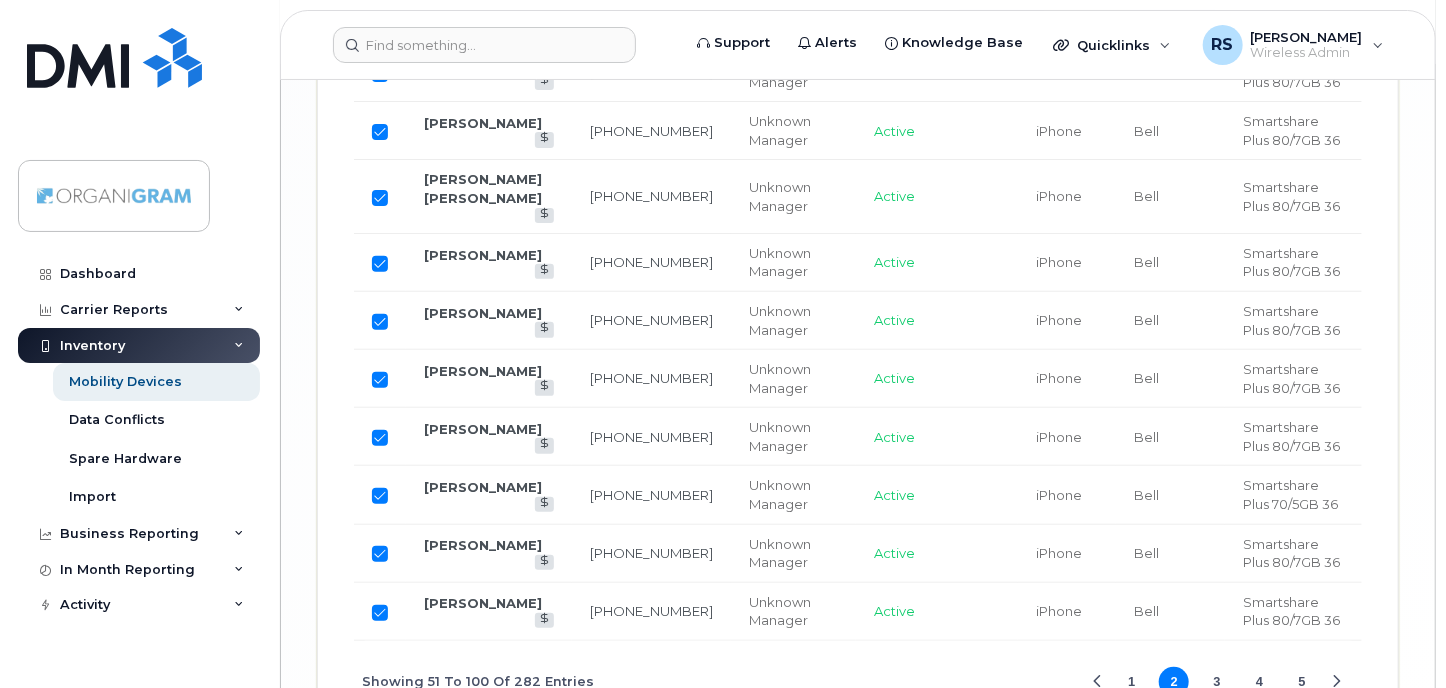 click on "1" 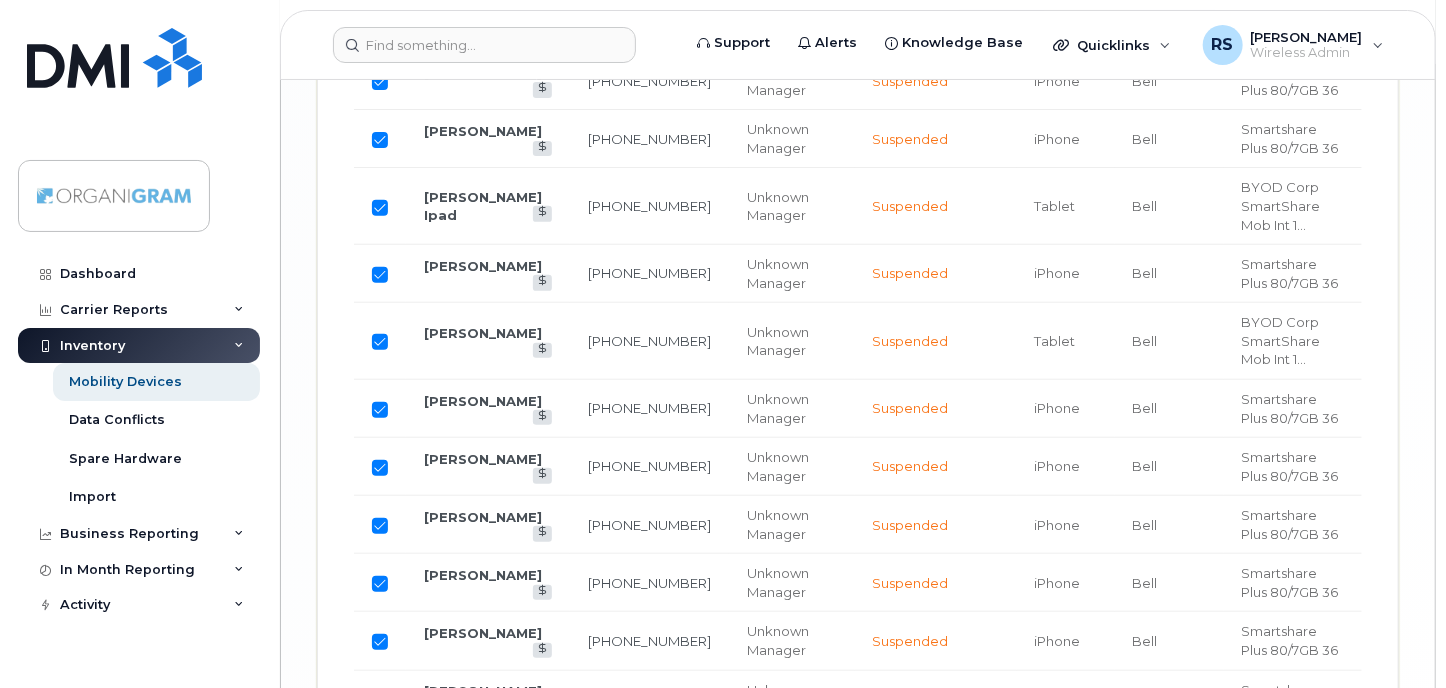 scroll, scrollTop: 4015, scrollLeft: 0, axis: vertical 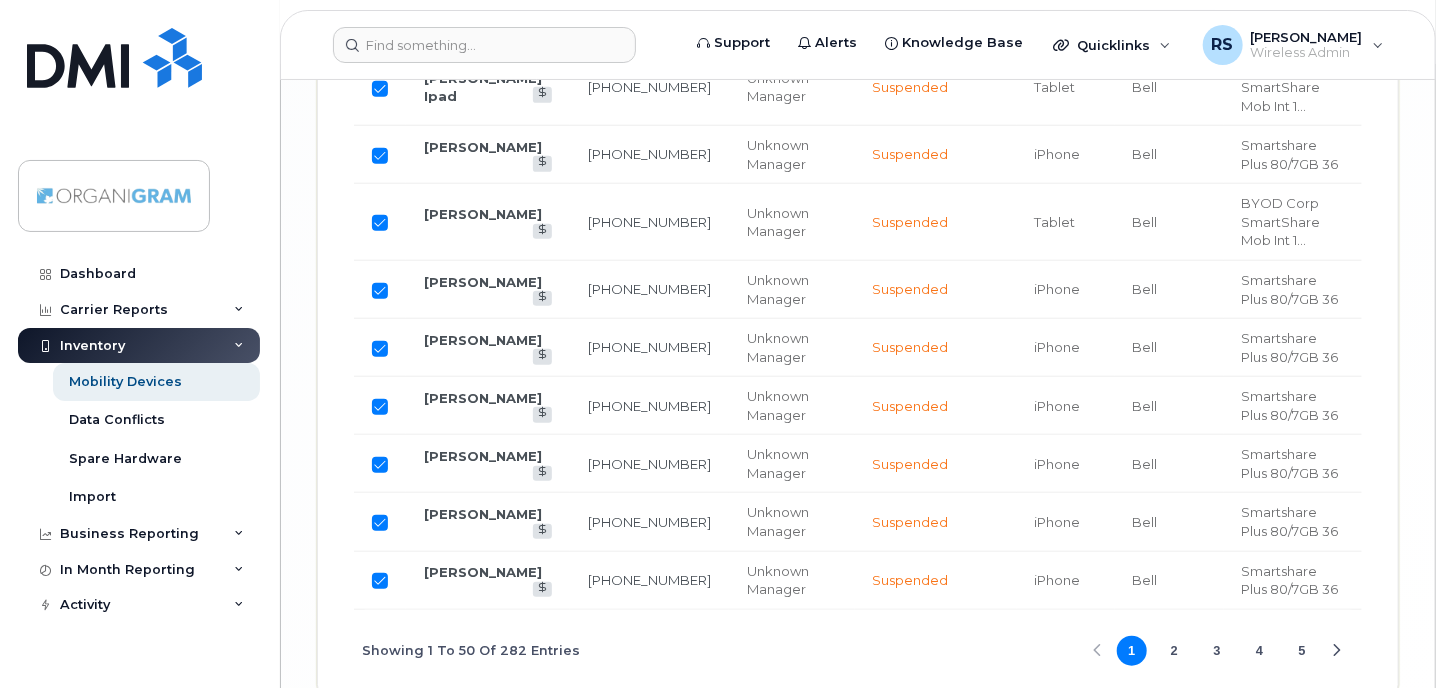 click on "Showing 1 To 50 Of 282 Entries 1 2 3 4 5" 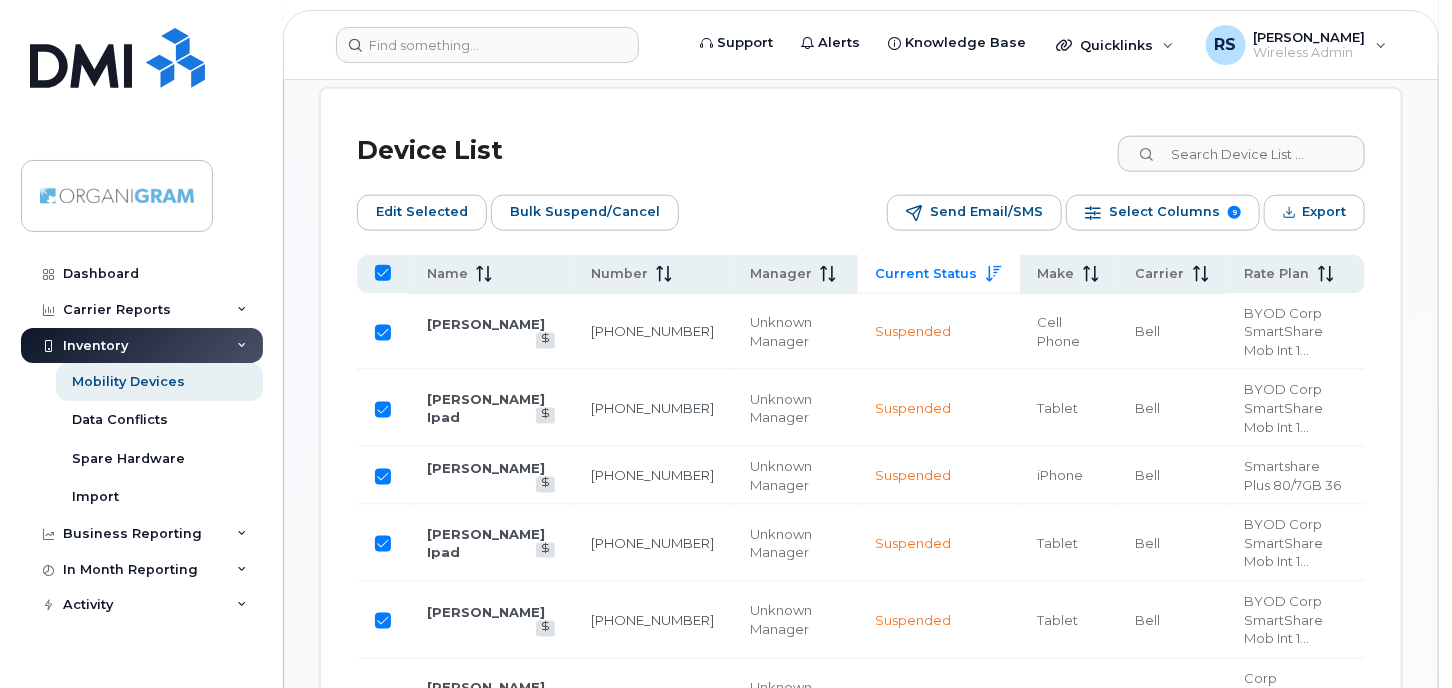 scroll, scrollTop: 1088, scrollLeft: 0, axis: vertical 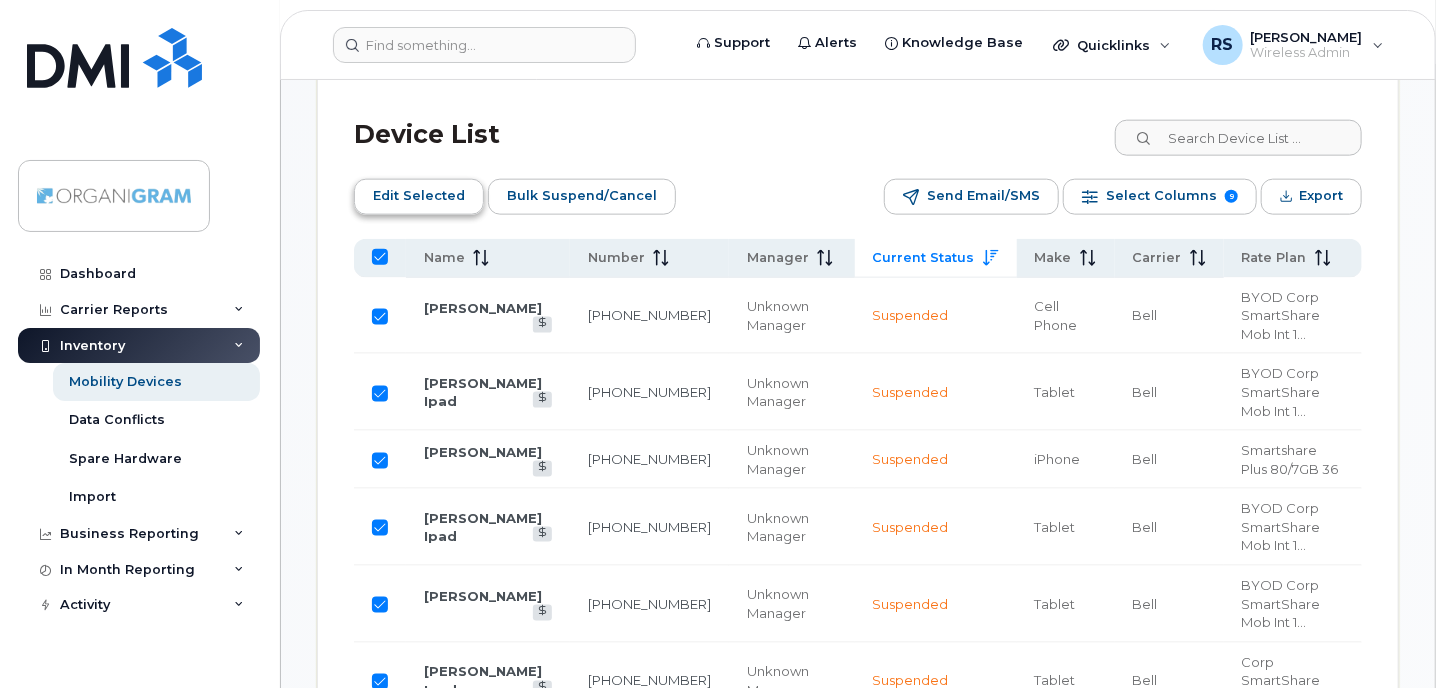 click on "Edit Selected" 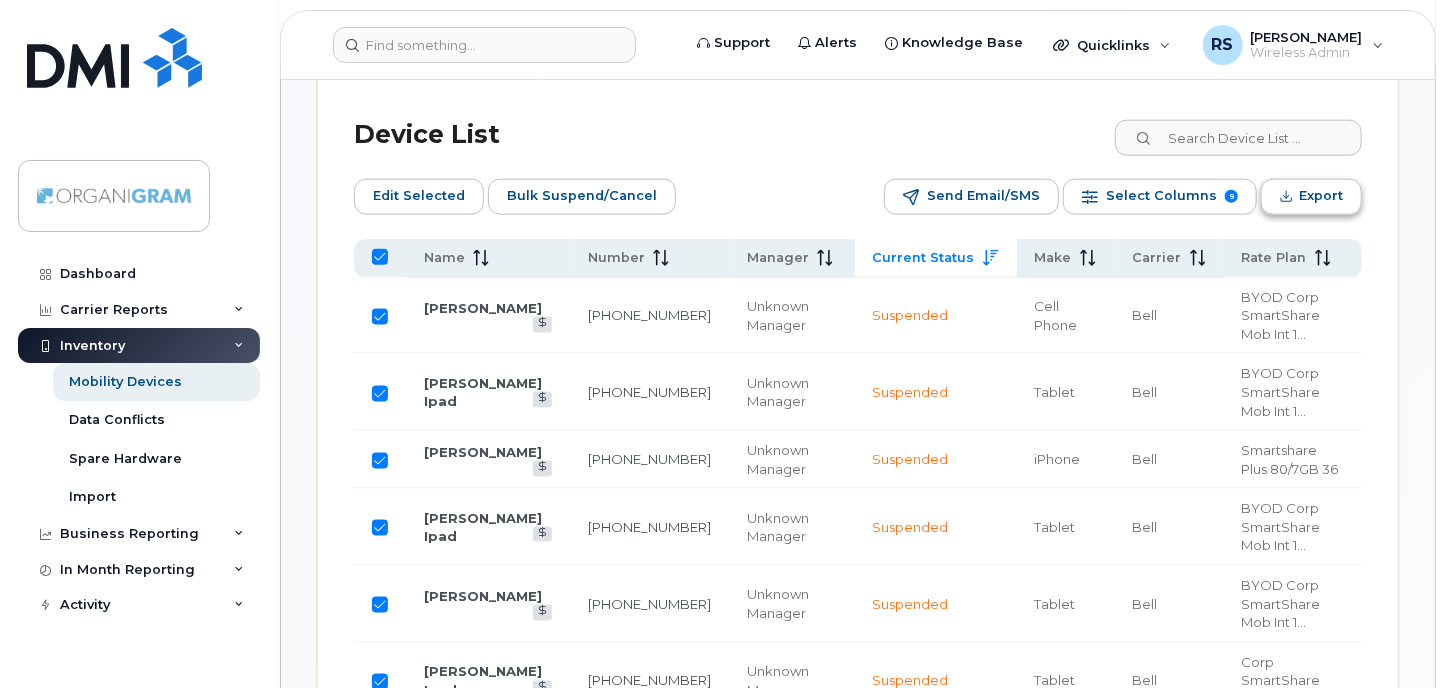 click on "Export" 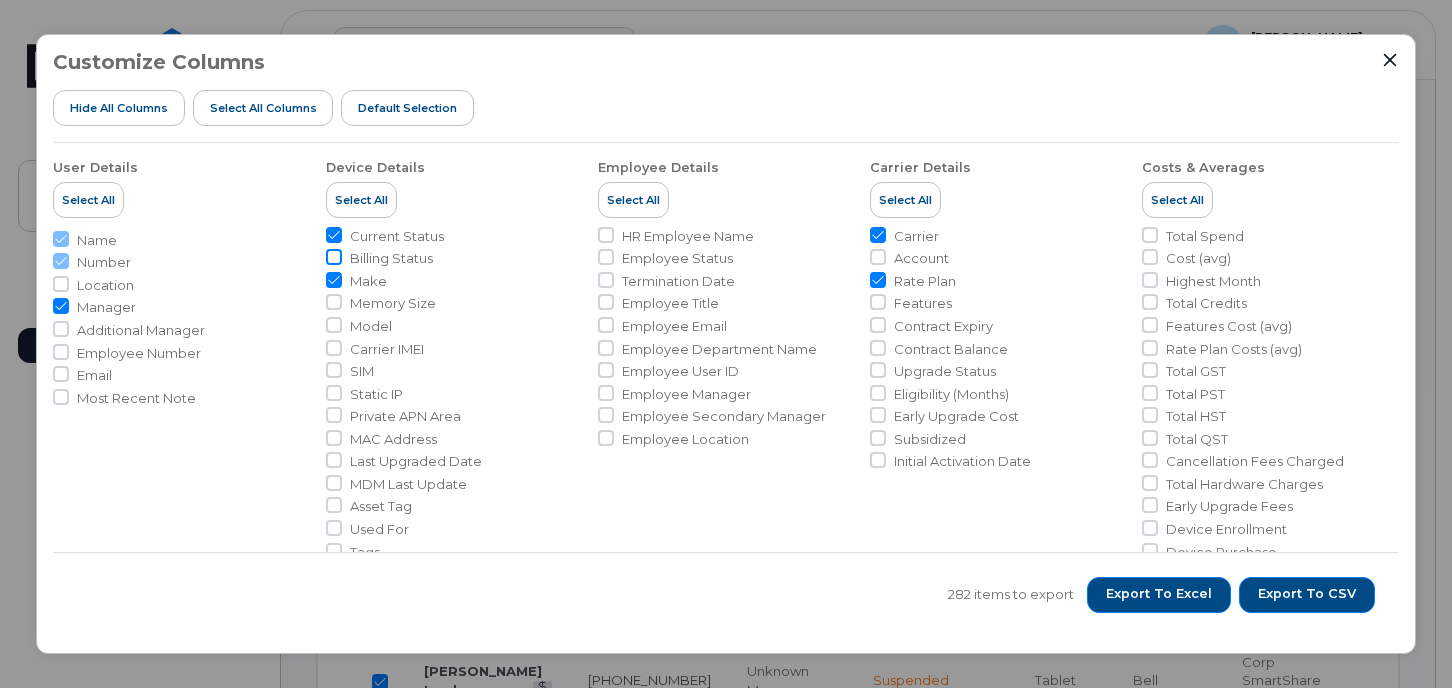 click on "Billing Status" 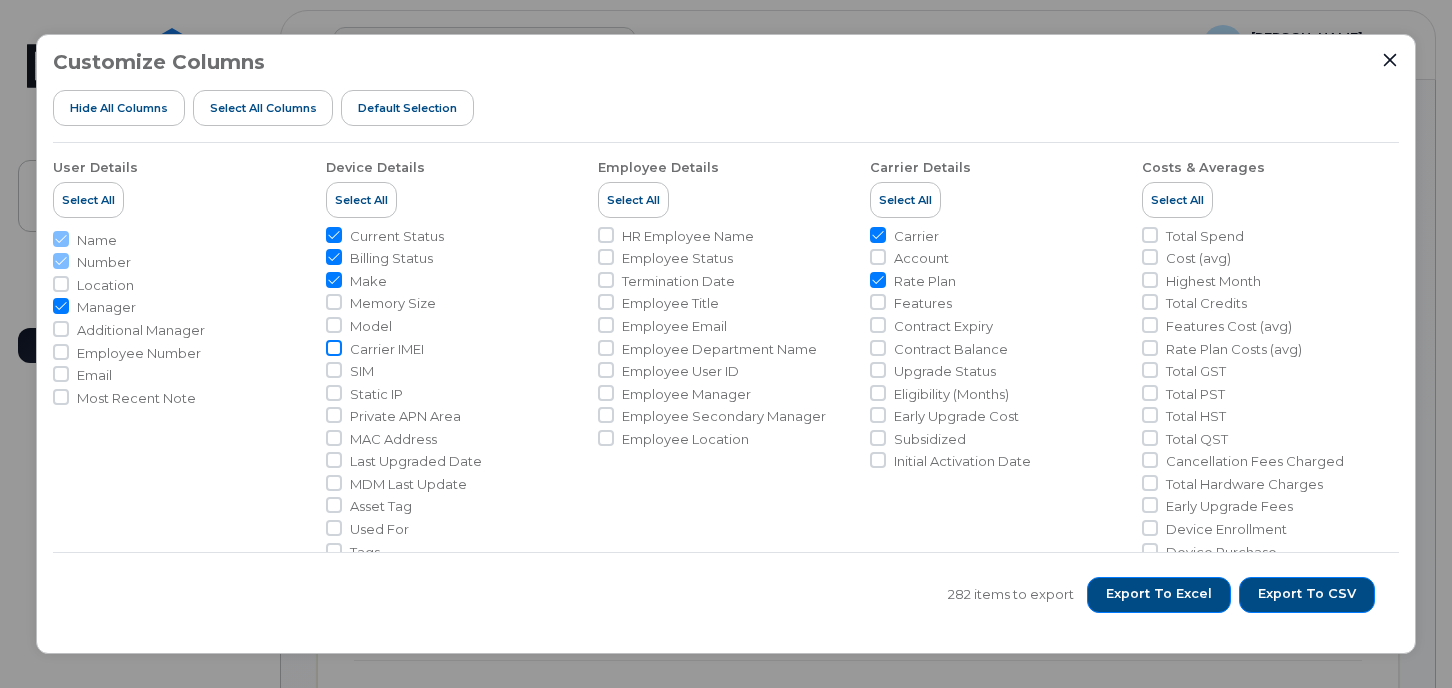 click on "Carrier IMEI" 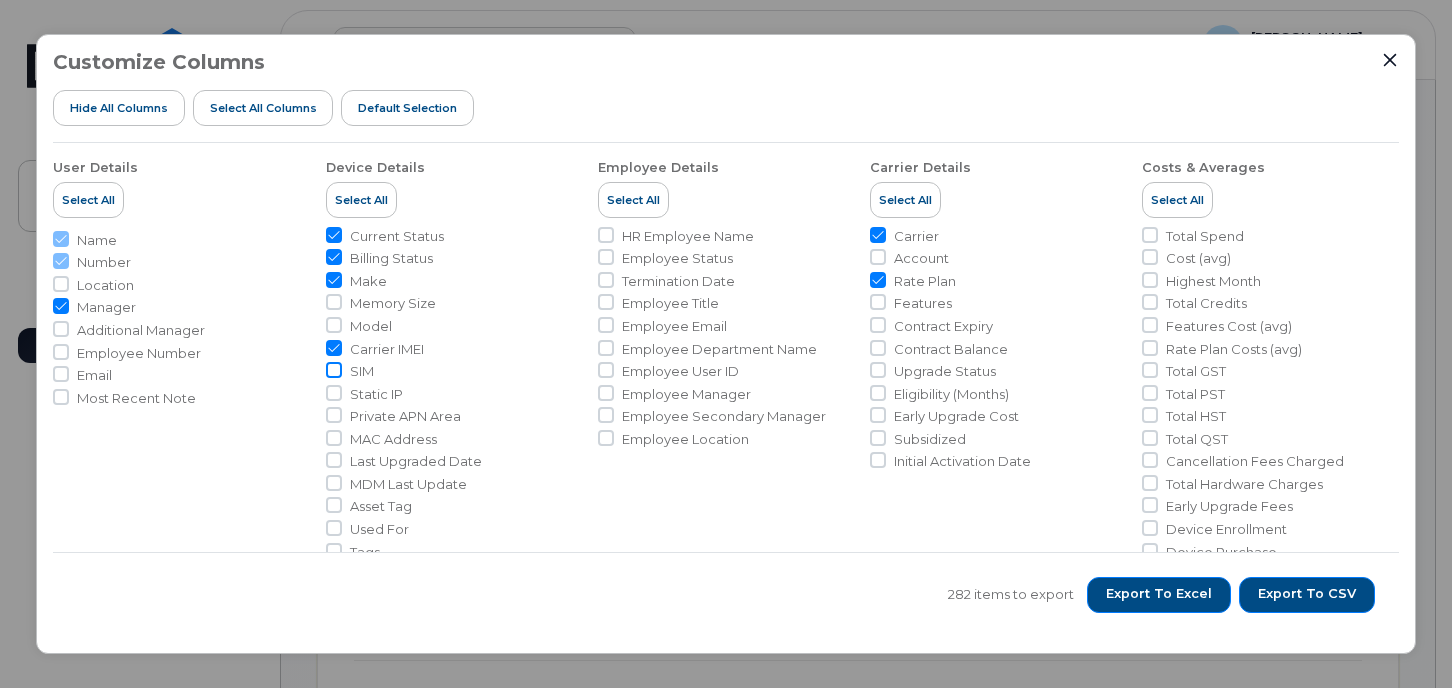 click on "SIM" 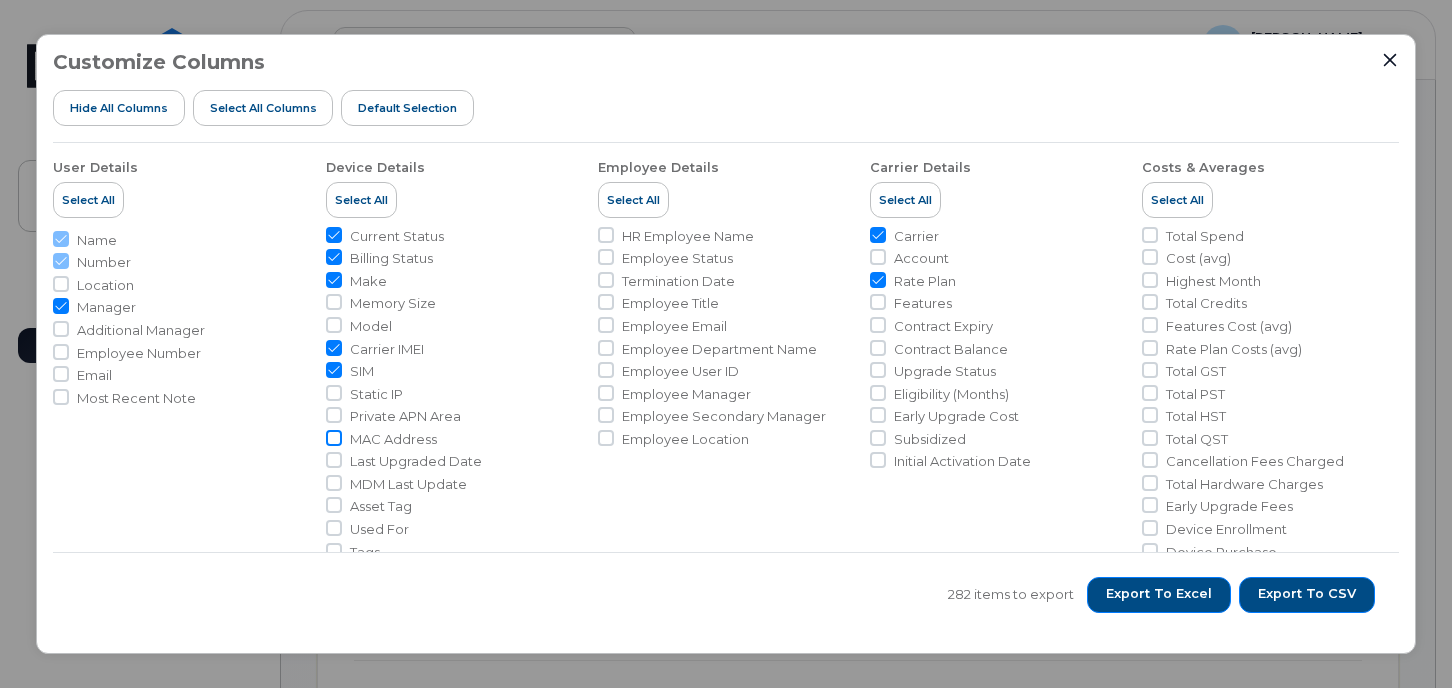 click on "MAC Address" 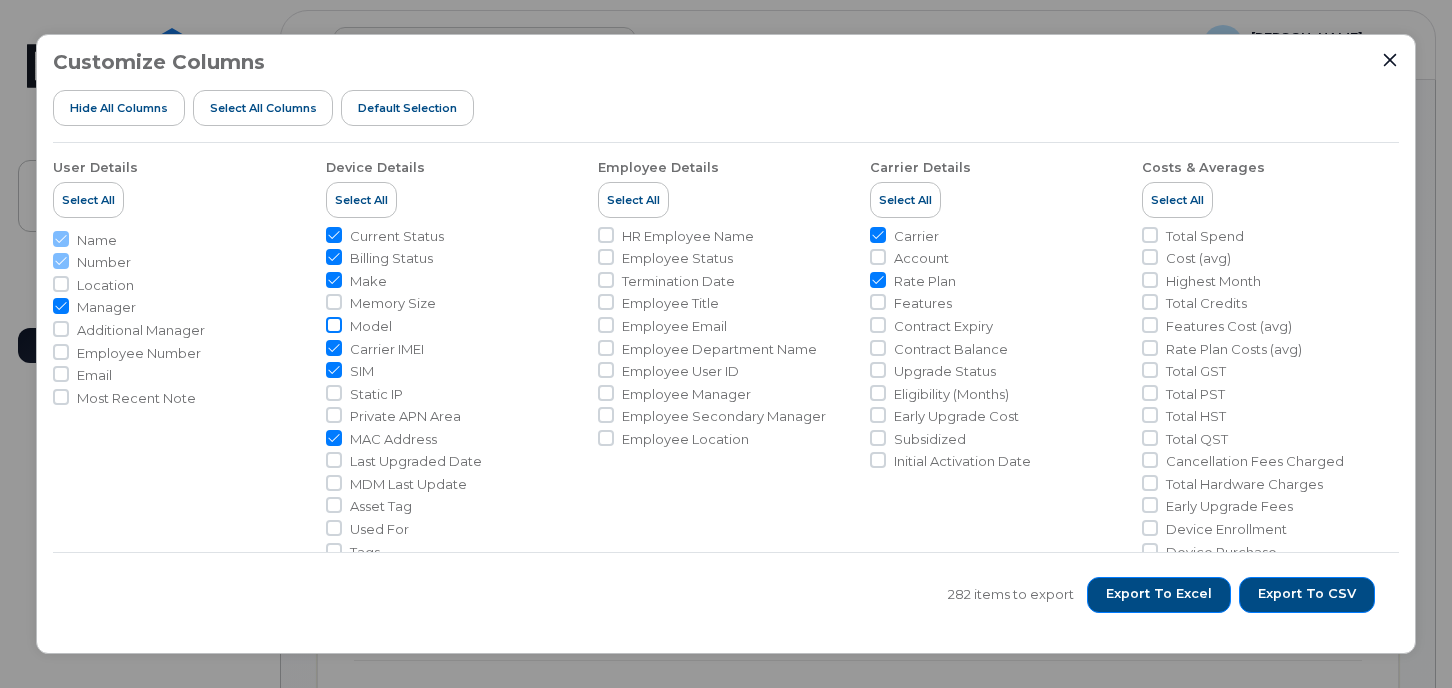 click on "Model" 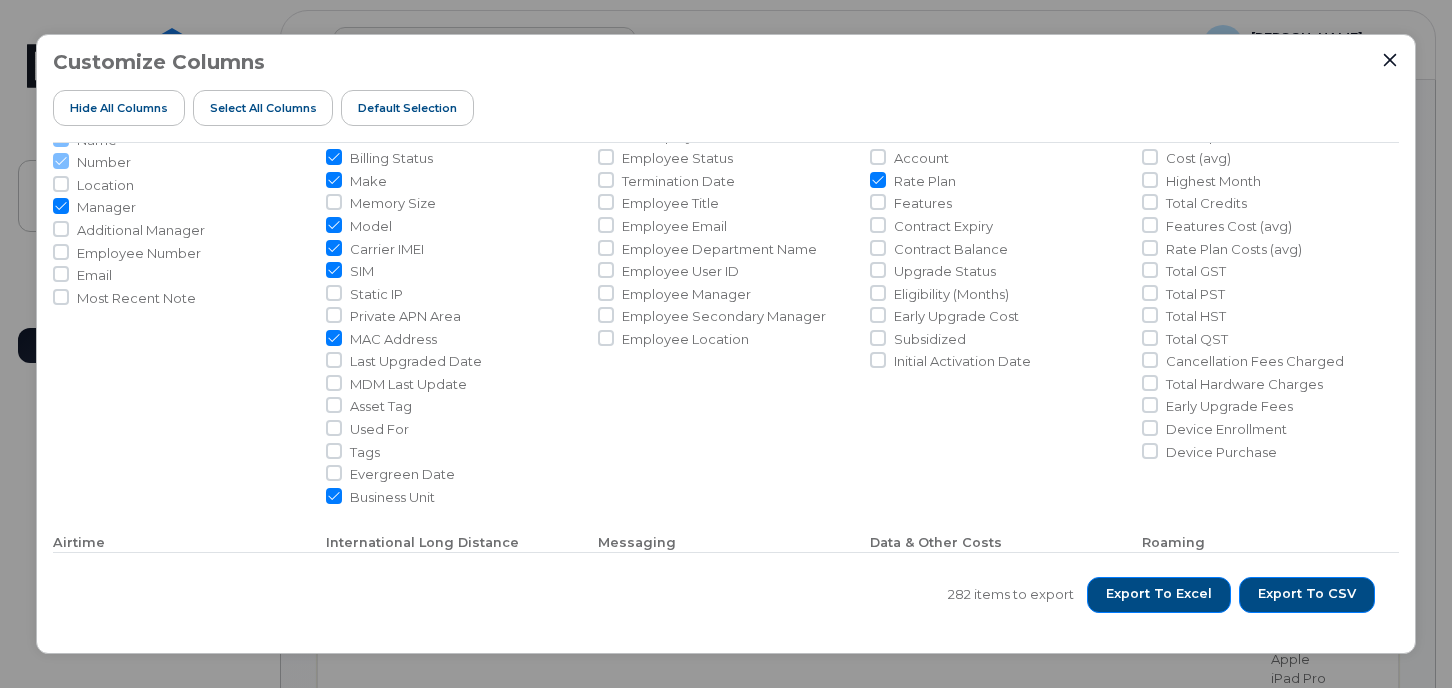 scroll, scrollTop: 0, scrollLeft: 0, axis: both 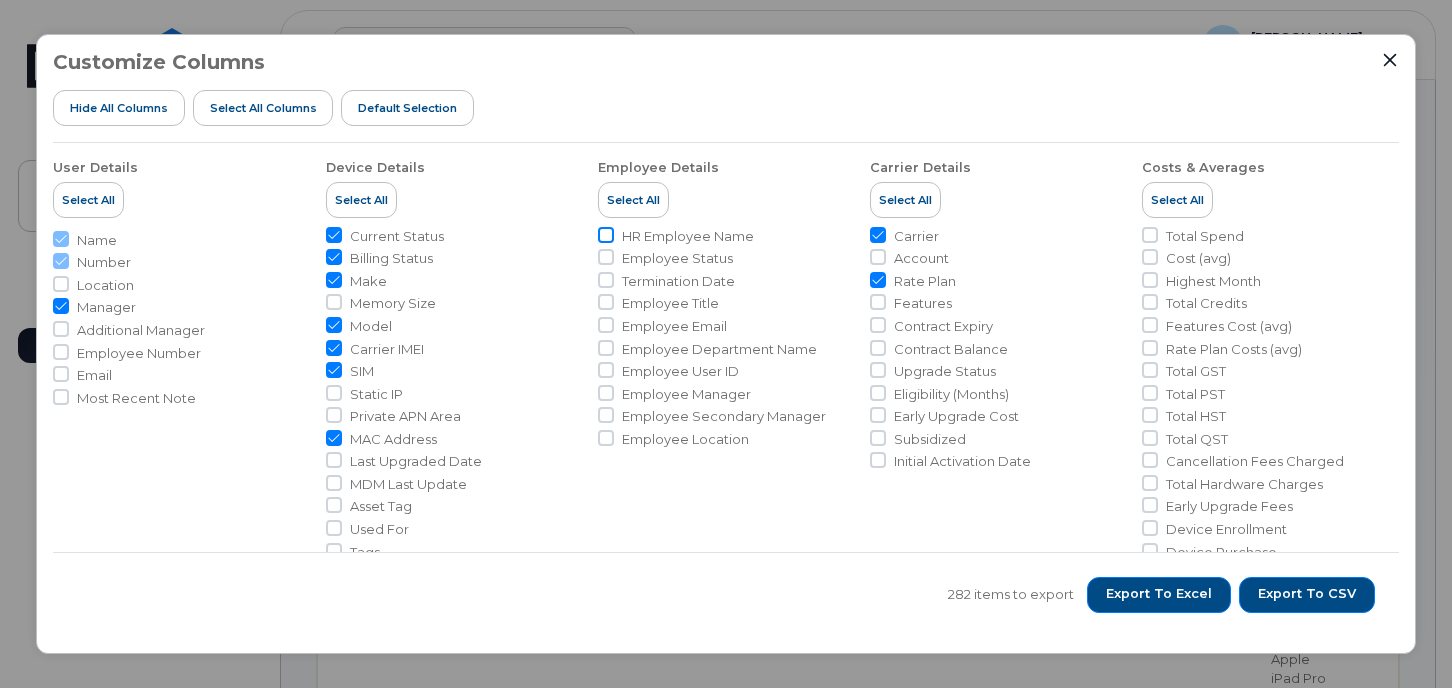 click on "HR Employee Name" 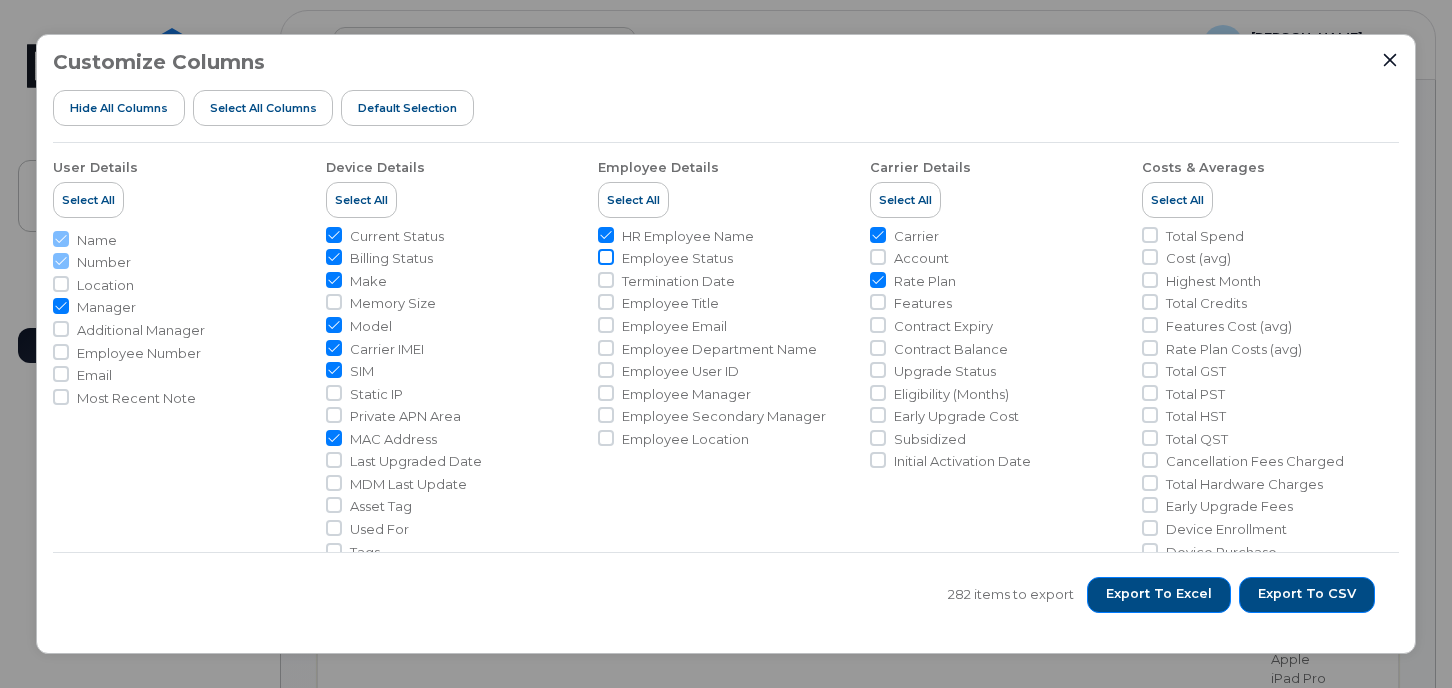 click on "Employee Status" 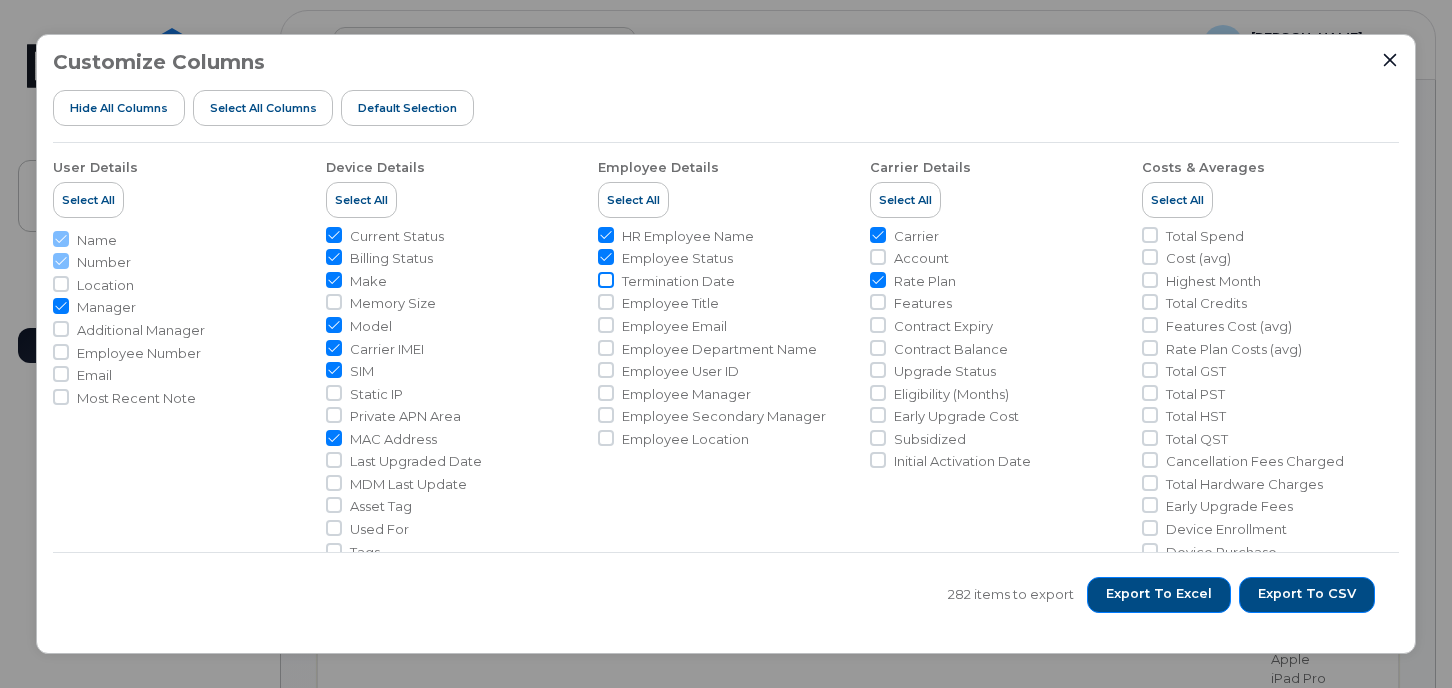 click on "Termination Date" 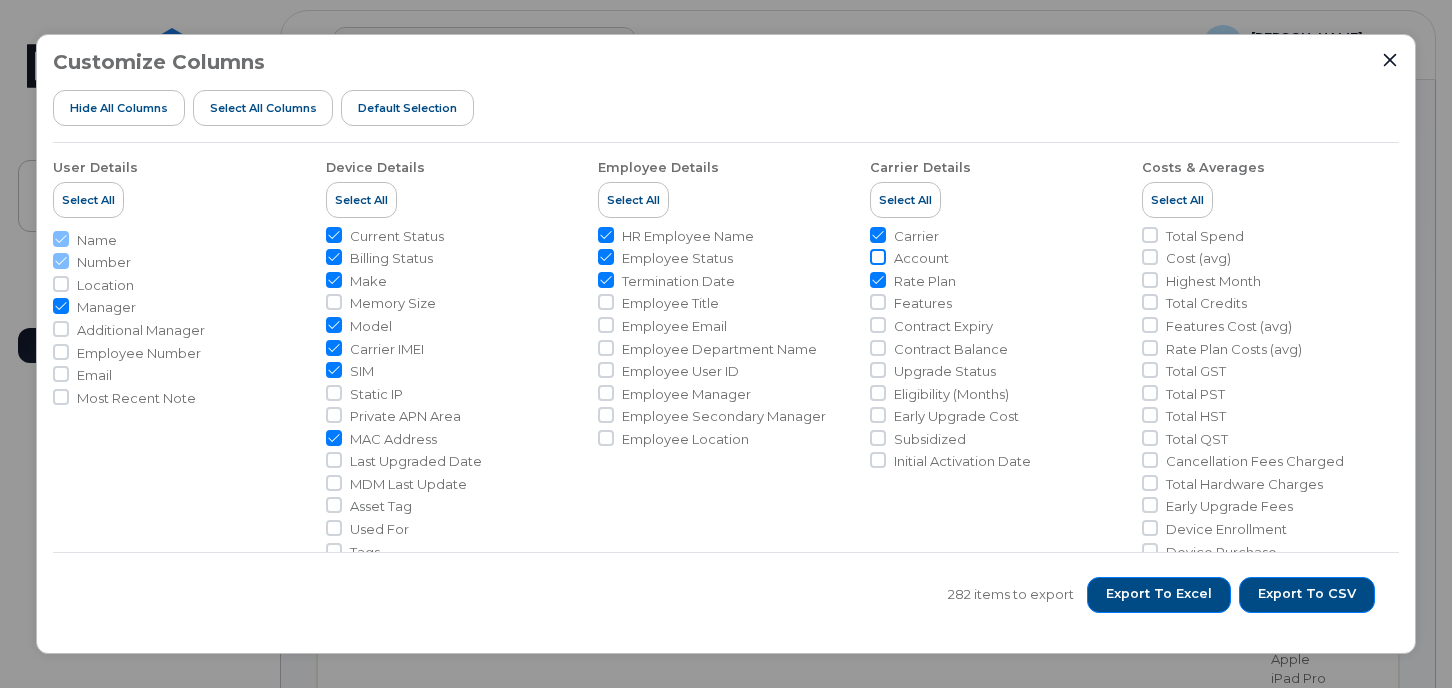 click on "Account" 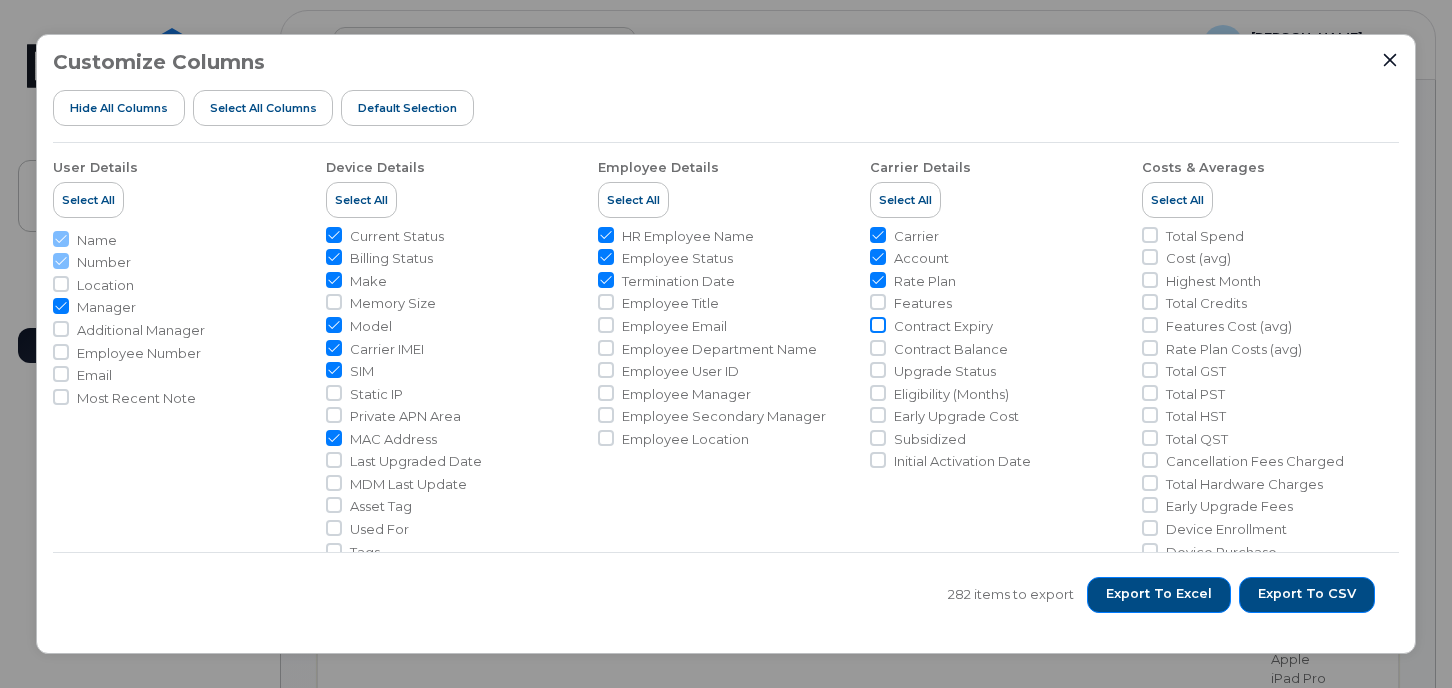 click on "Contract Expiry" 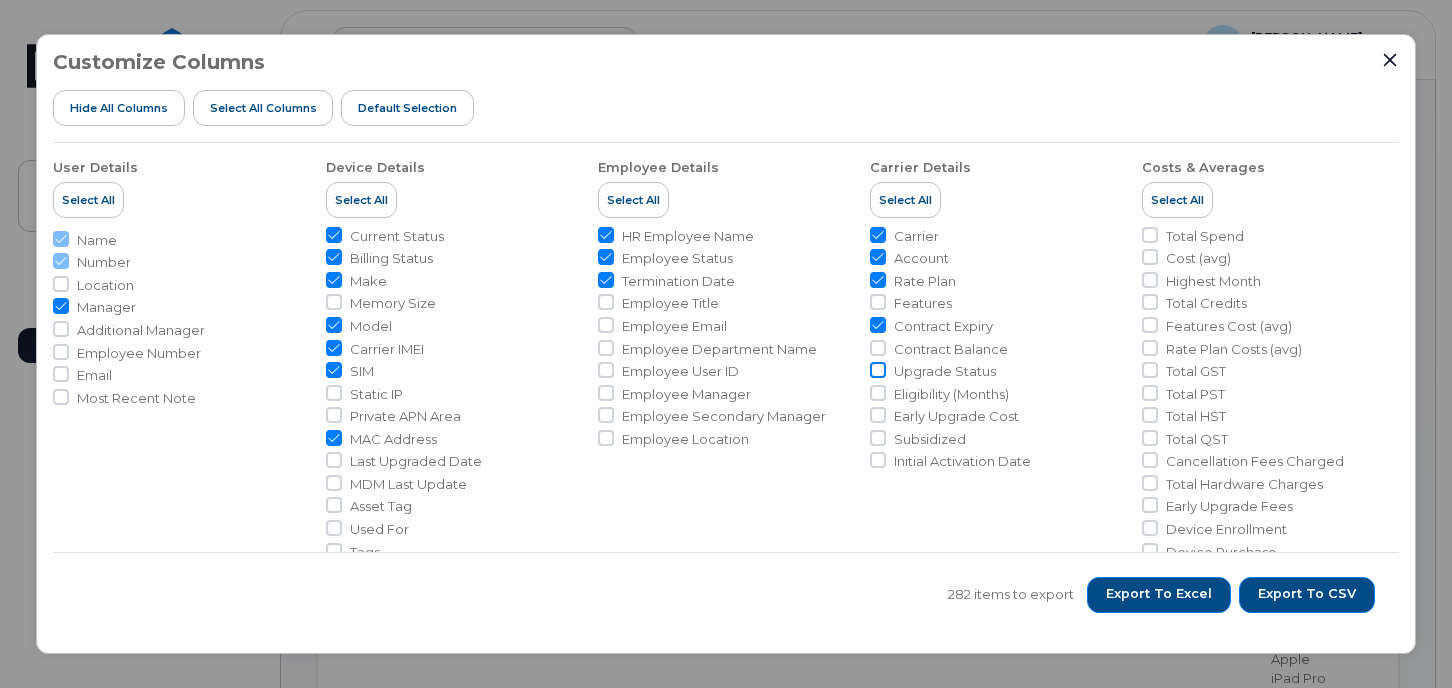click on "Upgrade Status" 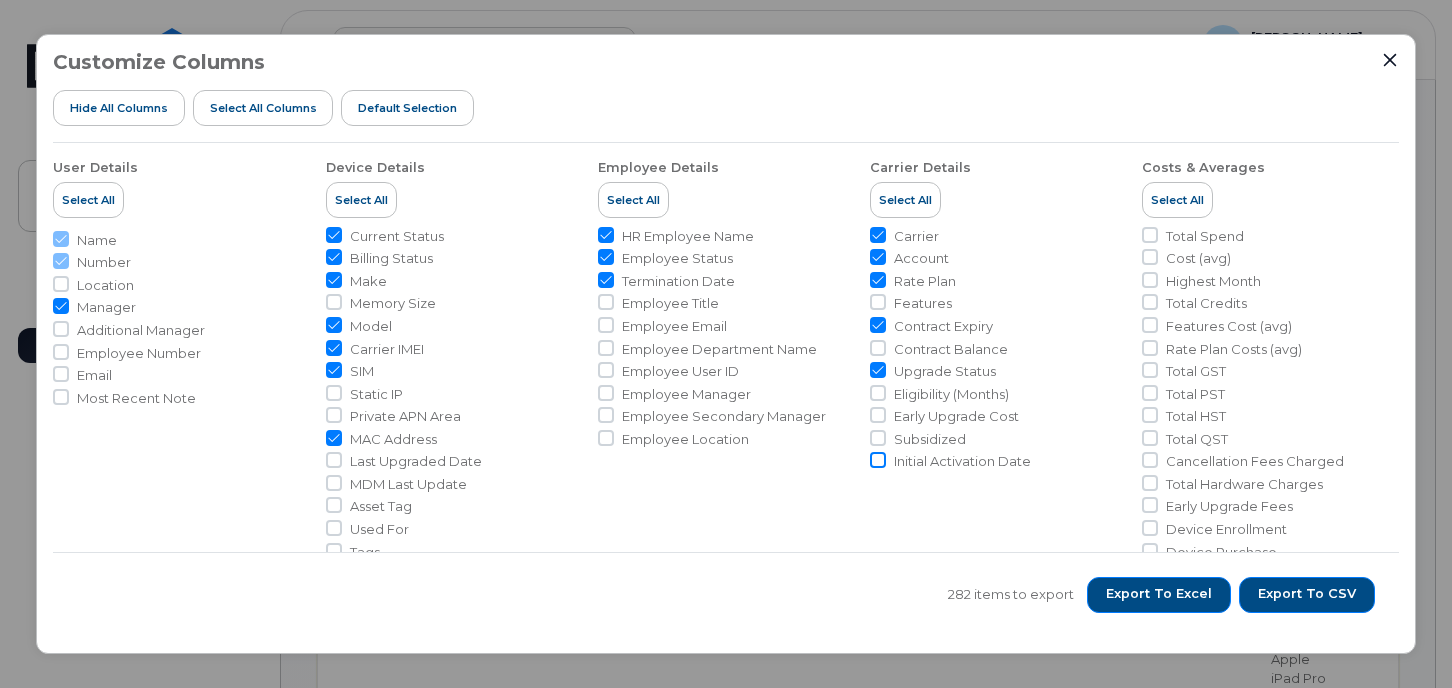 click on "Initial Activation Date" 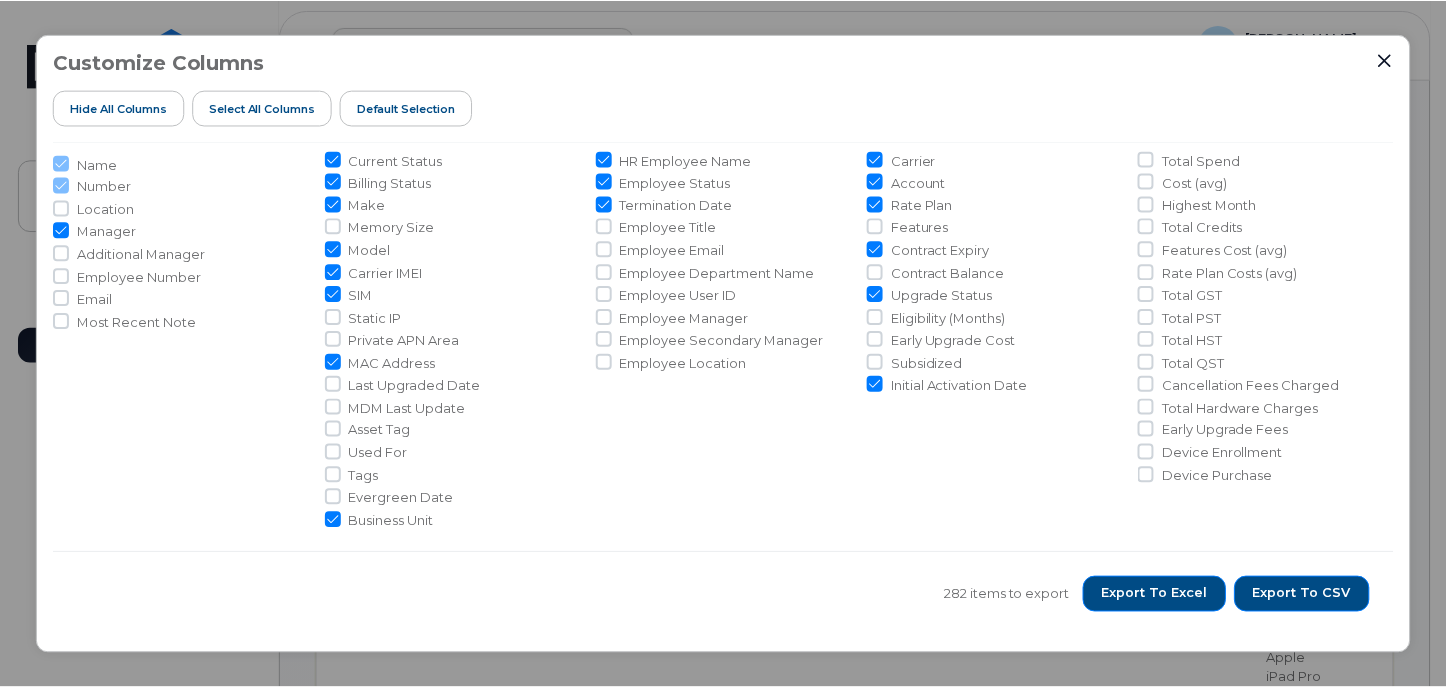 scroll, scrollTop: 78, scrollLeft: 0, axis: vertical 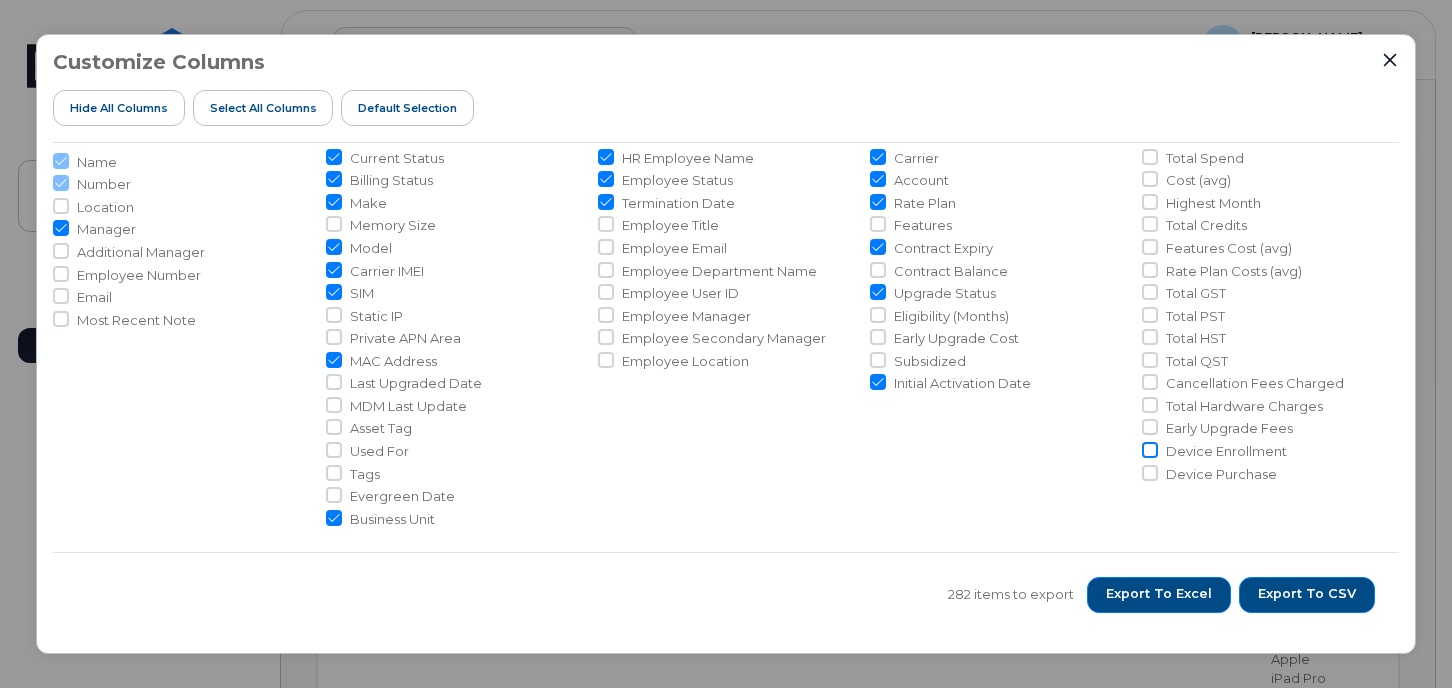 click on "Device Enrollment" 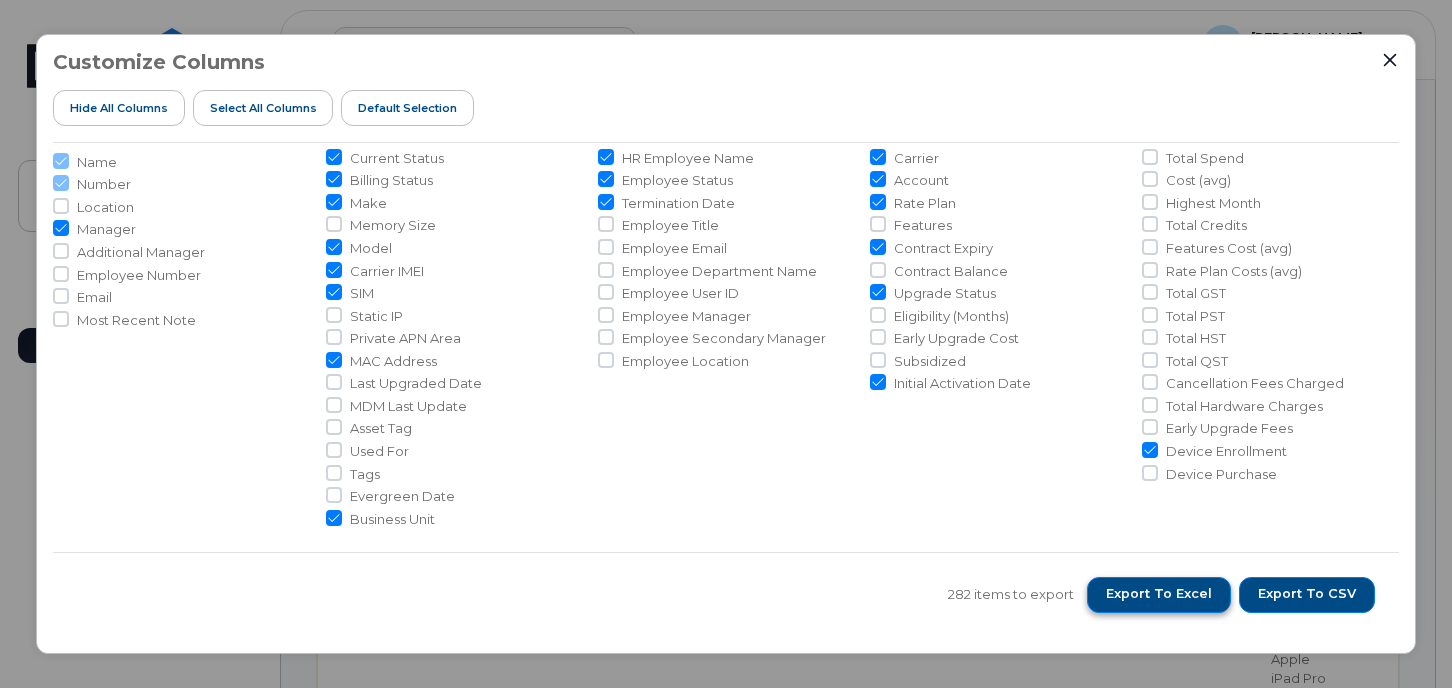 click on "Export to Excel" 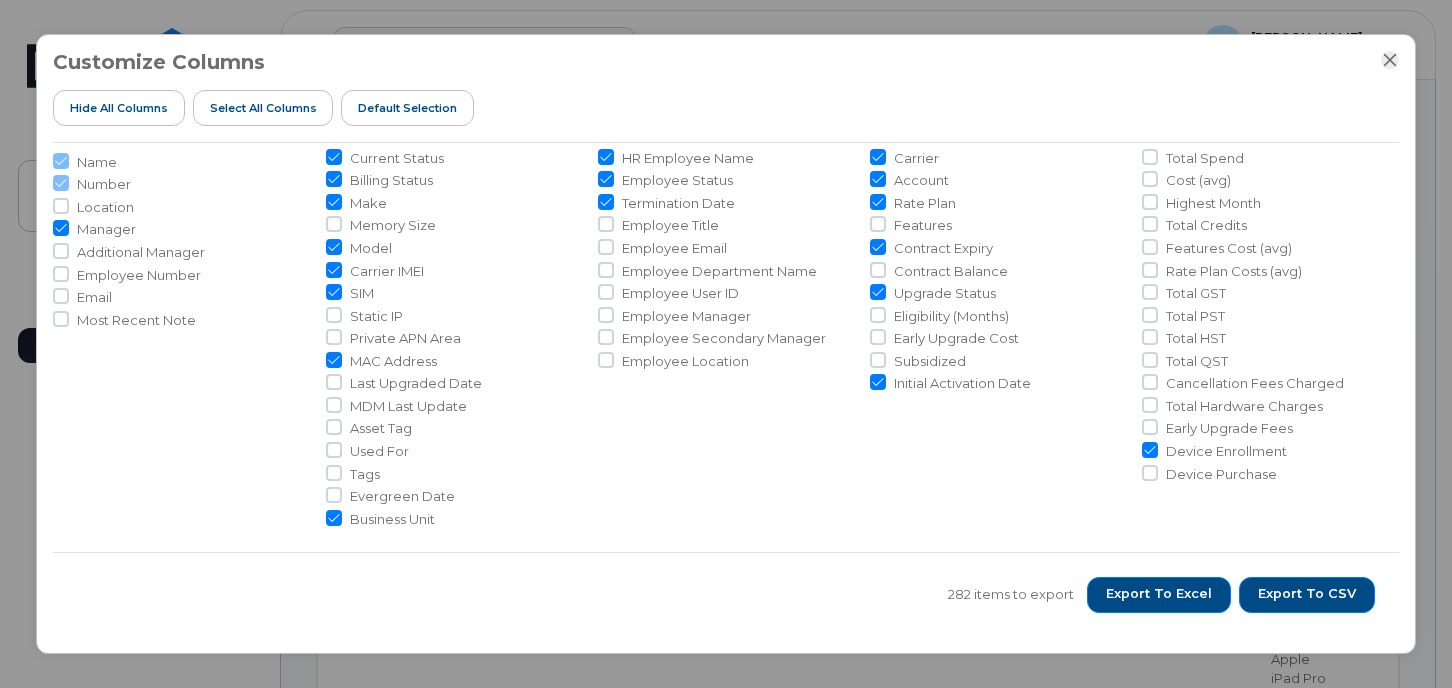 click 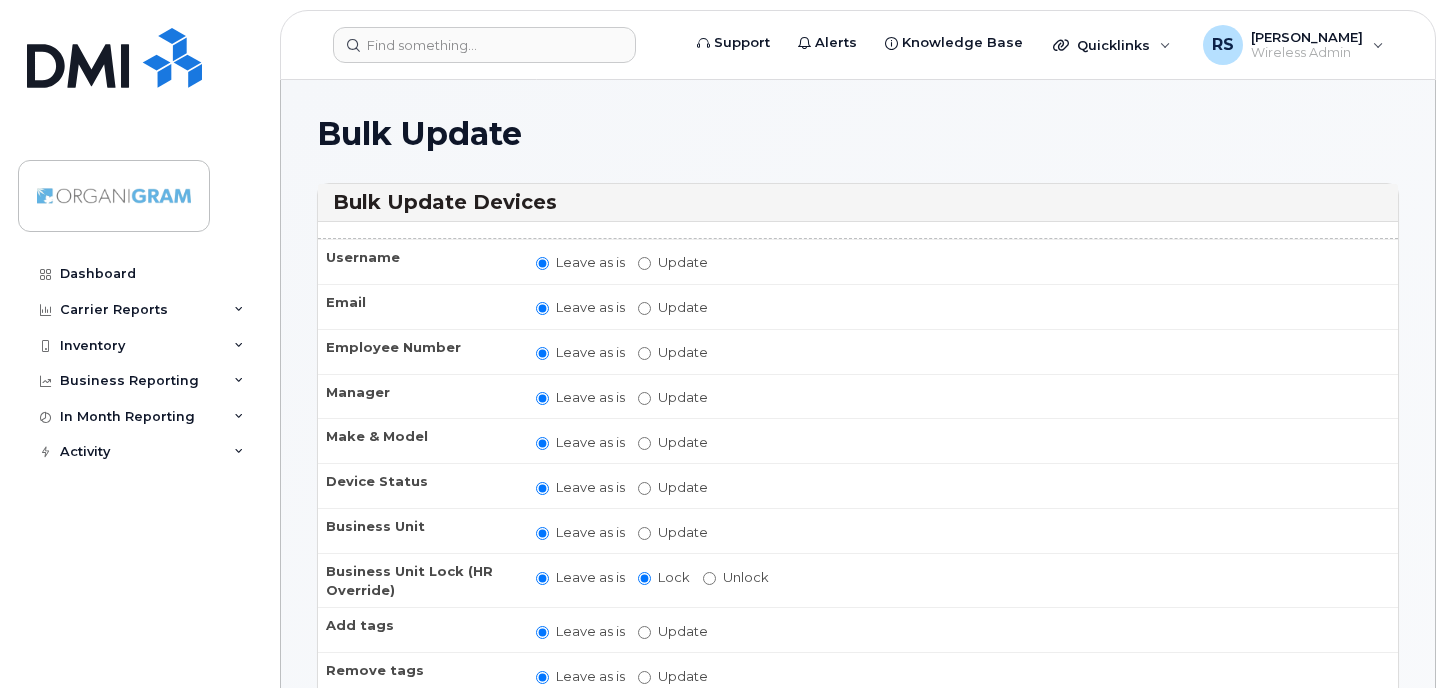 scroll, scrollTop: 0, scrollLeft: 0, axis: both 